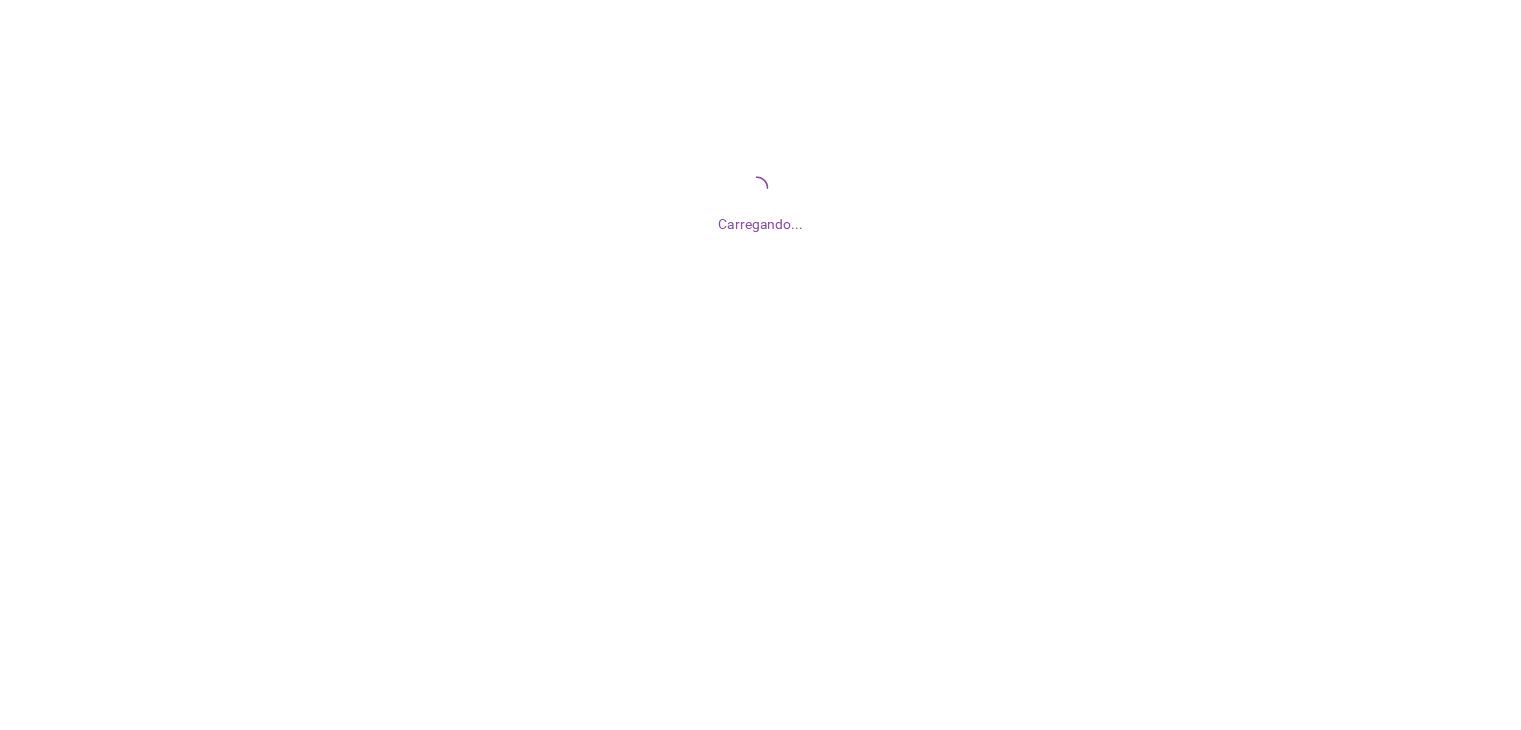 scroll, scrollTop: 0, scrollLeft: 0, axis: both 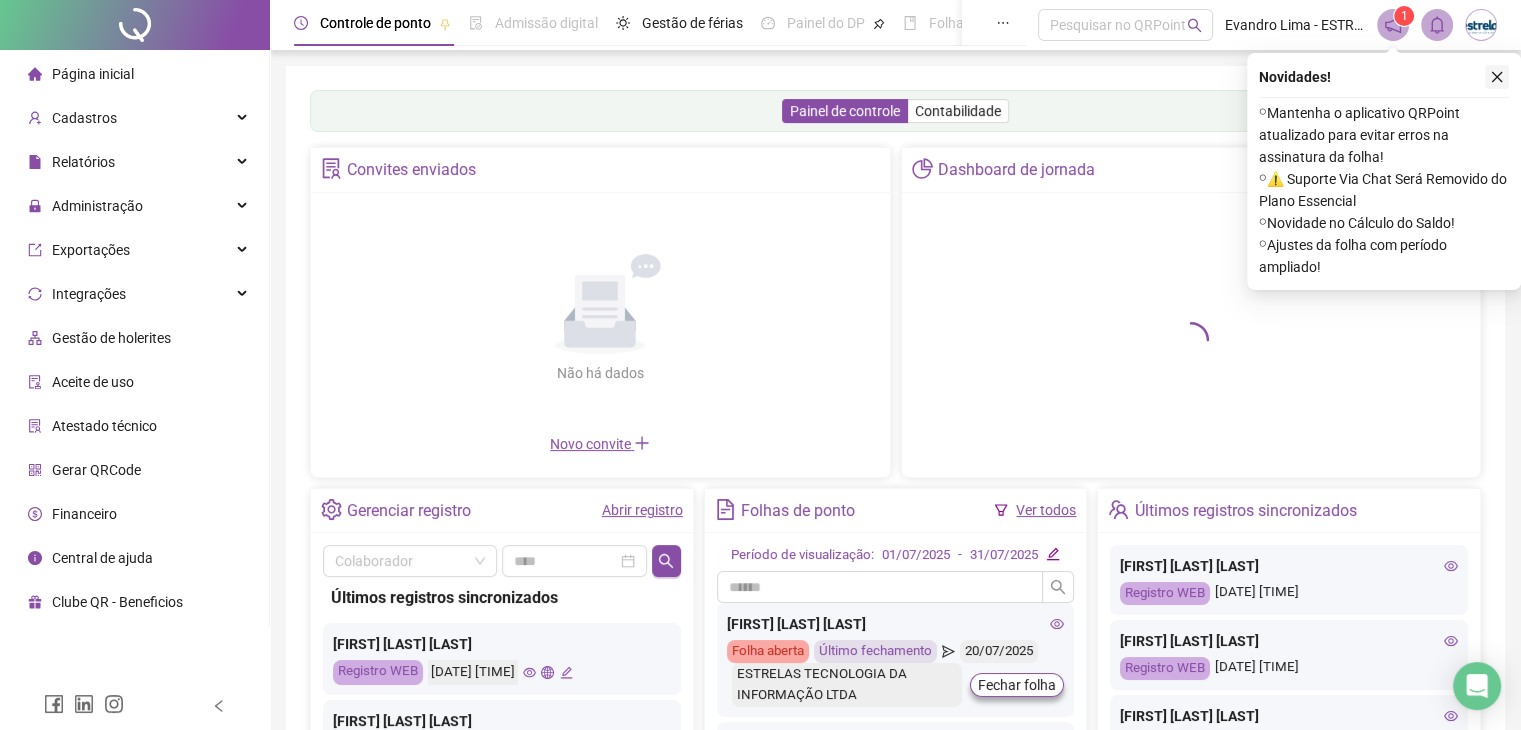 click 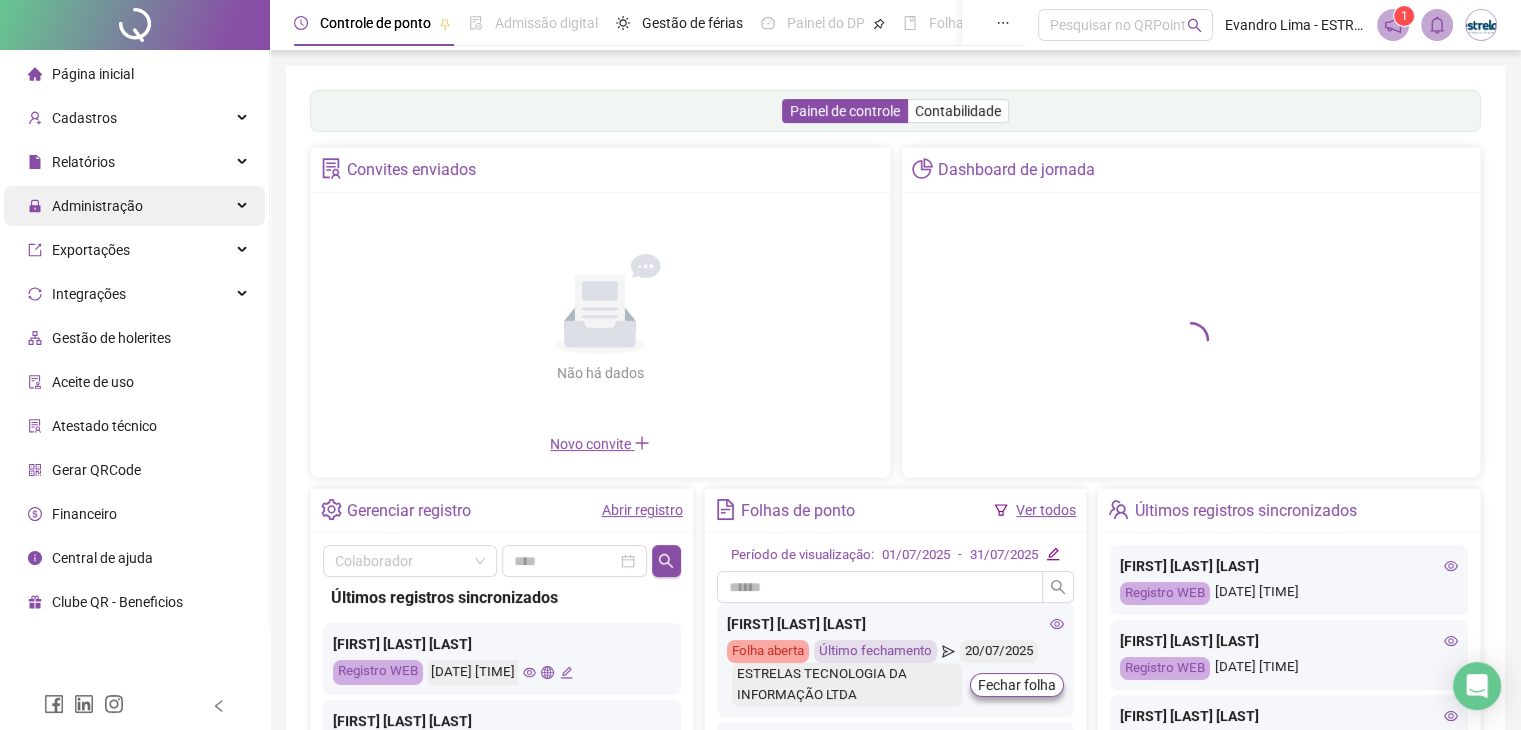 click on "Administração" at bounding box center (97, 206) 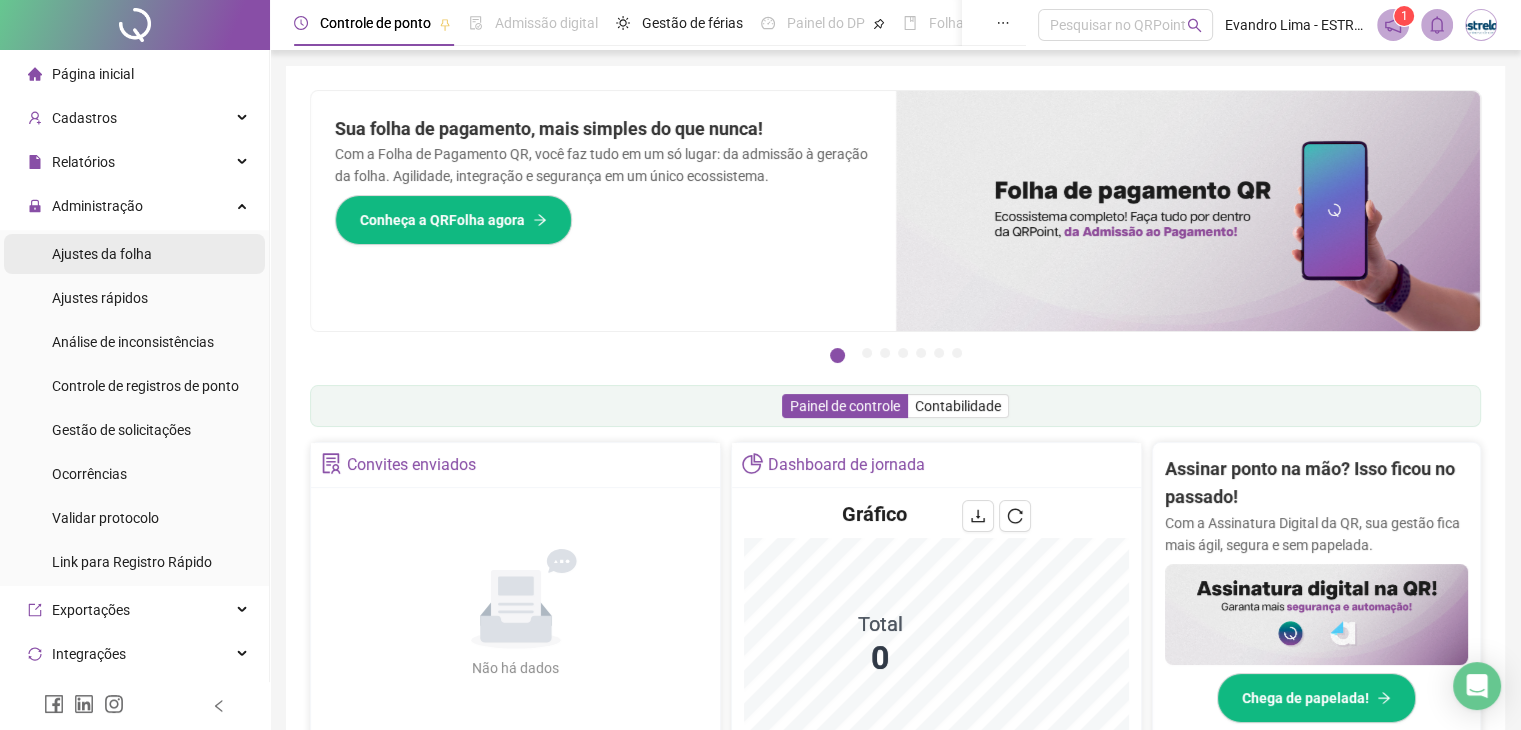 click on "Ajustes da folha" at bounding box center [102, 254] 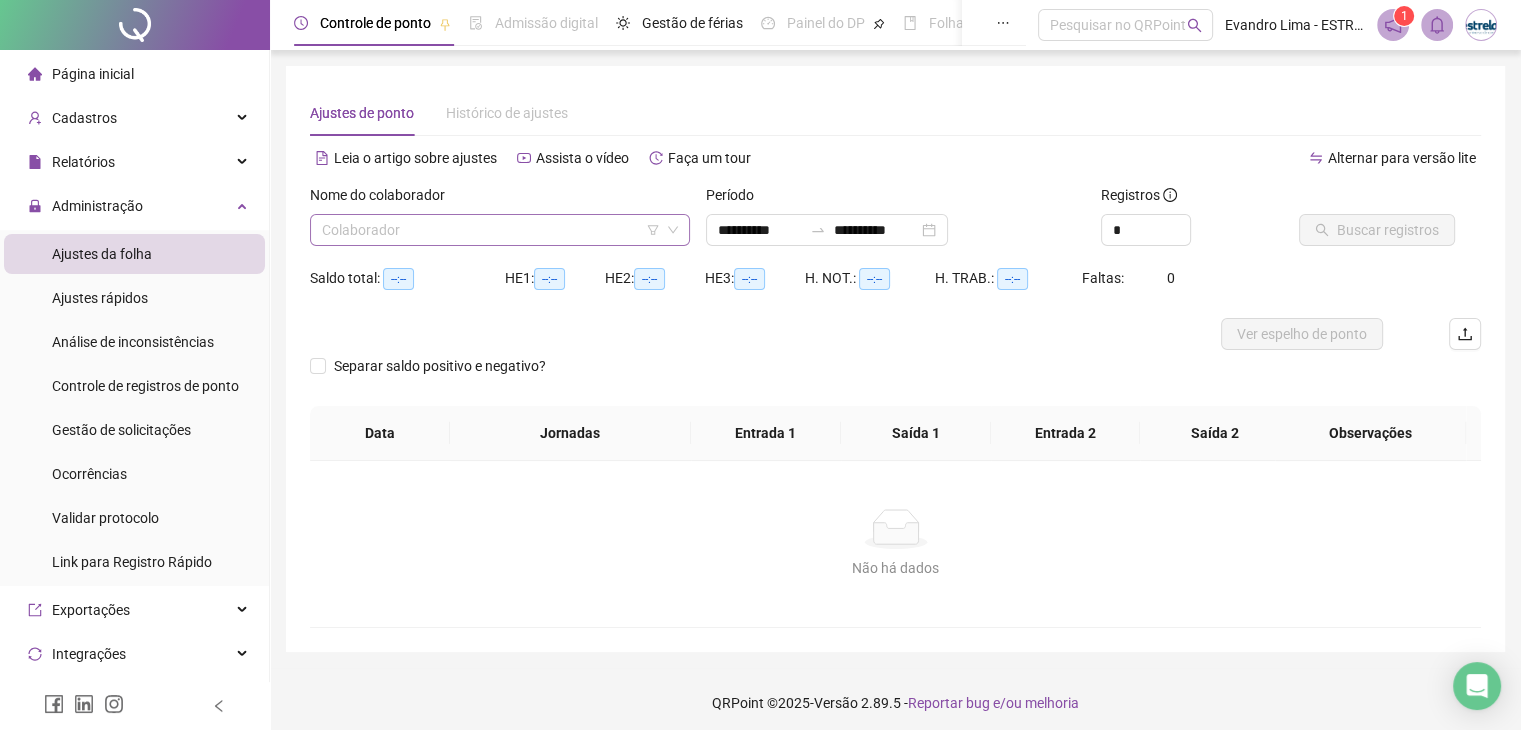 click at bounding box center (491, 230) 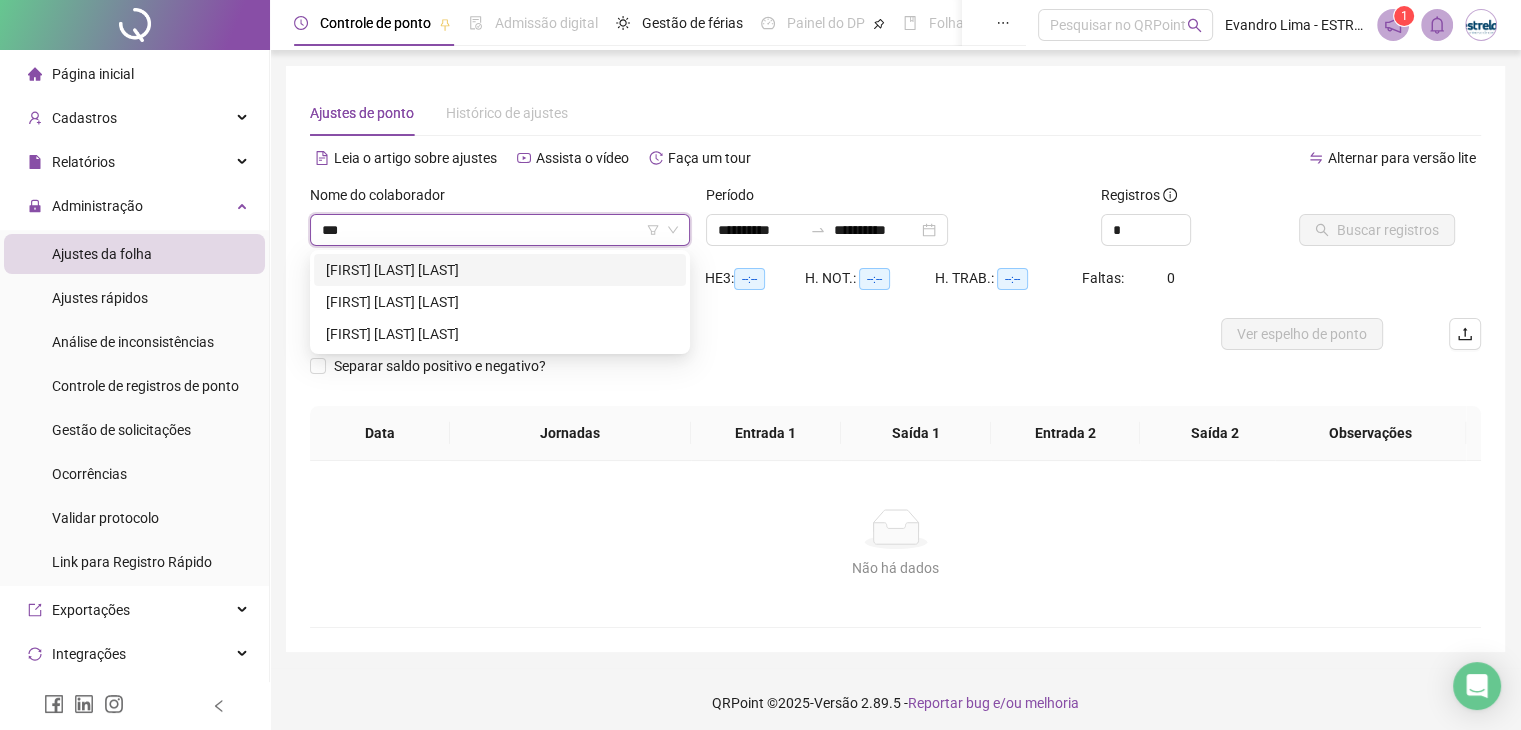 type on "****" 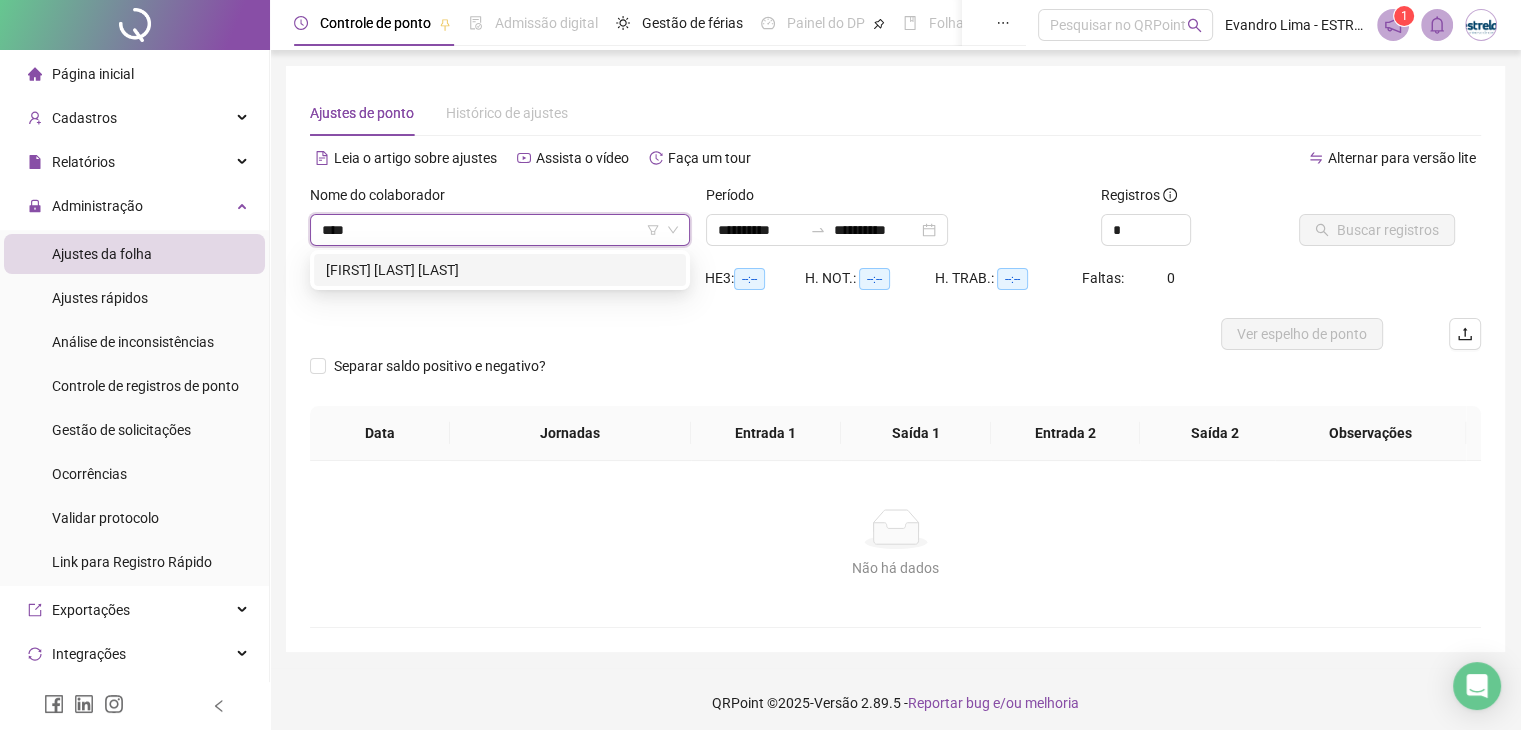 click on "[FIRST] [LAST] [LAST]" at bounding box center [500, 270] 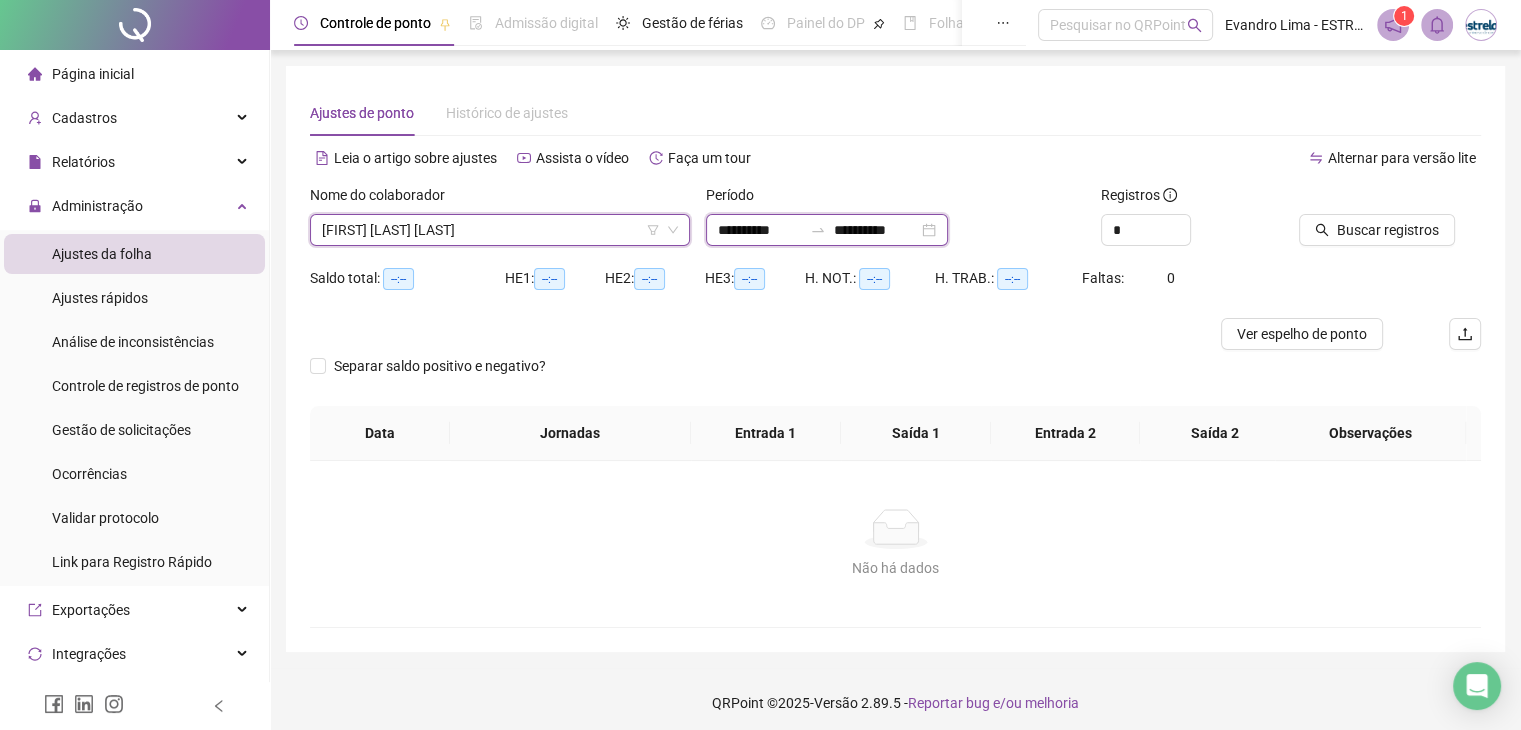 click on "**********" at bounding box center [760, 230] 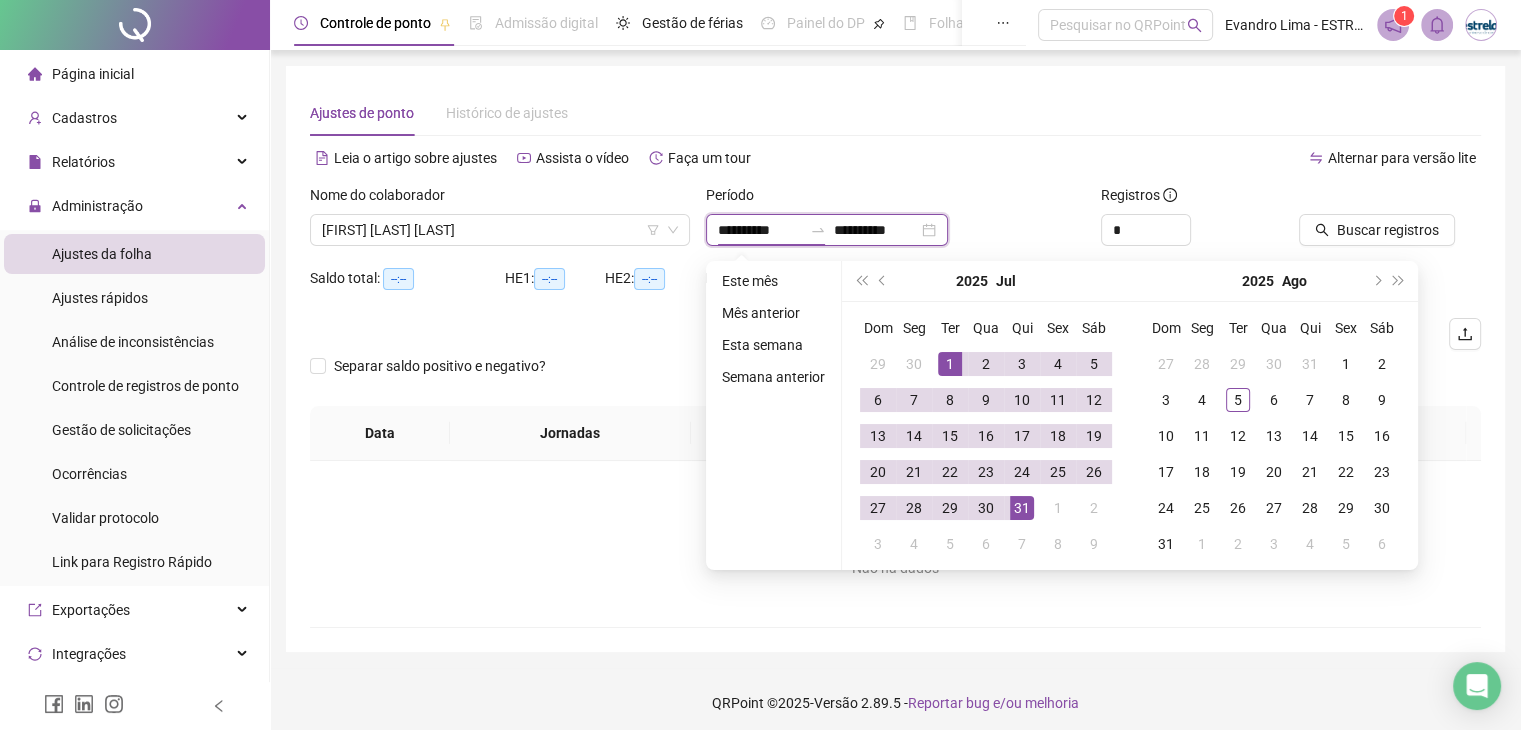 type on "**********" 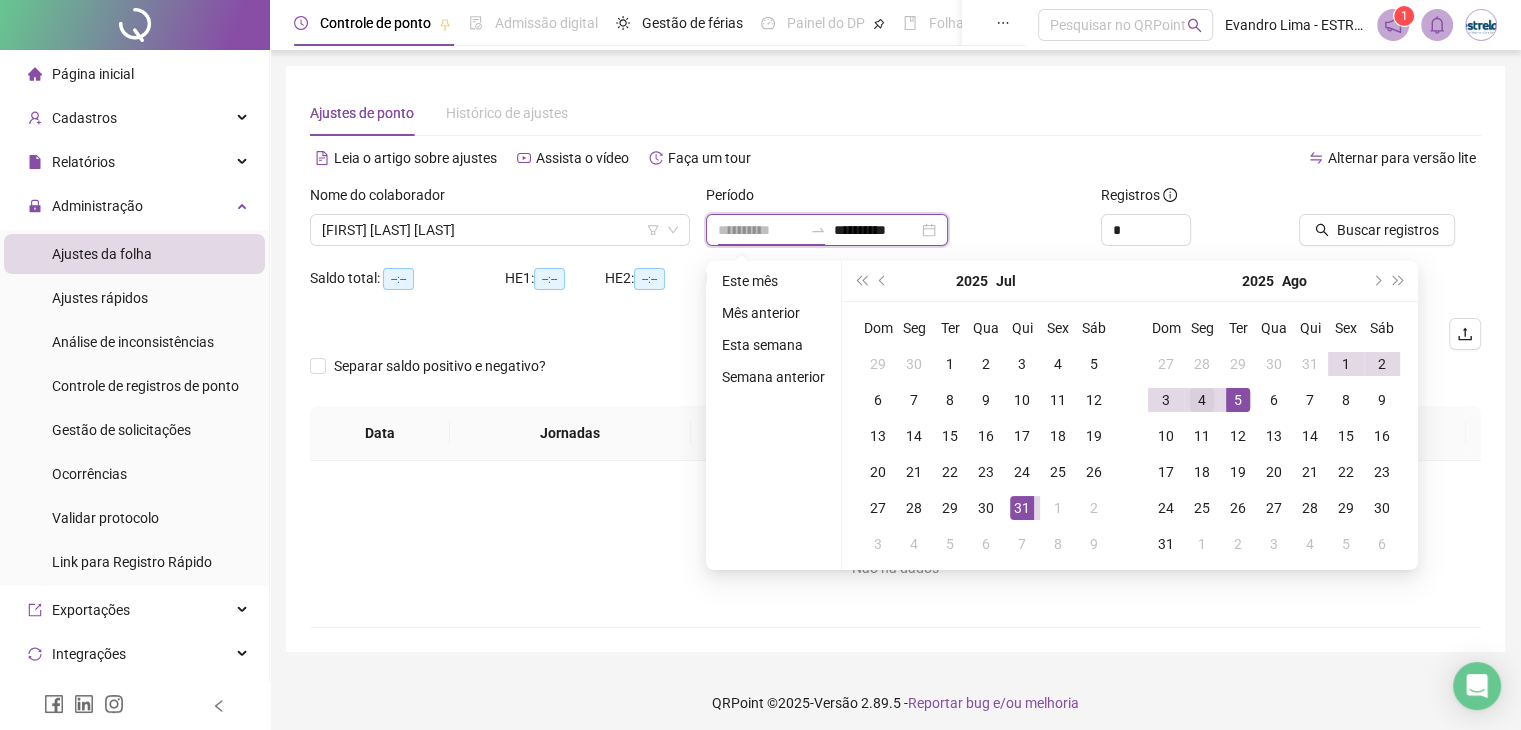 type on "**********" 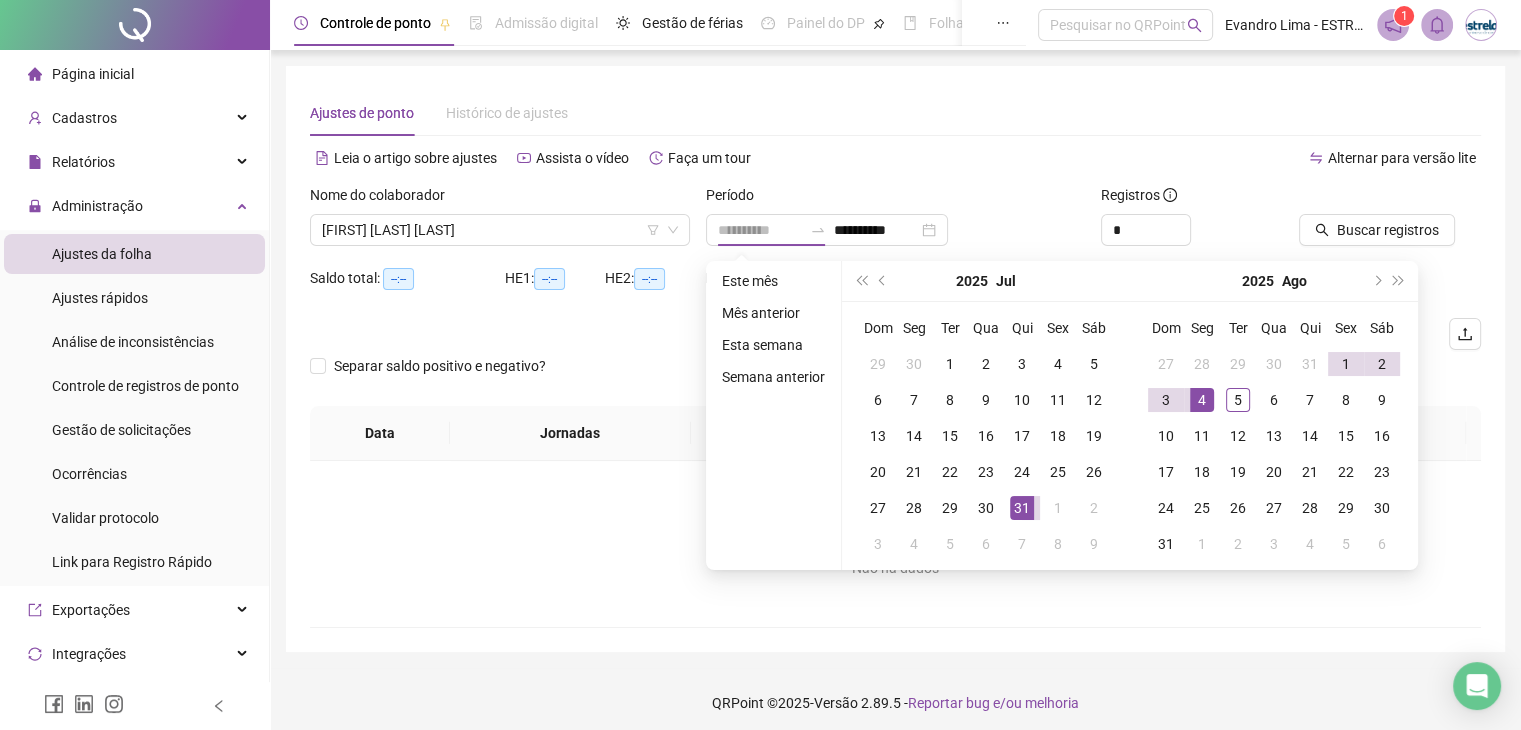 click on "4" at bounding box center (1202, 400) 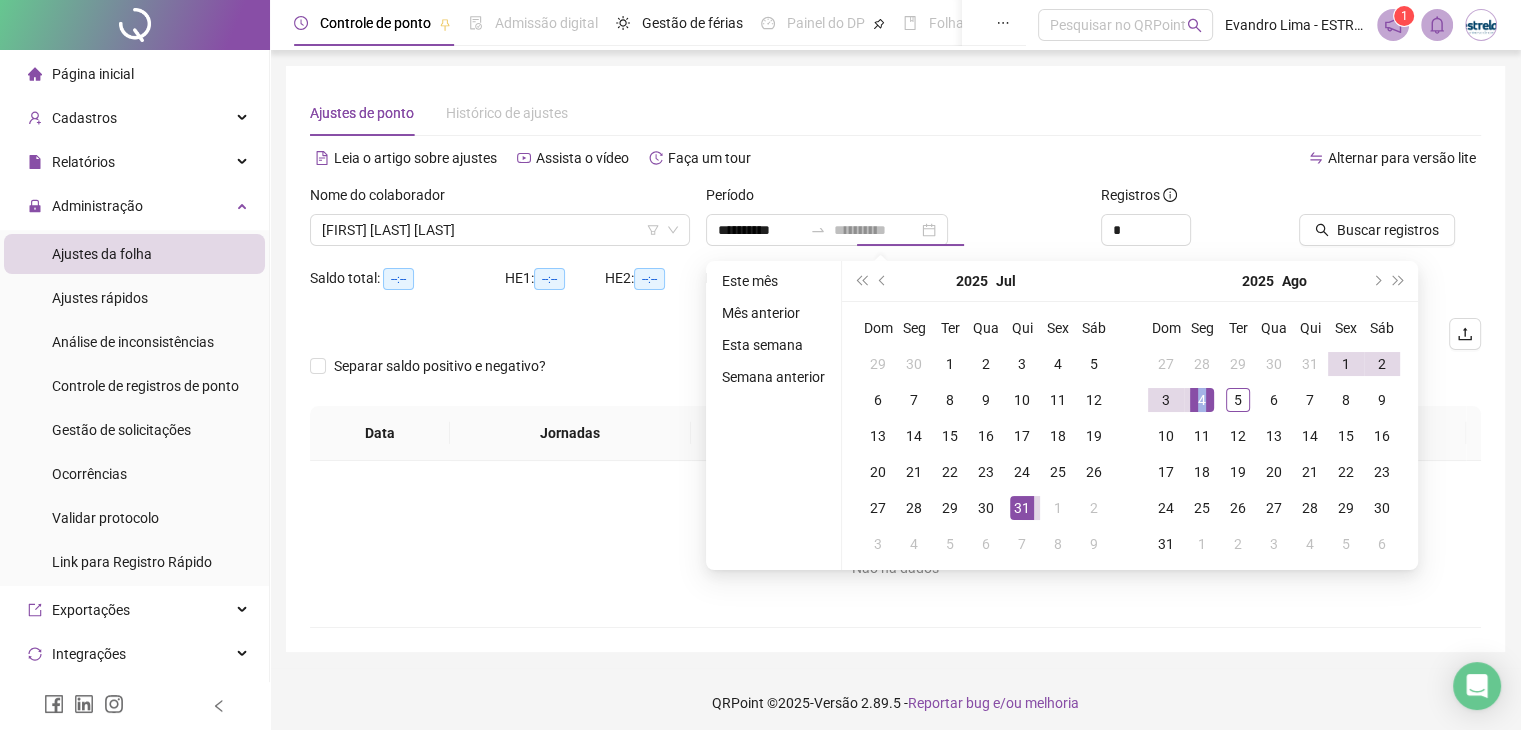 click on "4" at bounding box center [1202, 400] 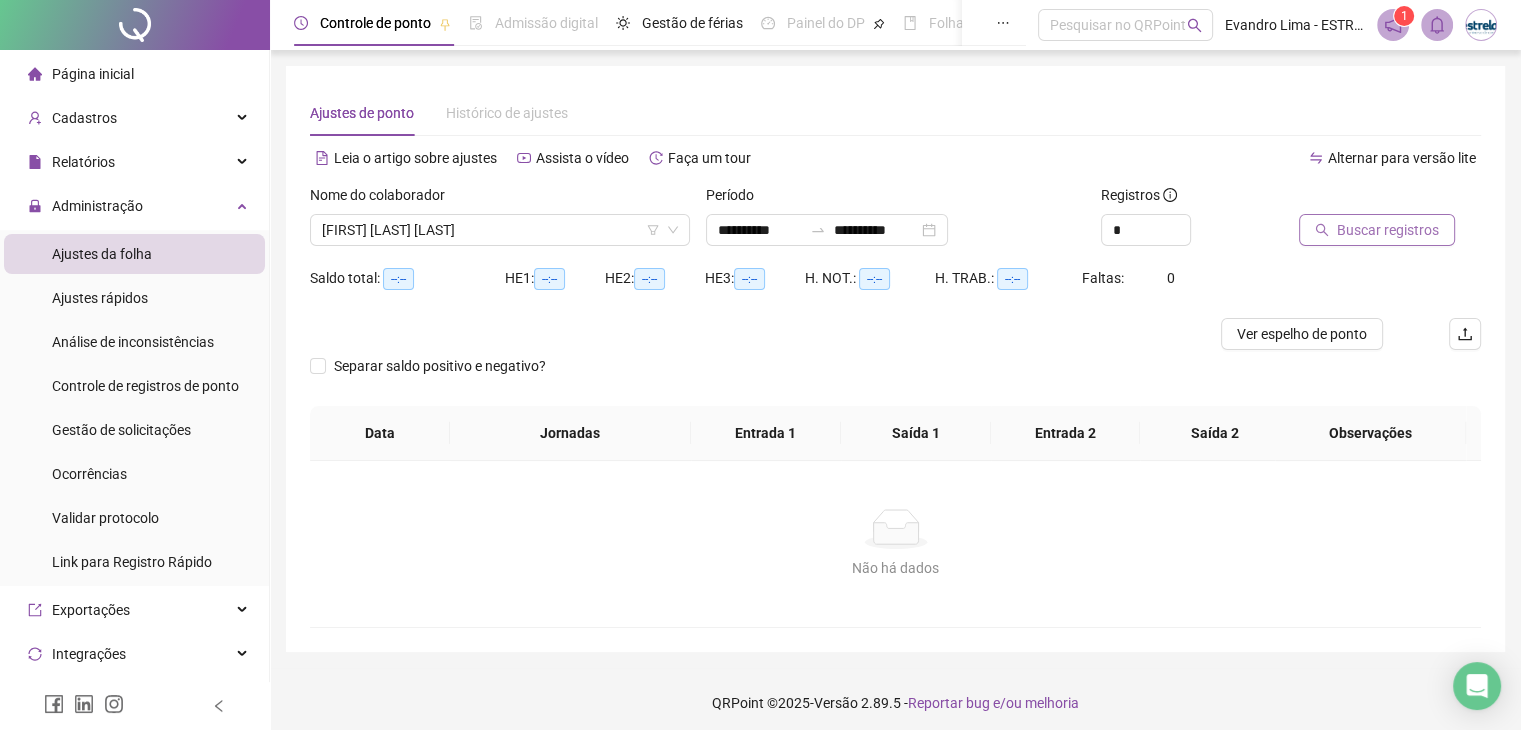 click on "Buscar registros" at bounding box center (1388, 230) 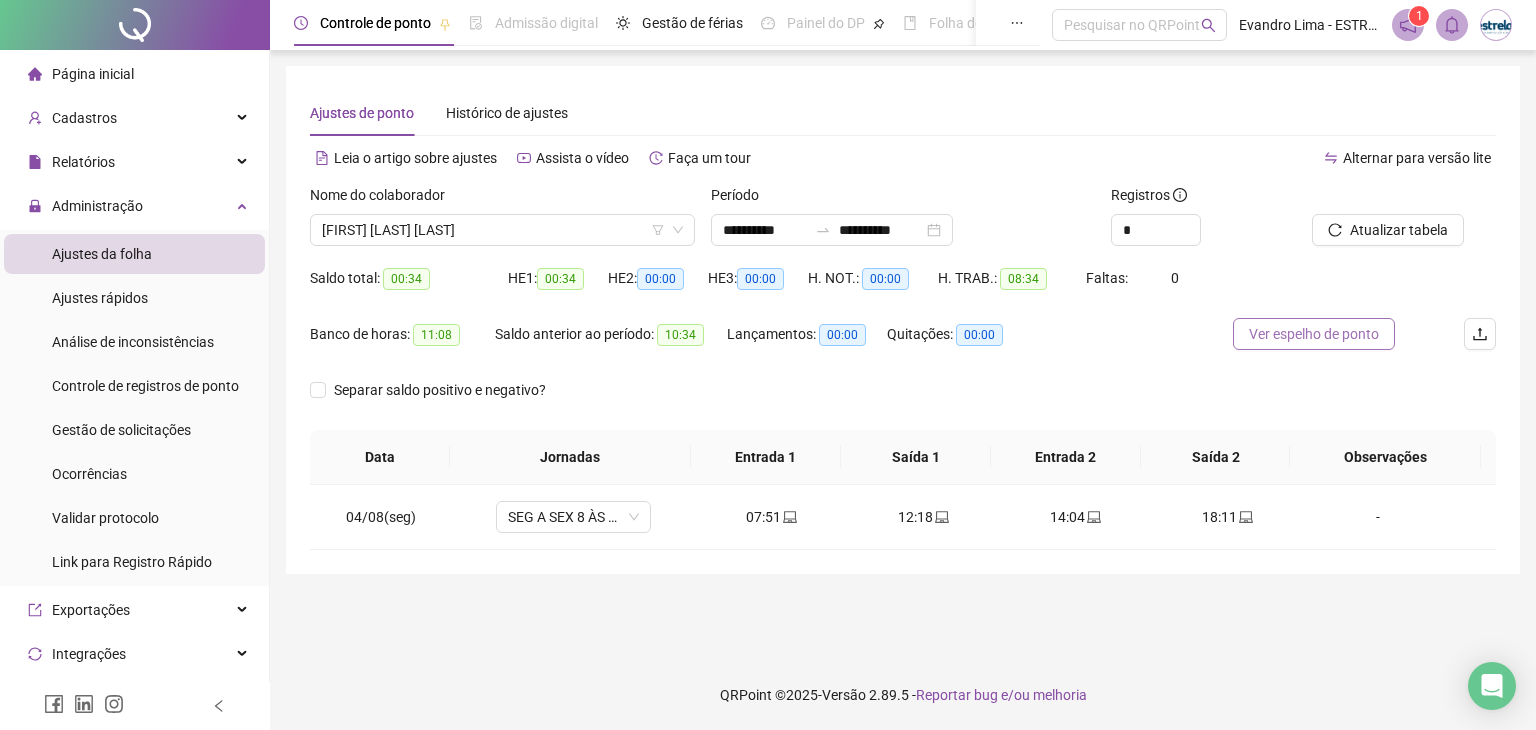 click on "Ver espelho de ponto" at bounding box center [1314, 334] 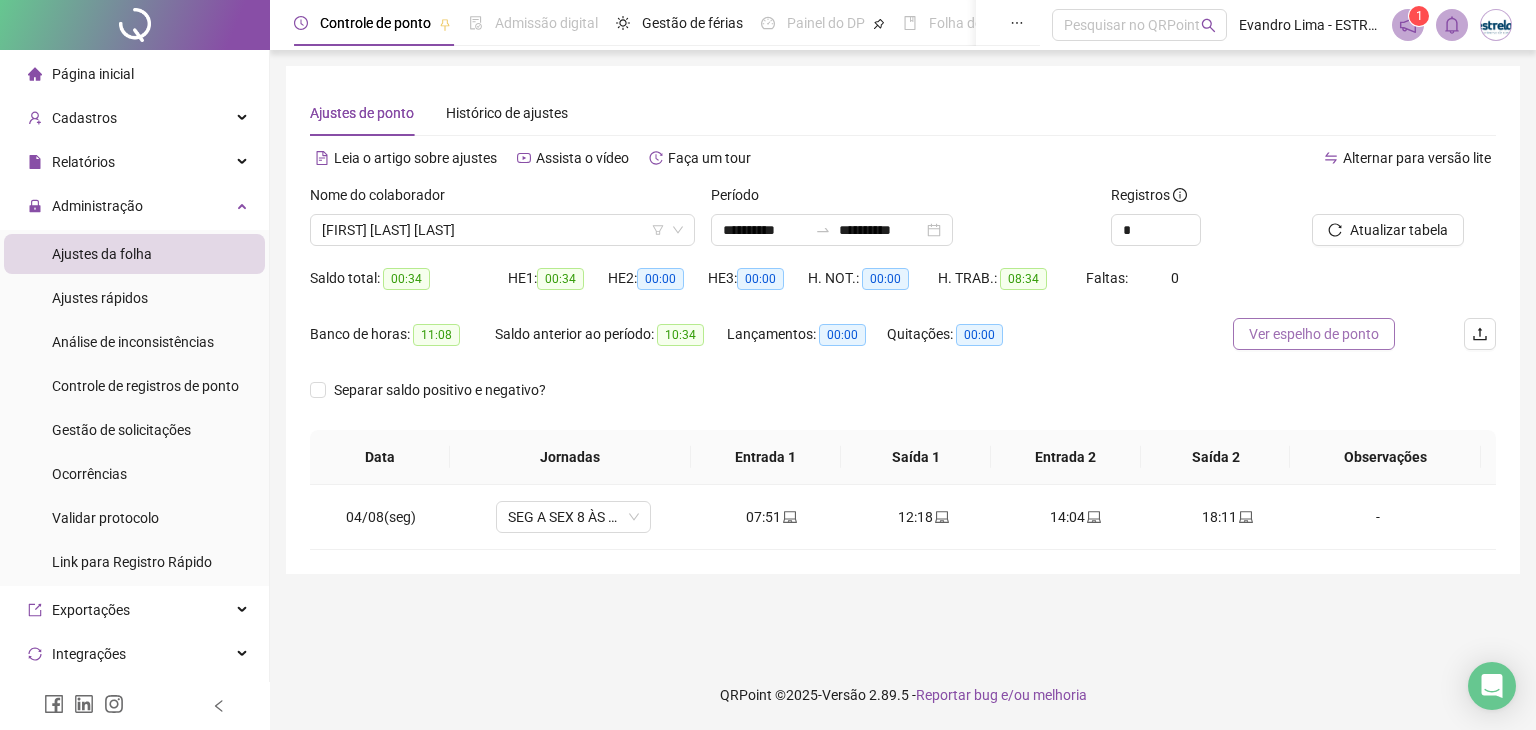 click on "Ver espelho de ponto" at bounding box center (1314, 334) 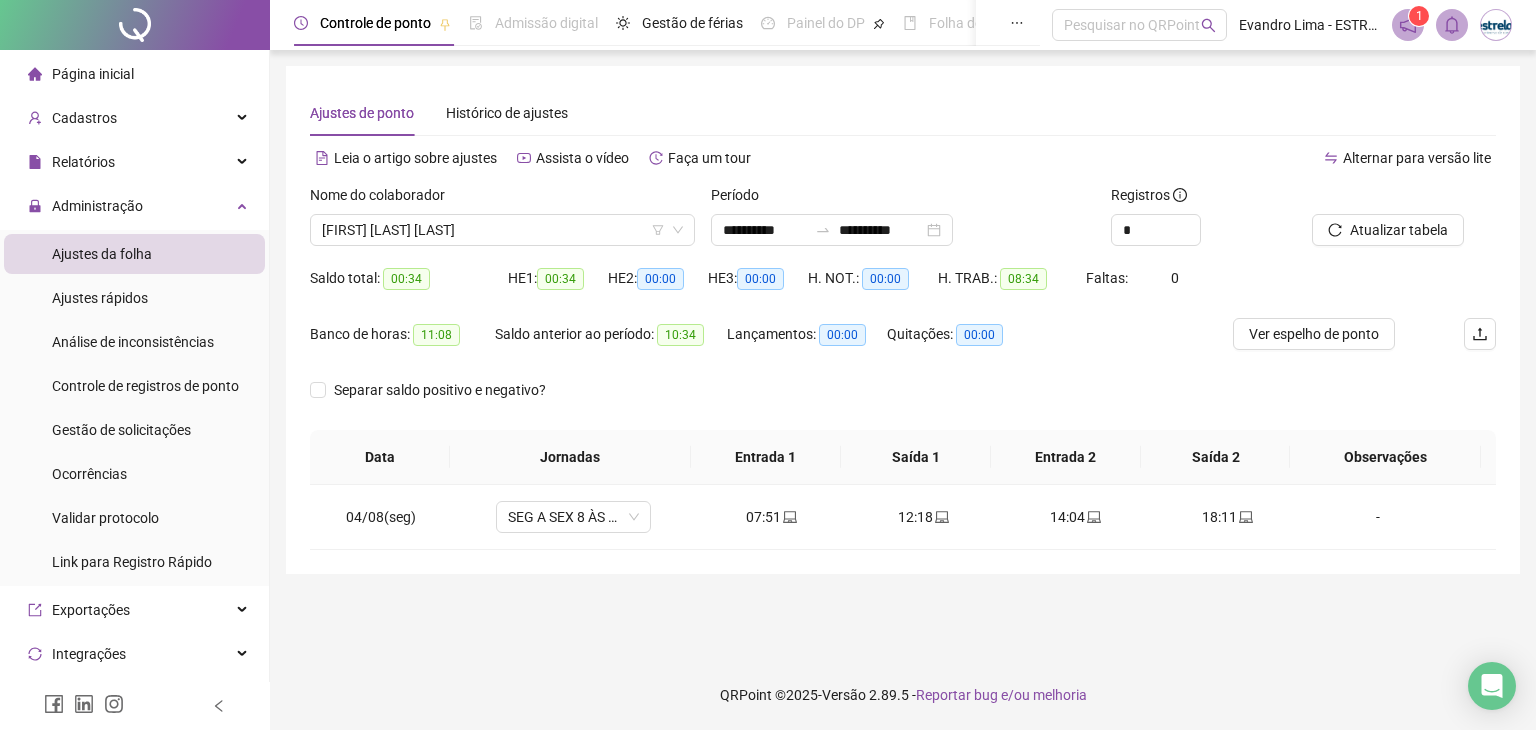 type 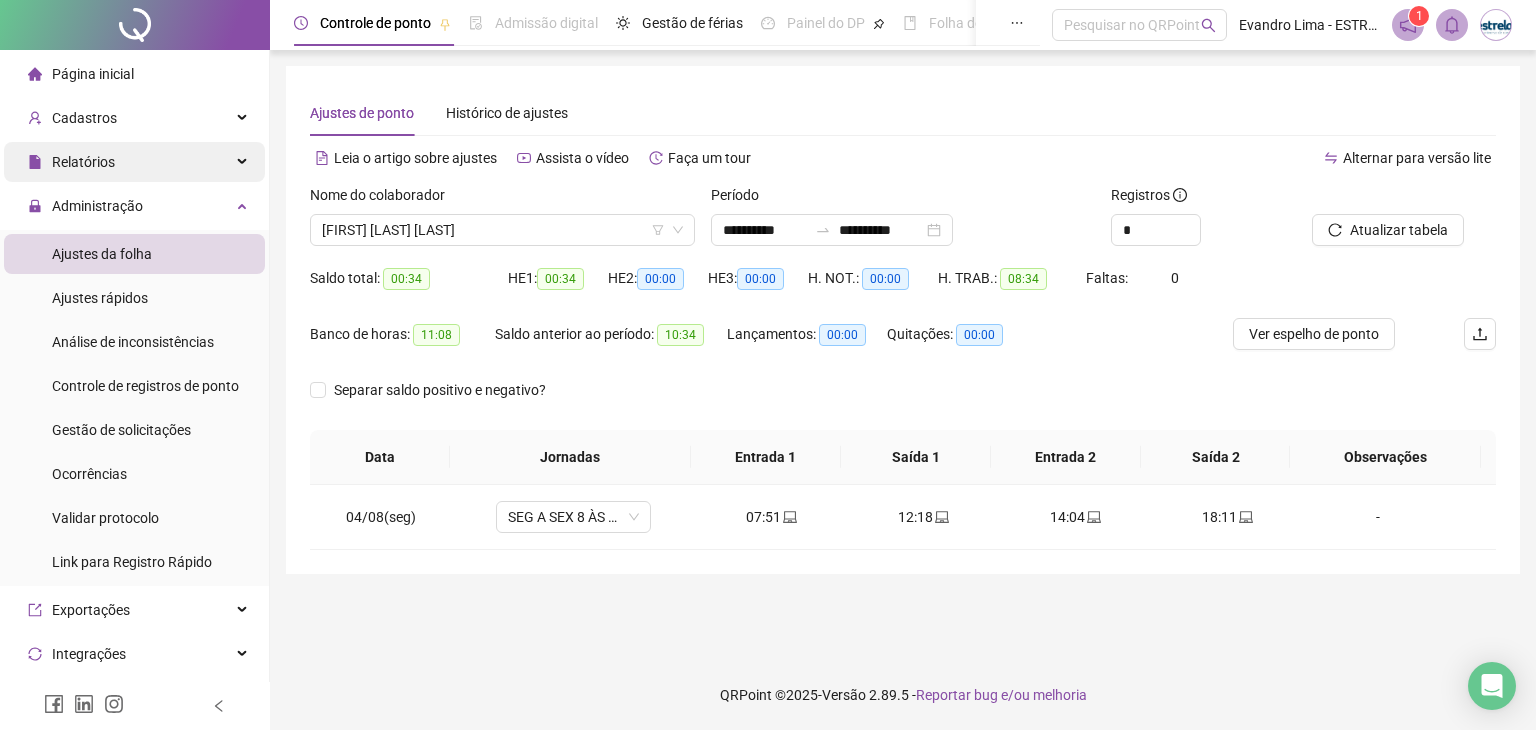 click on "Relatórios" at bounding box center [83, 162] 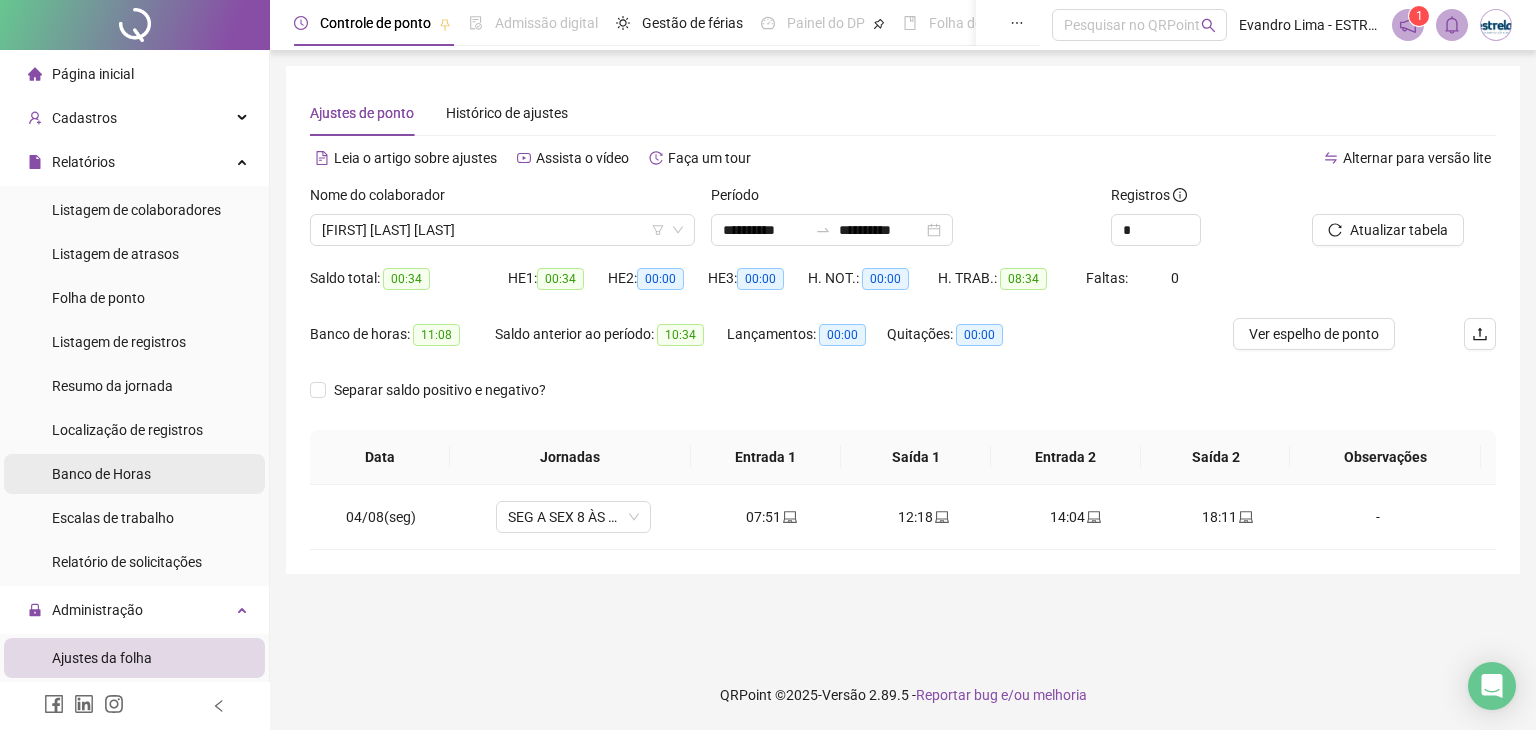 click on "Banco de Horas" at bounding box center [101, 474] 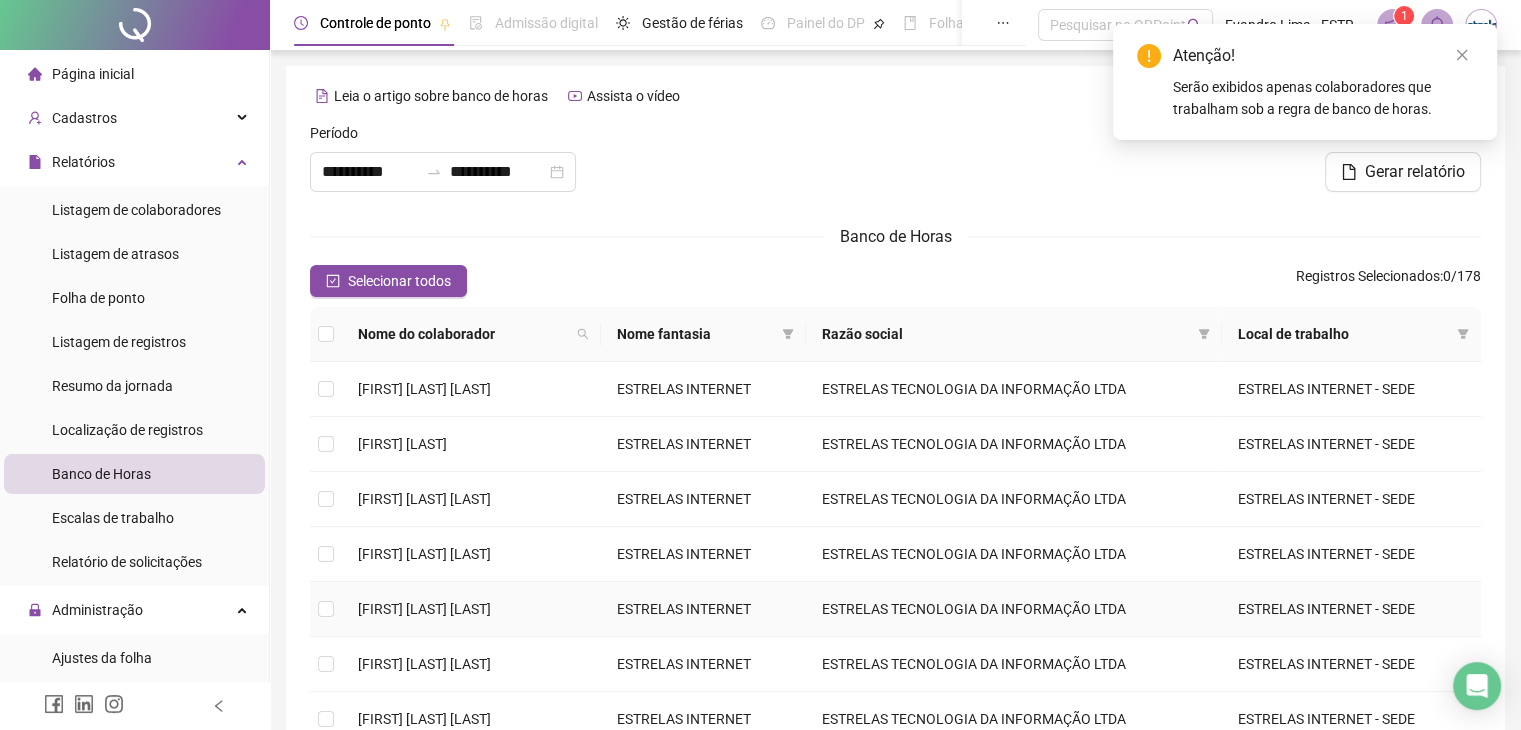 scroll, scrollTop: 354, scrollLeft: 0, axis: vertical 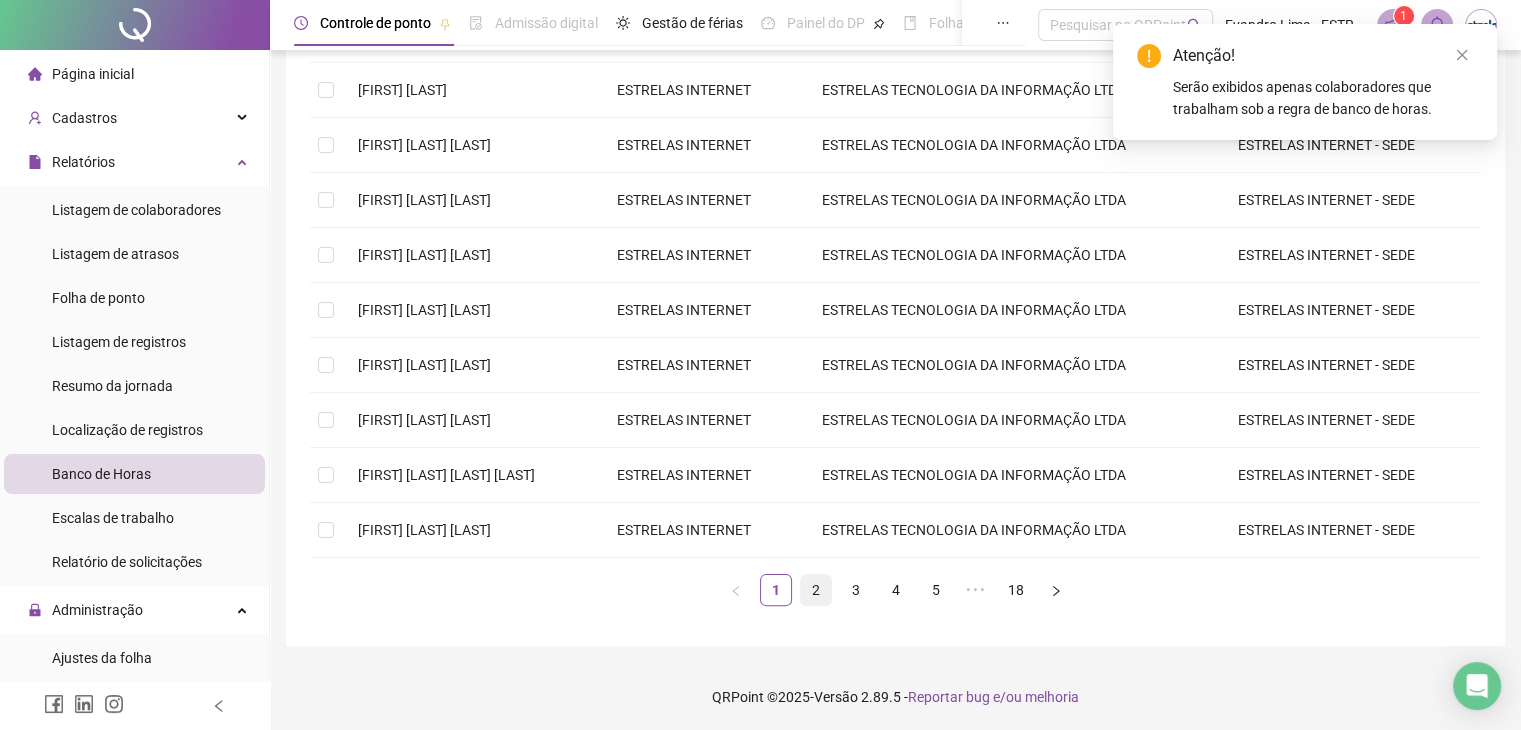 click on "2" at bounding box center [816, 590] 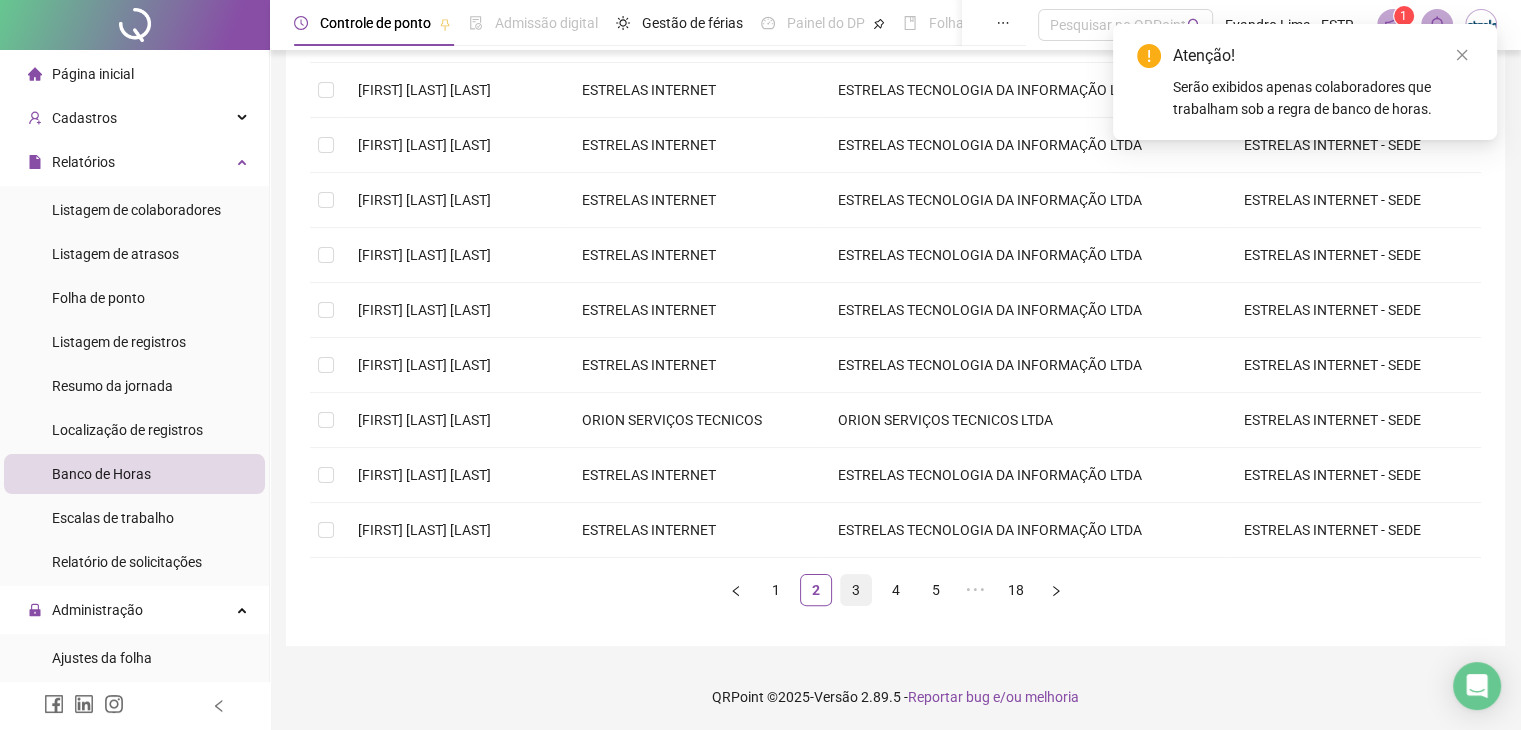 click on "3" at bounding box center (856, 590) 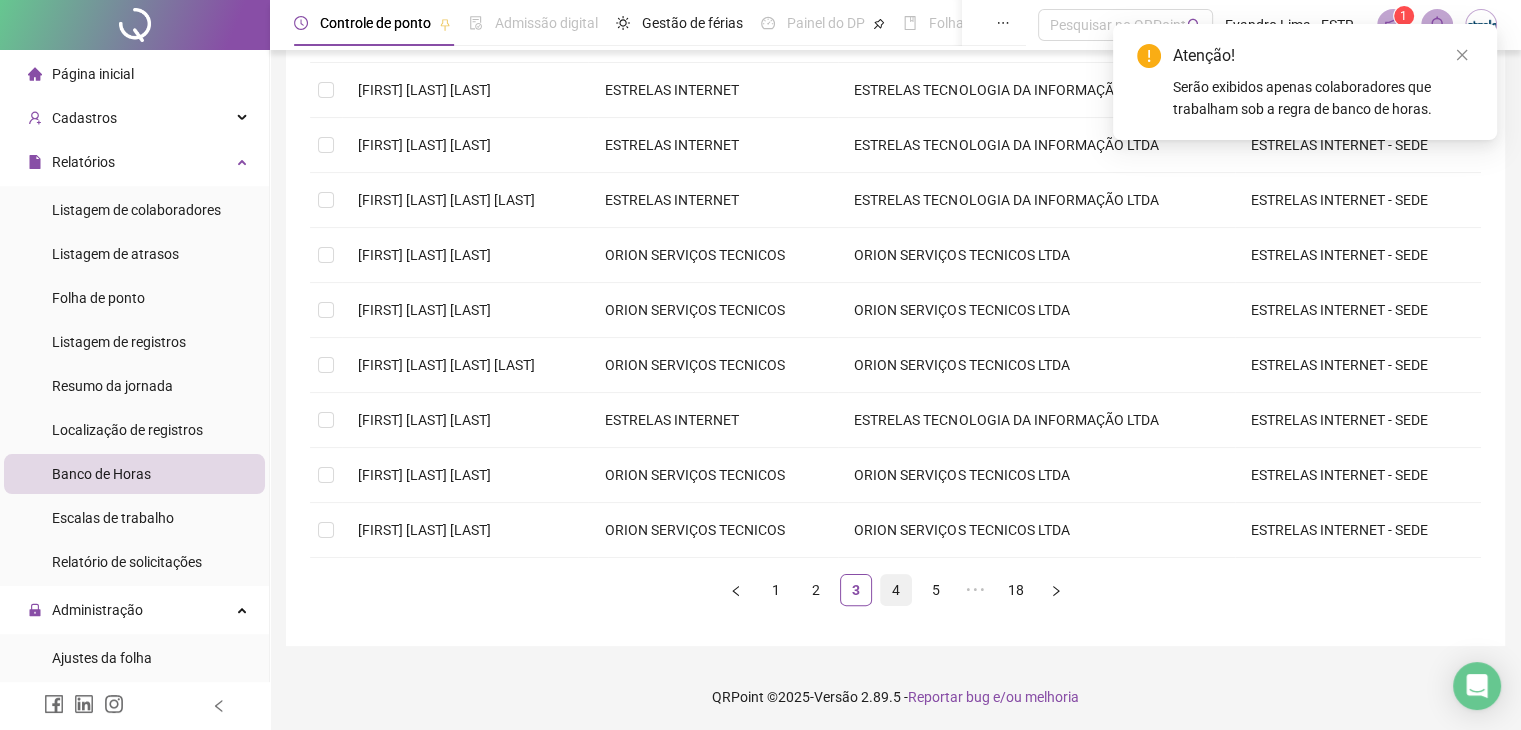 click on "4" at bounding box center (896, 590) 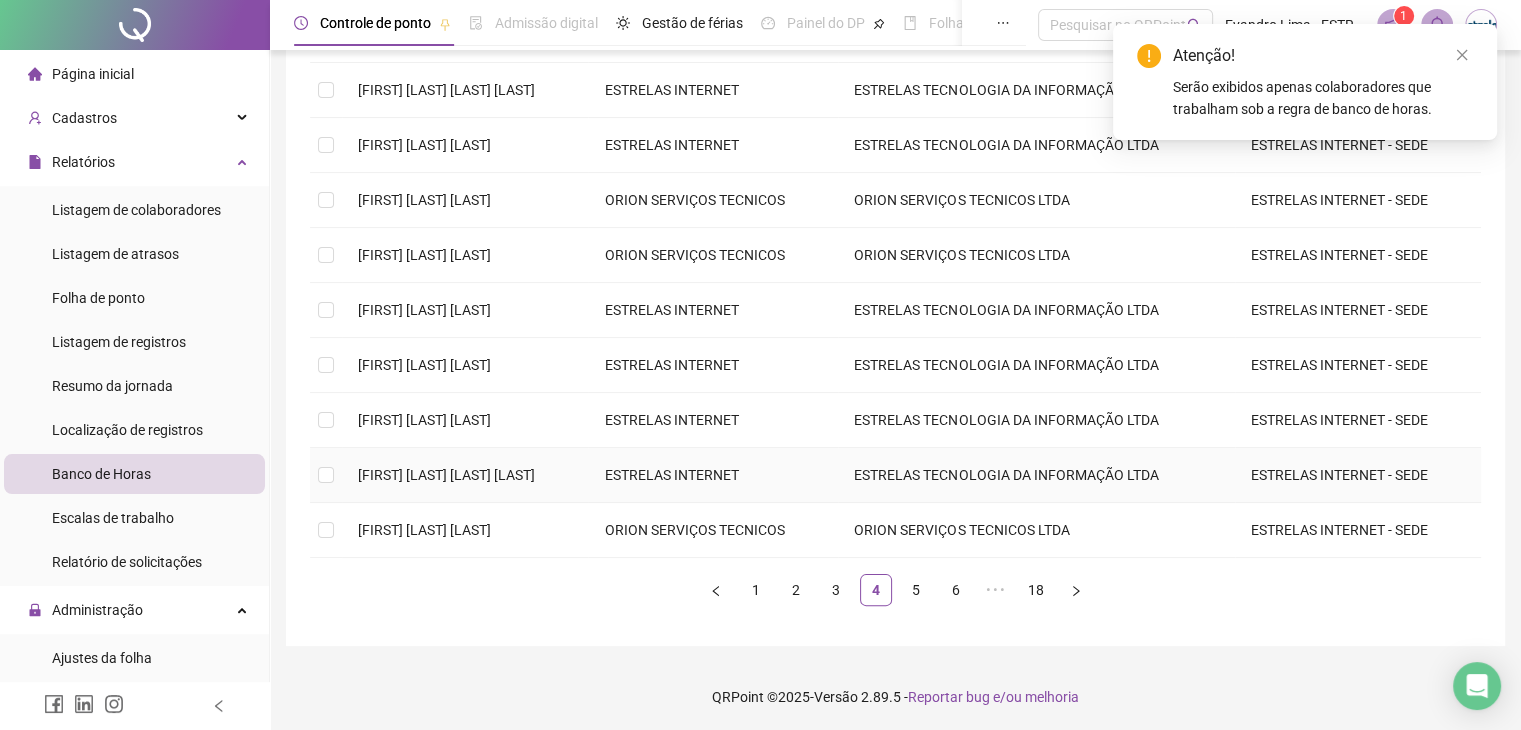 scroll, scrollTop: 154, scrollLeft: 0, axis: vertical 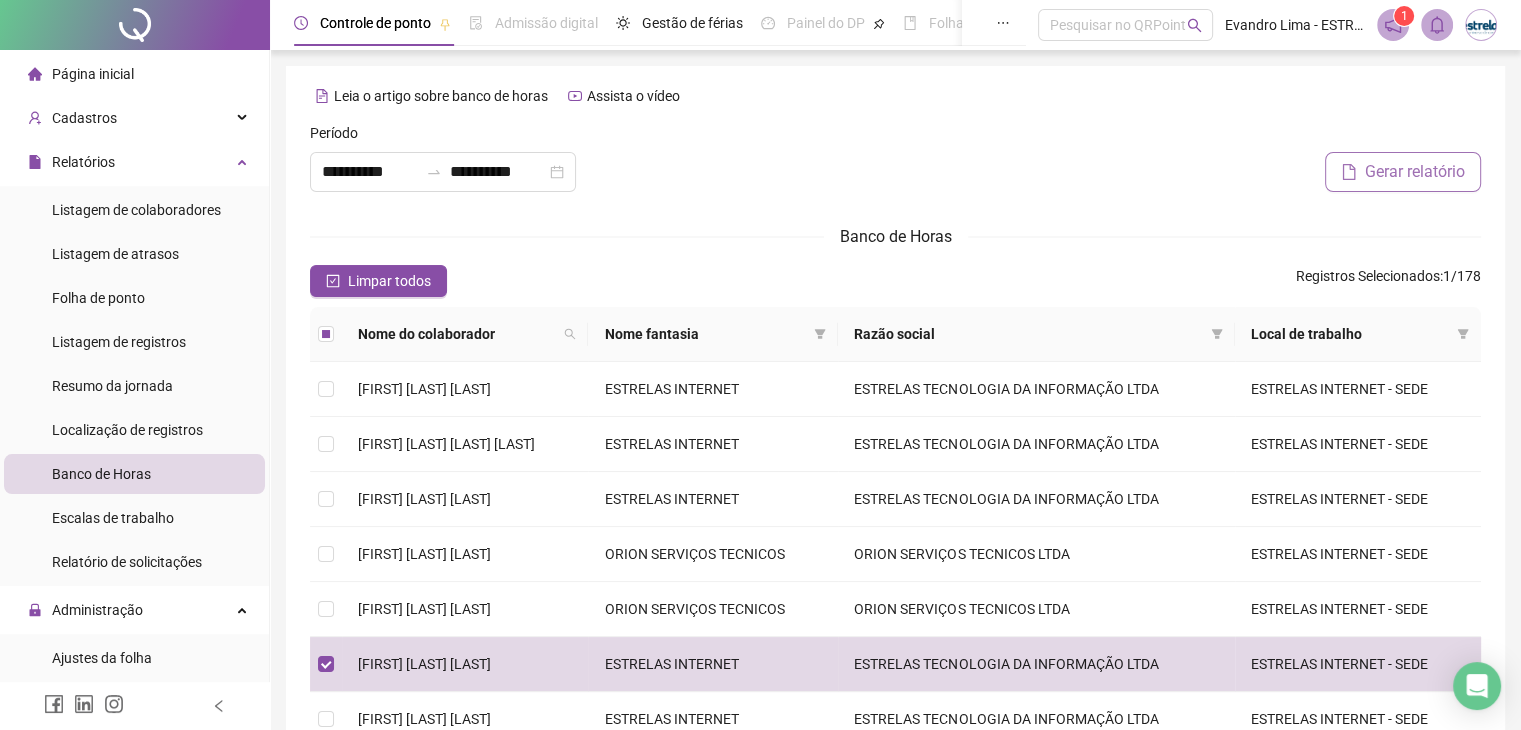 click on "Gerar relatório" at bounding box center (1415, 172) 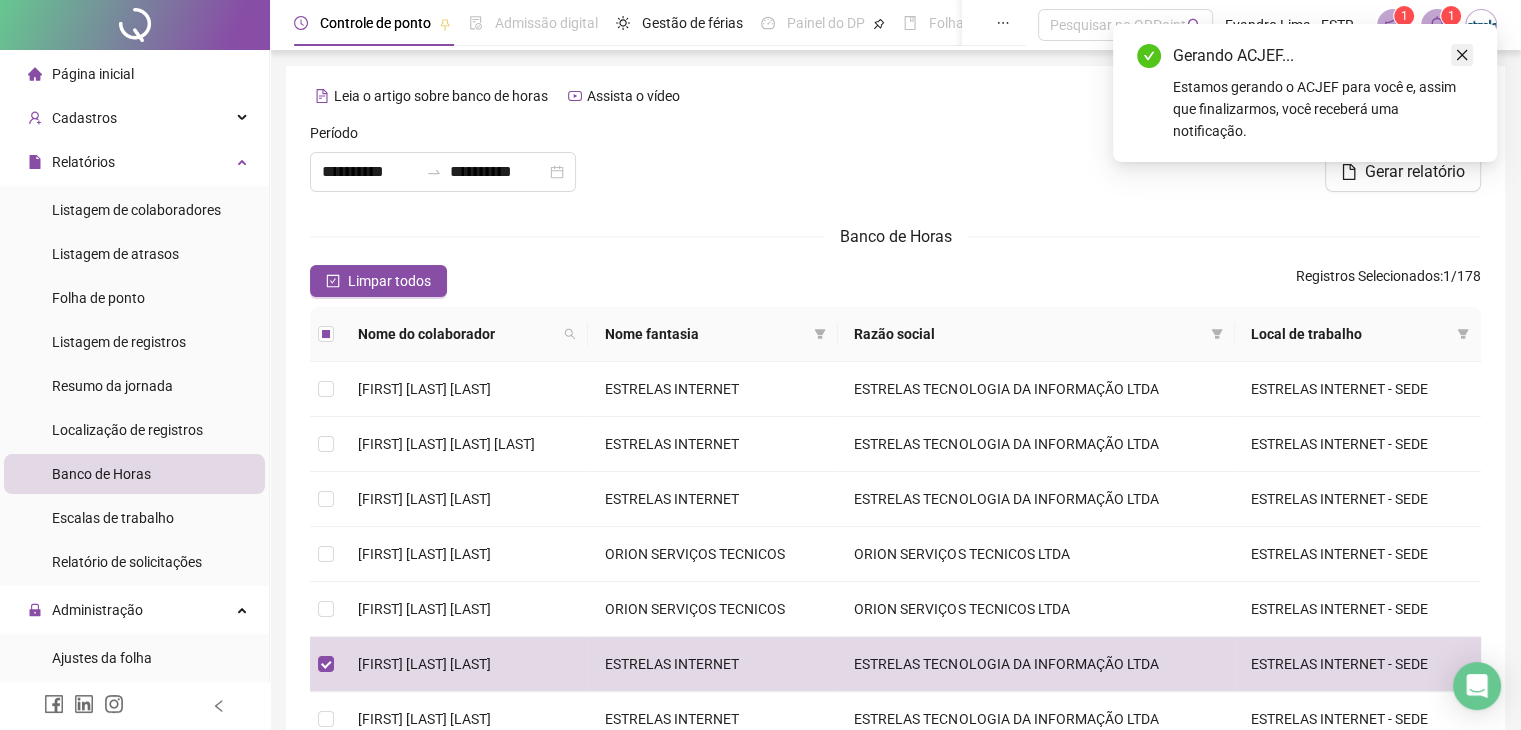 click 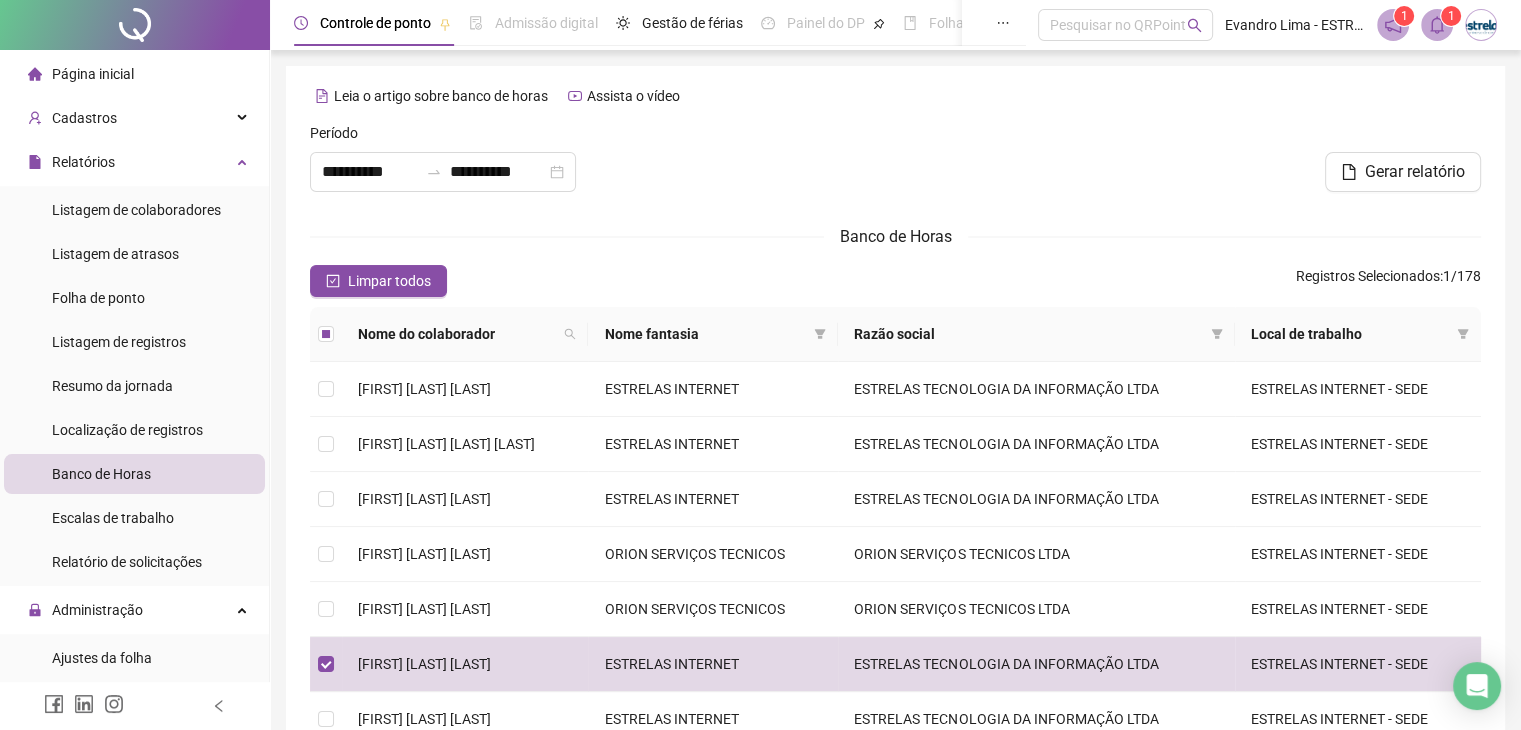 click 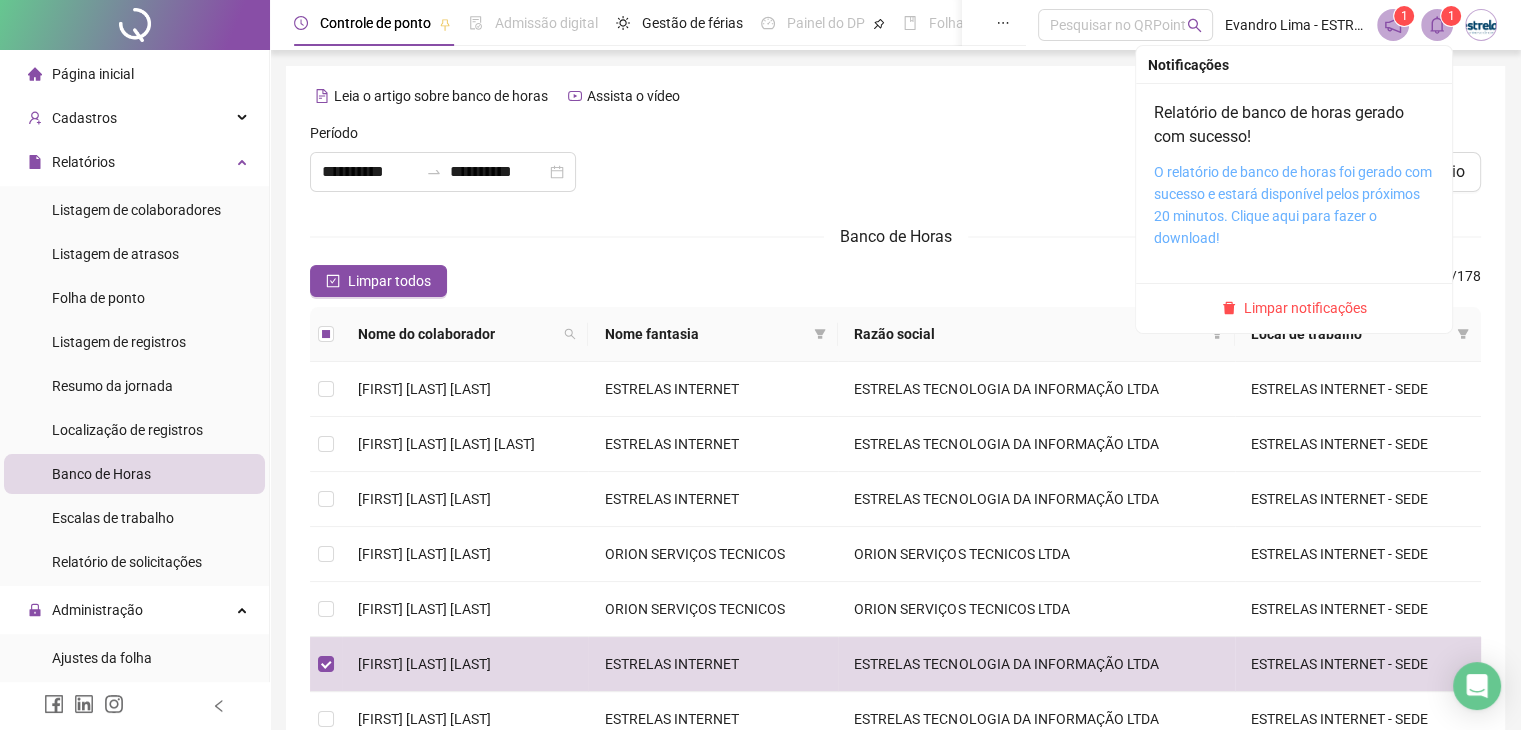 click on "O relatório de banco de horas foi gerado com sucesso e estará disponível pelos próximos 20 minutos.
Clique aqui para fazer o download!" at bounding box center [1293, 205] 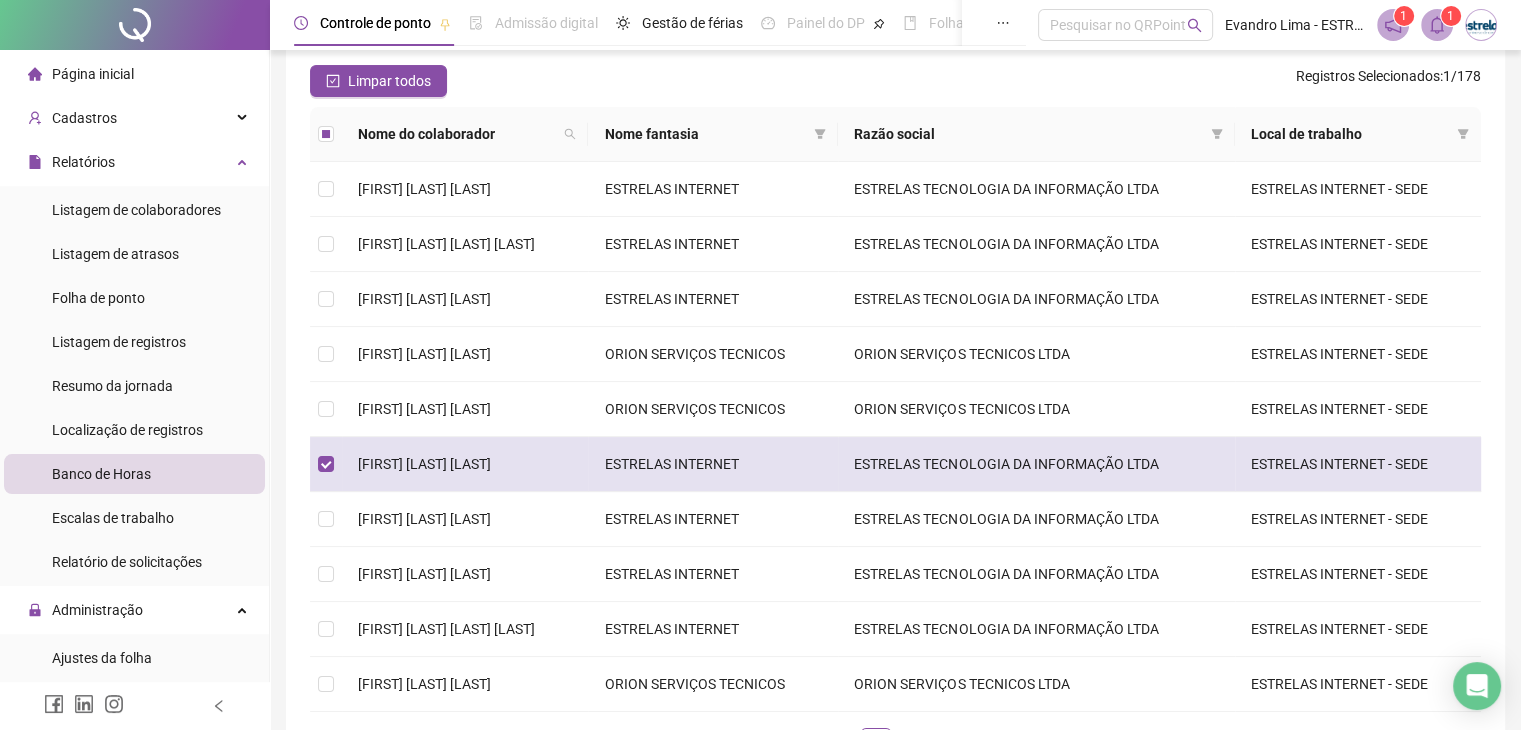 scroll, scrollTop: 0, scrollLeft: 0, axis: both 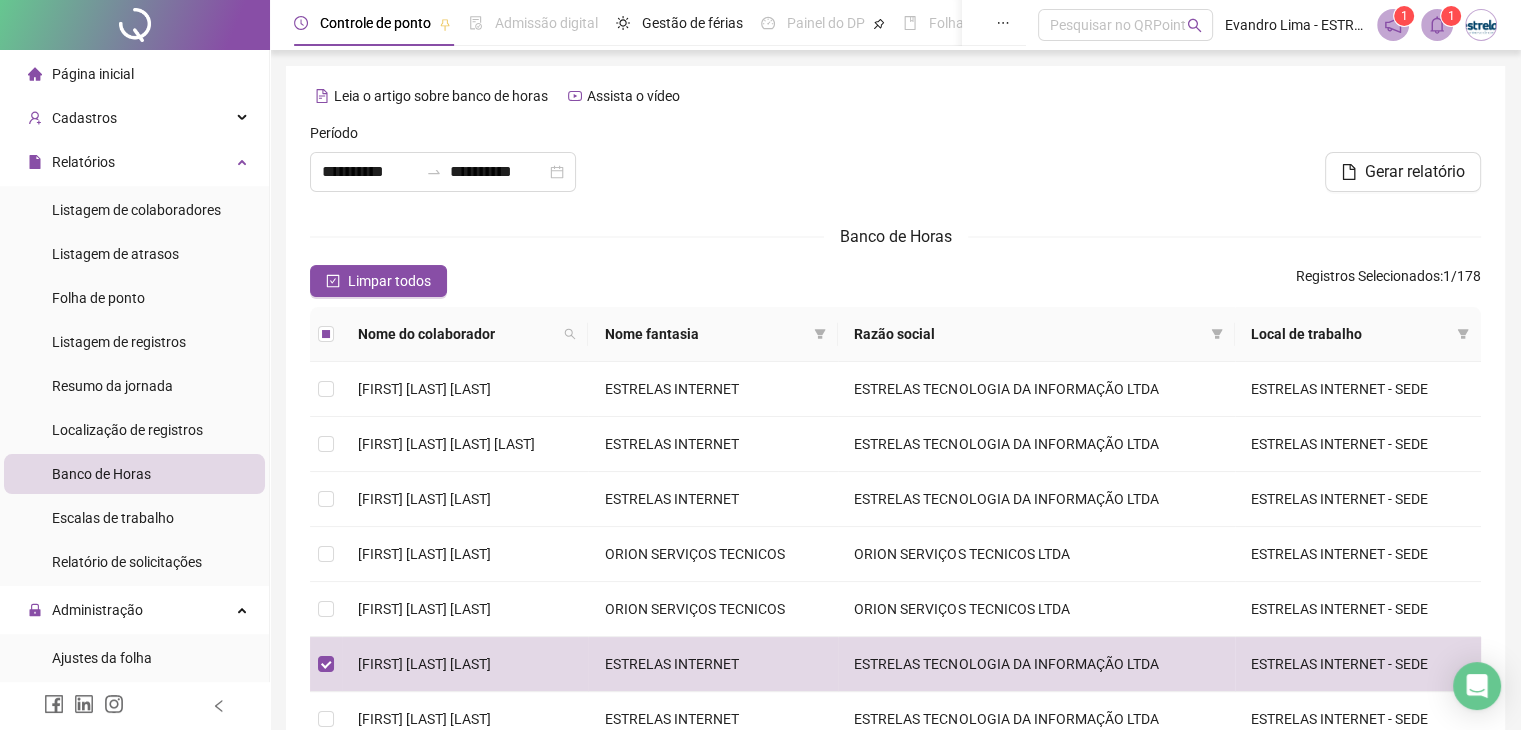 click on "Página inicial" at bounding box center [93, 74] 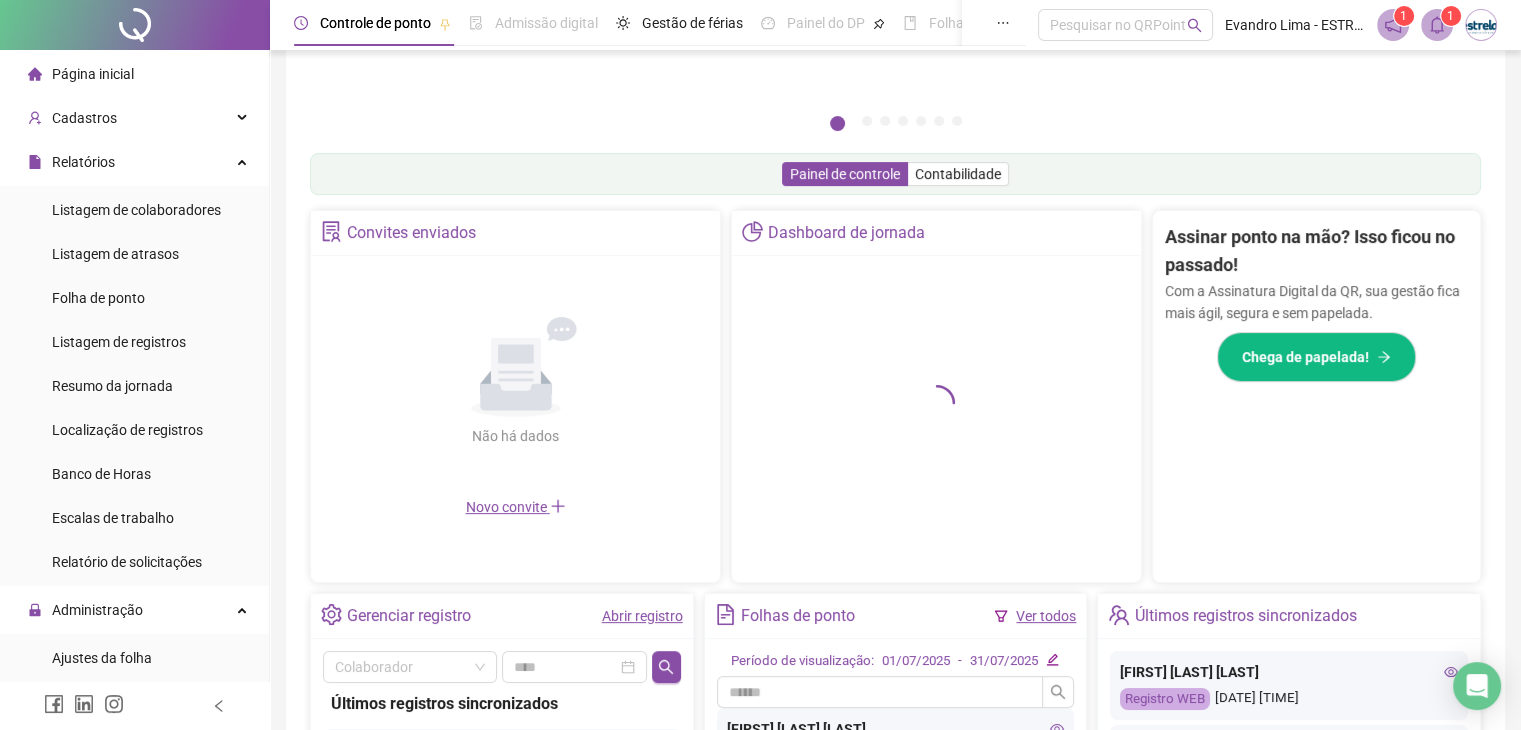 scroll, scrollTop: 528, scrollLeft: 0, axis: vertical 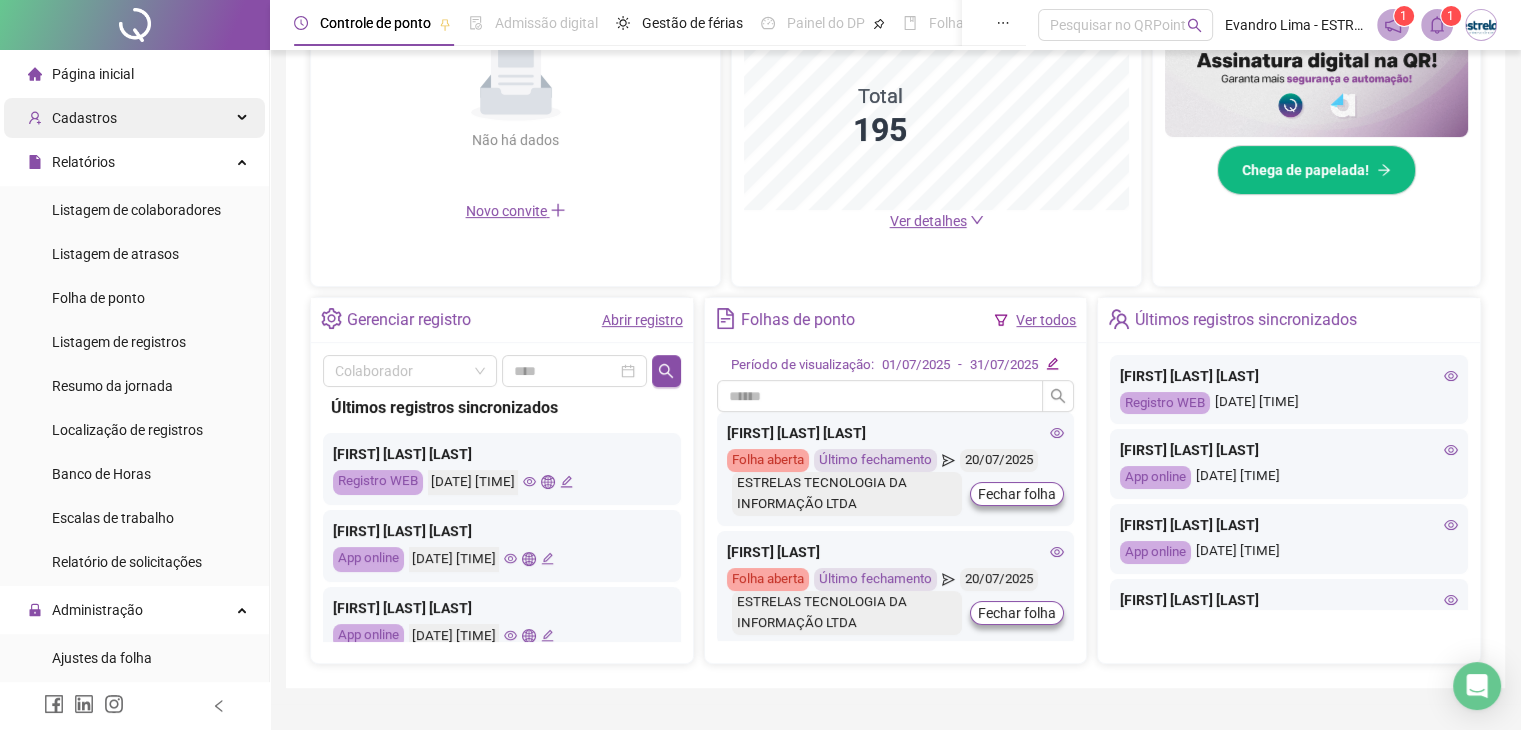 click on "Cadastros" at bounding box center [84, 118] 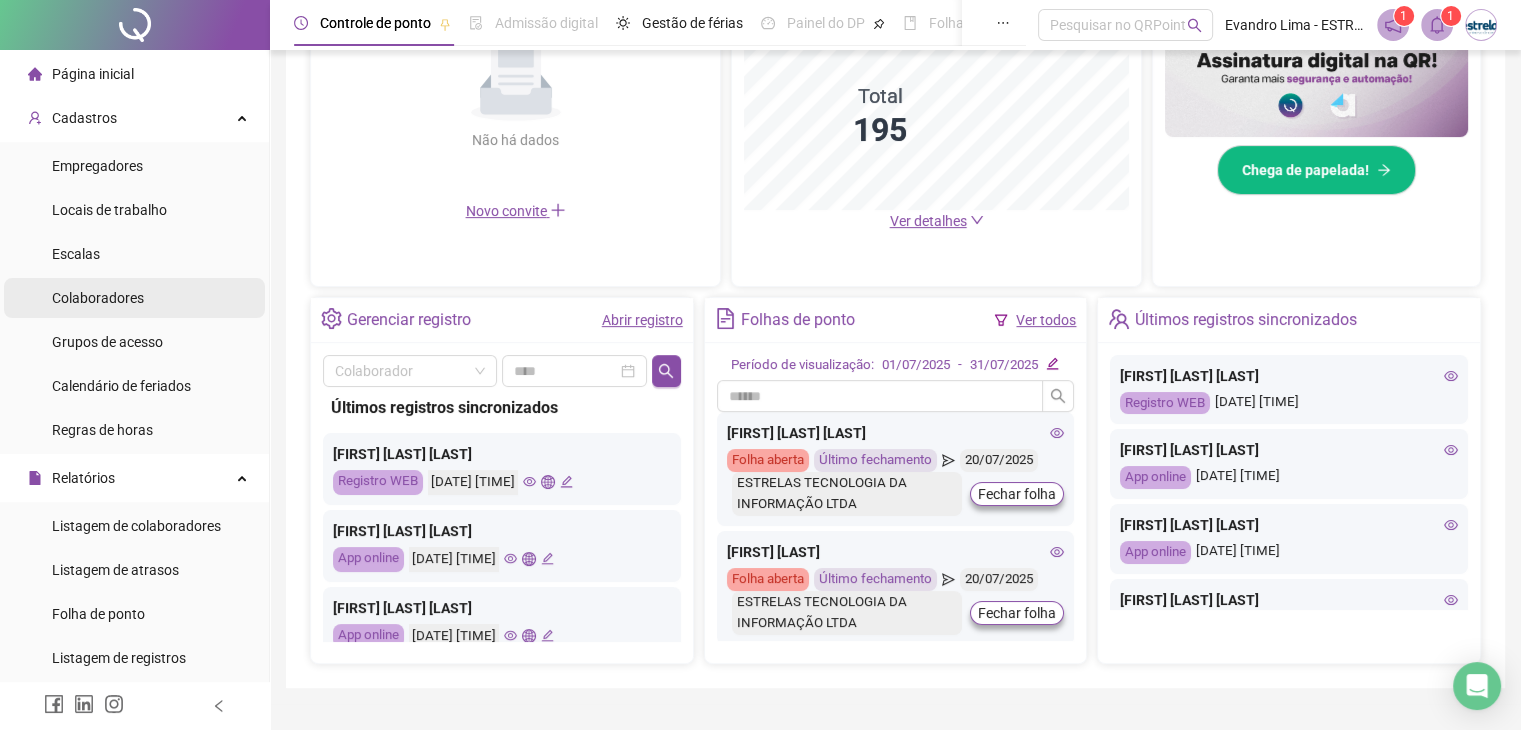 click on "Colaboradores" at bounding box center [98, 298] 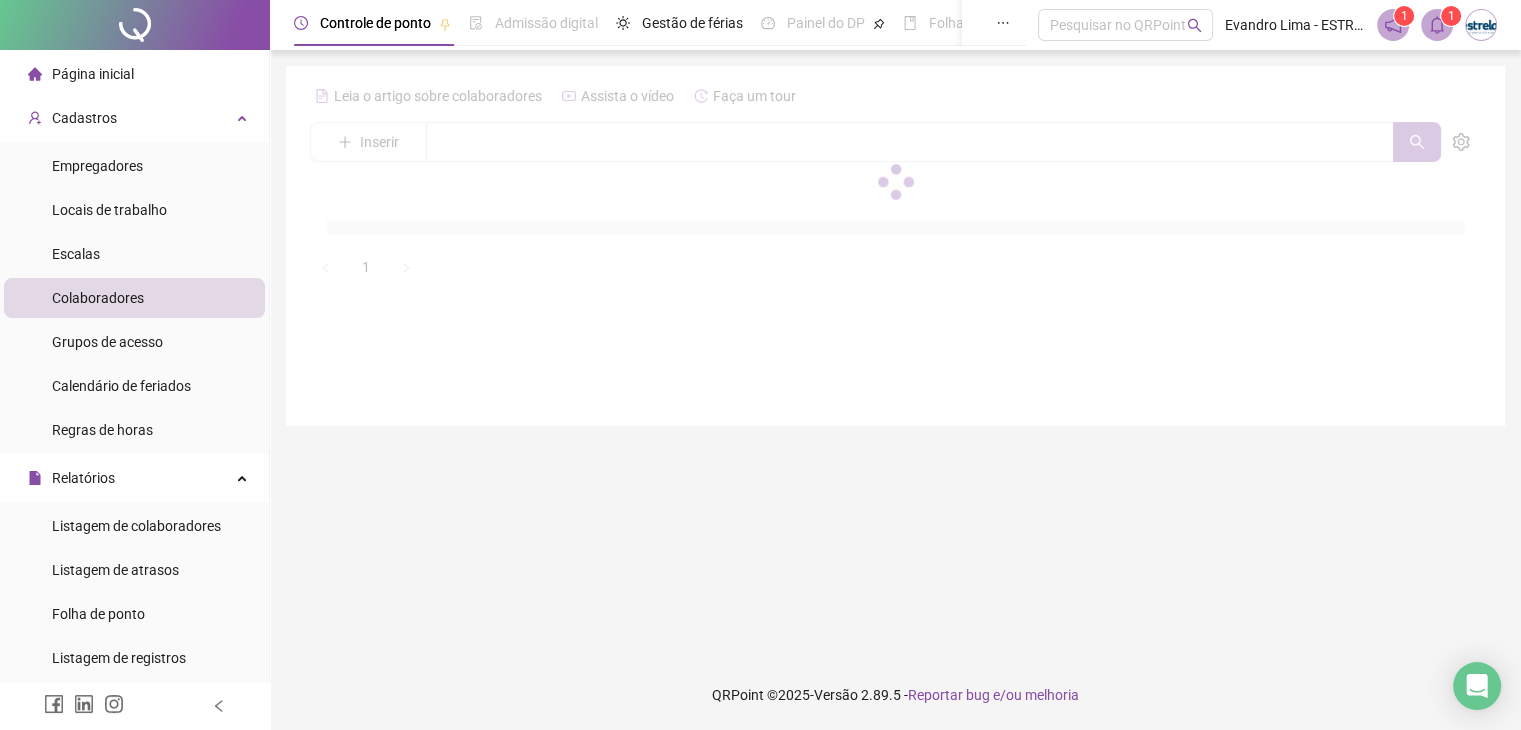 scroll, scrollTop: 0, scrollLeft: 0, axis: both 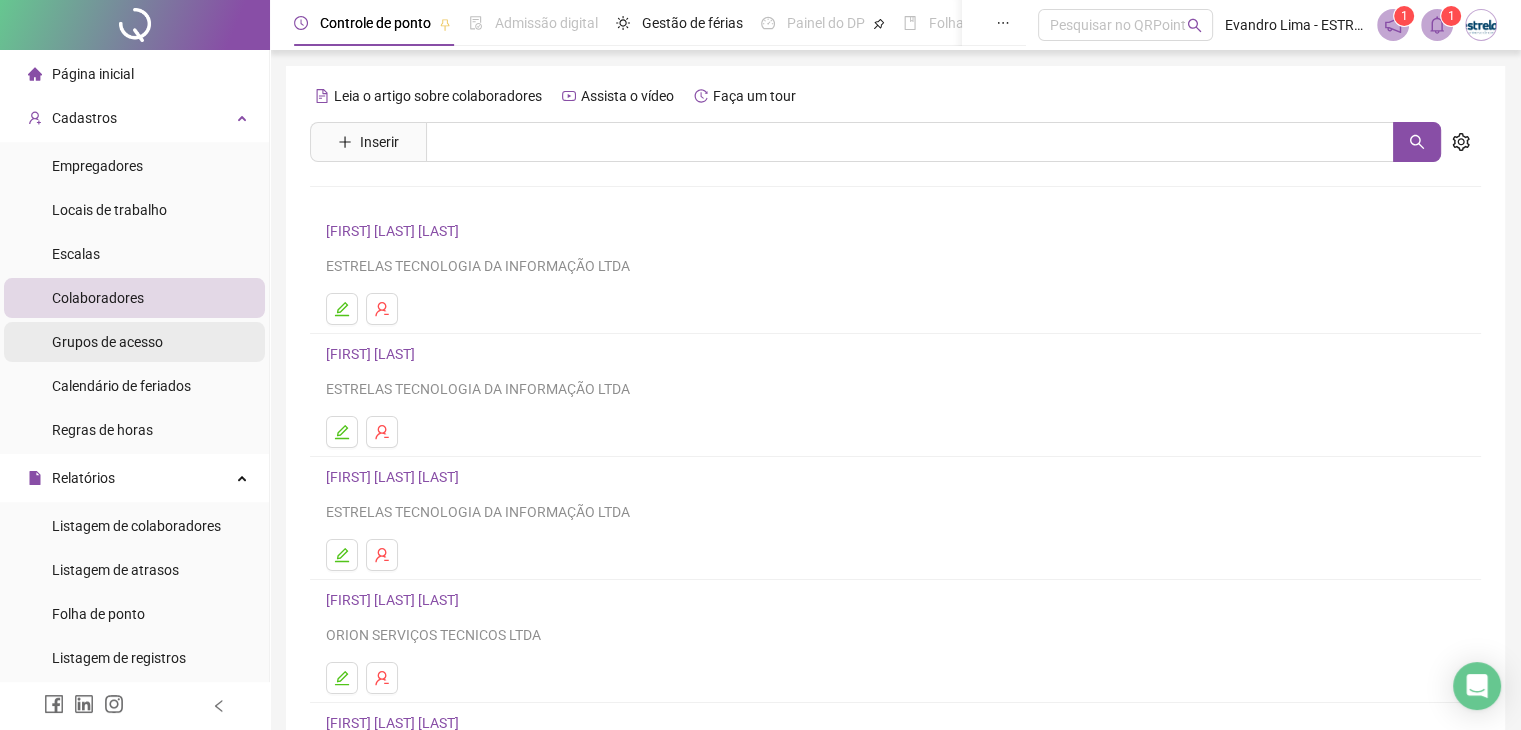 click on "Grupos de acesso" at bounding box center (107, 342) 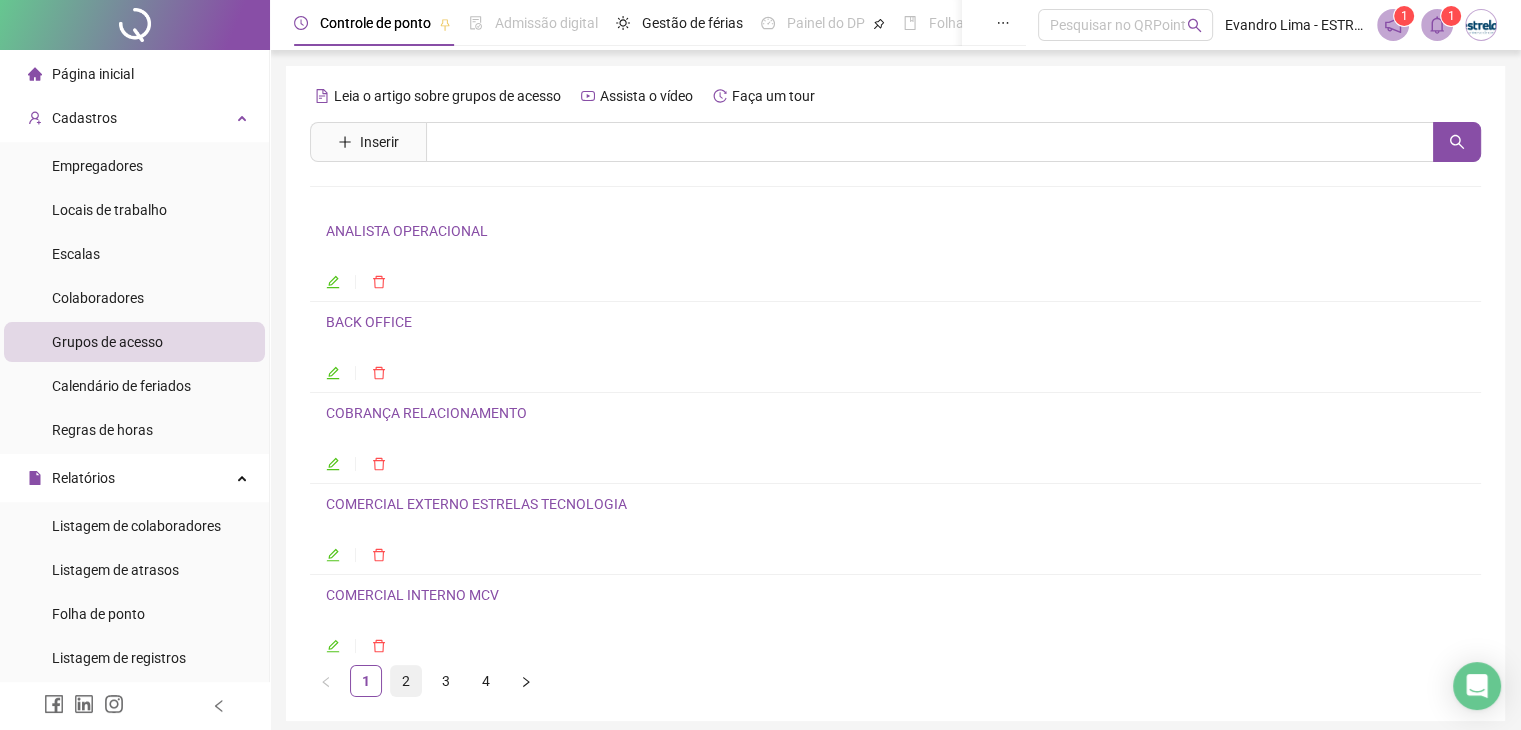 click on "2" at bounding box center [406, 681] 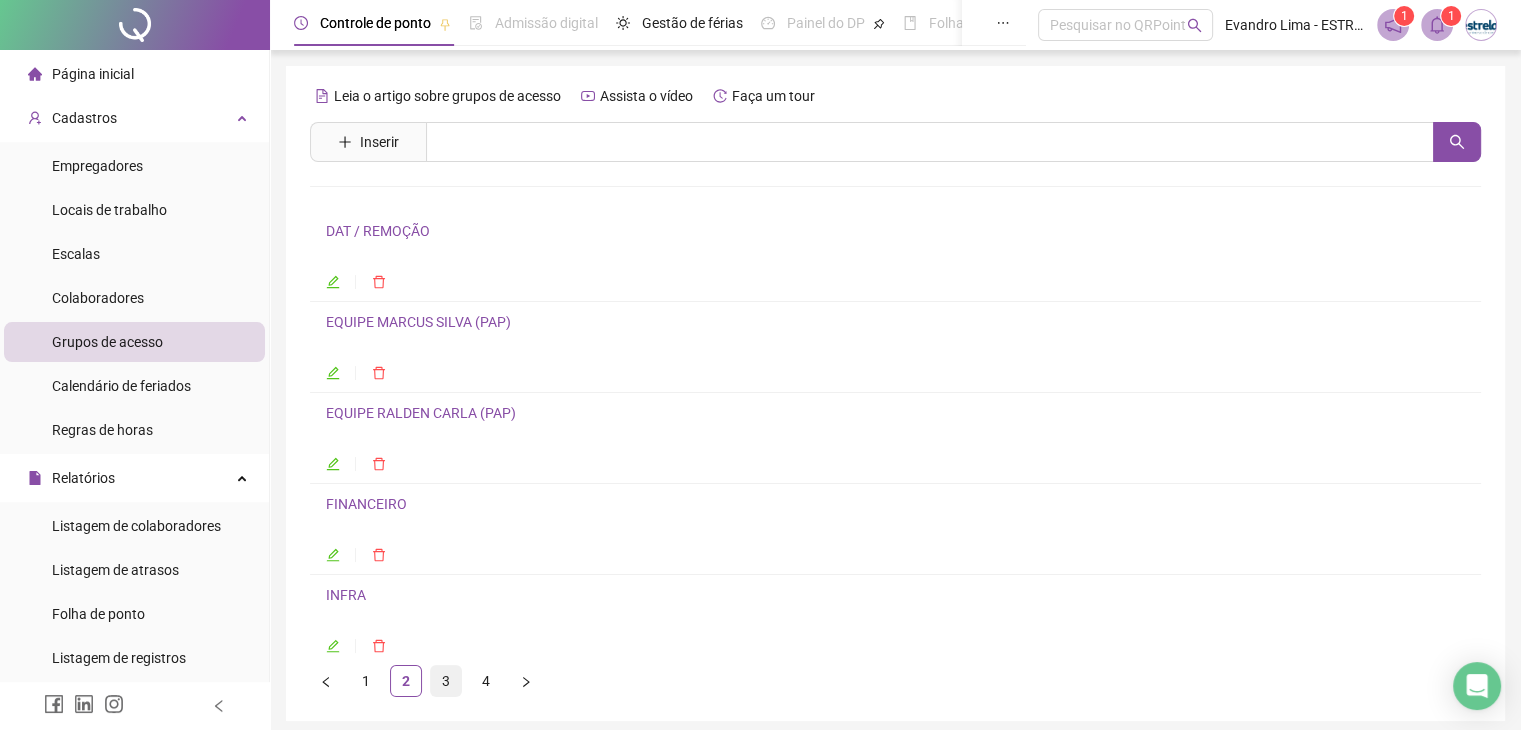 click on "3" at bounding box center (446, 681) 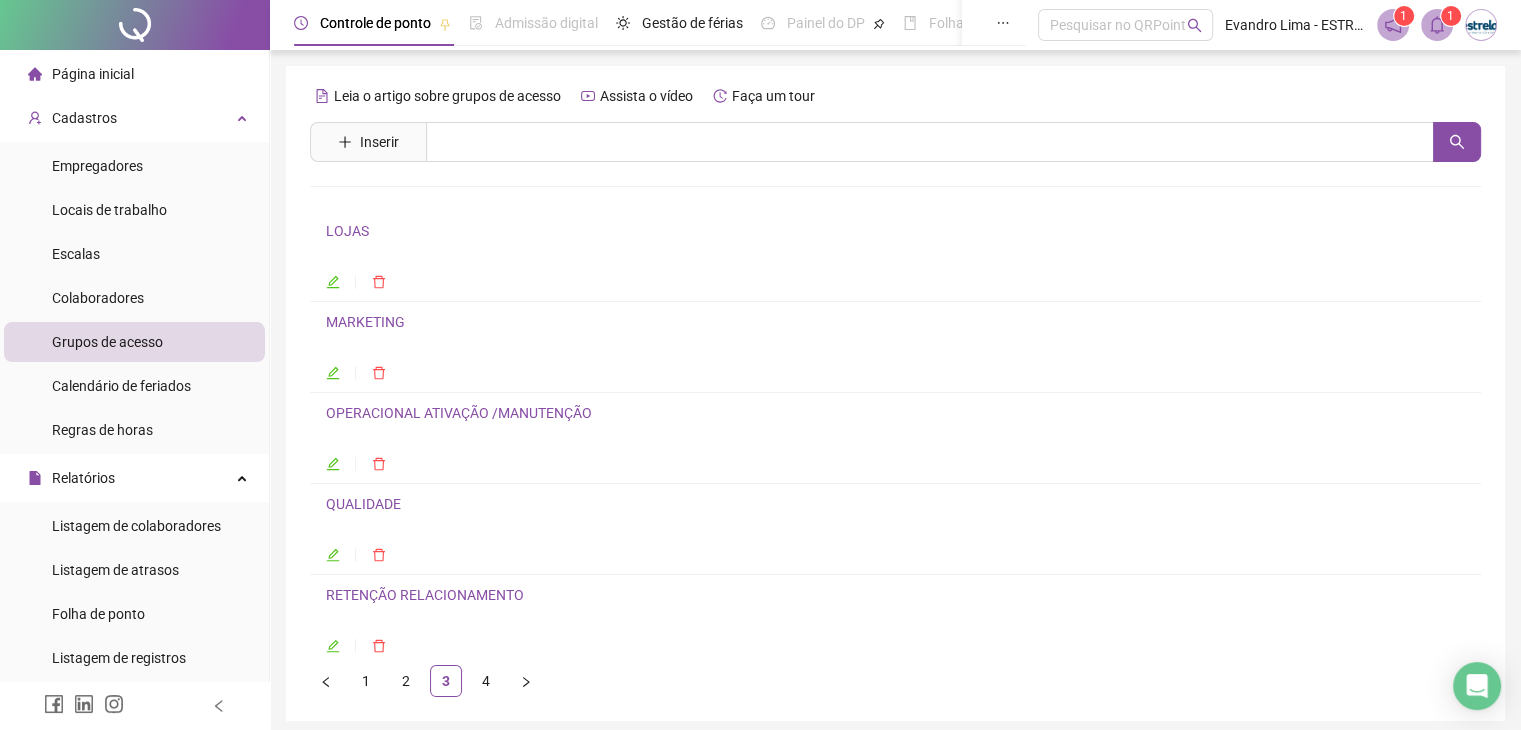 scroll, scrollTop: 76, scrollLeft: 0, axis: vertical 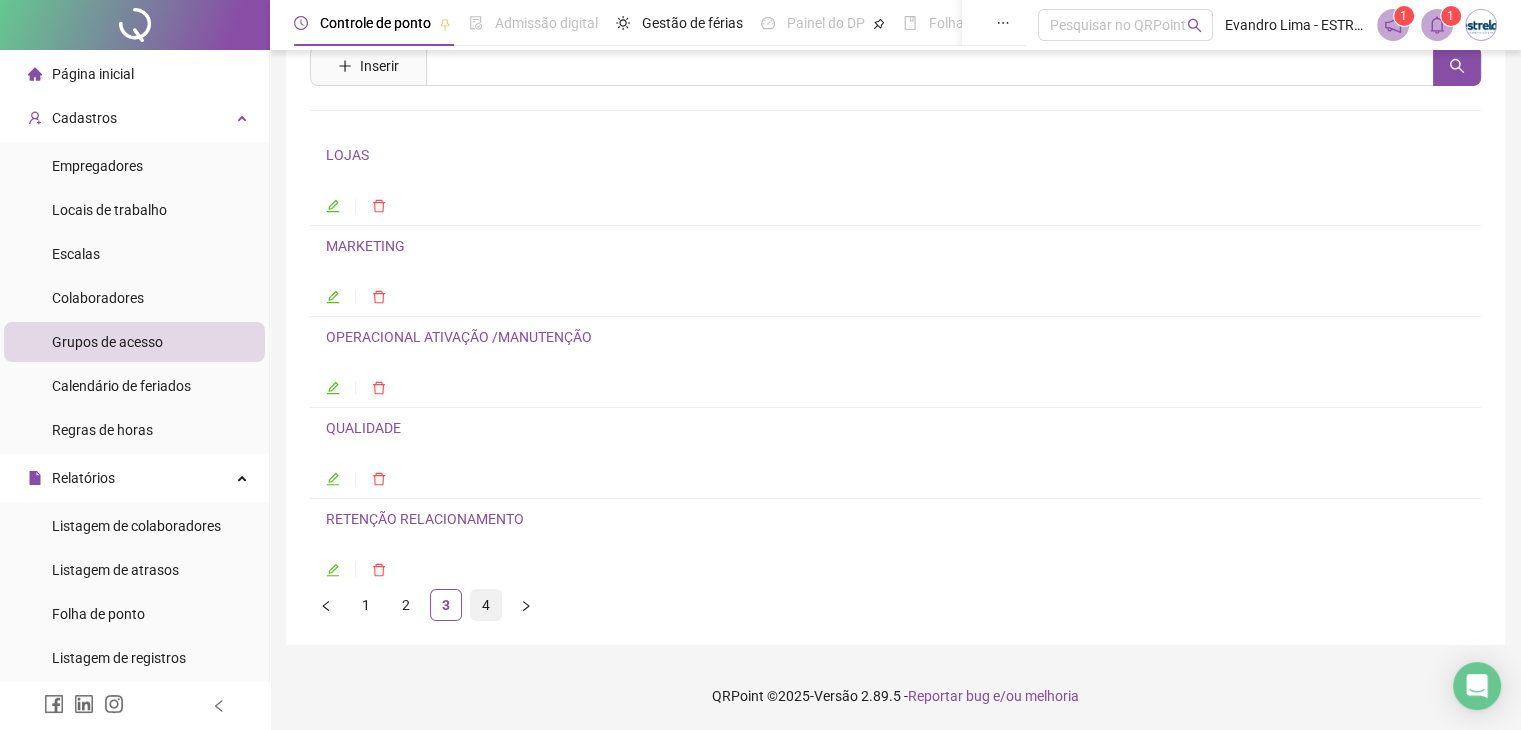 click on "4" at bounding box center [486, 605] 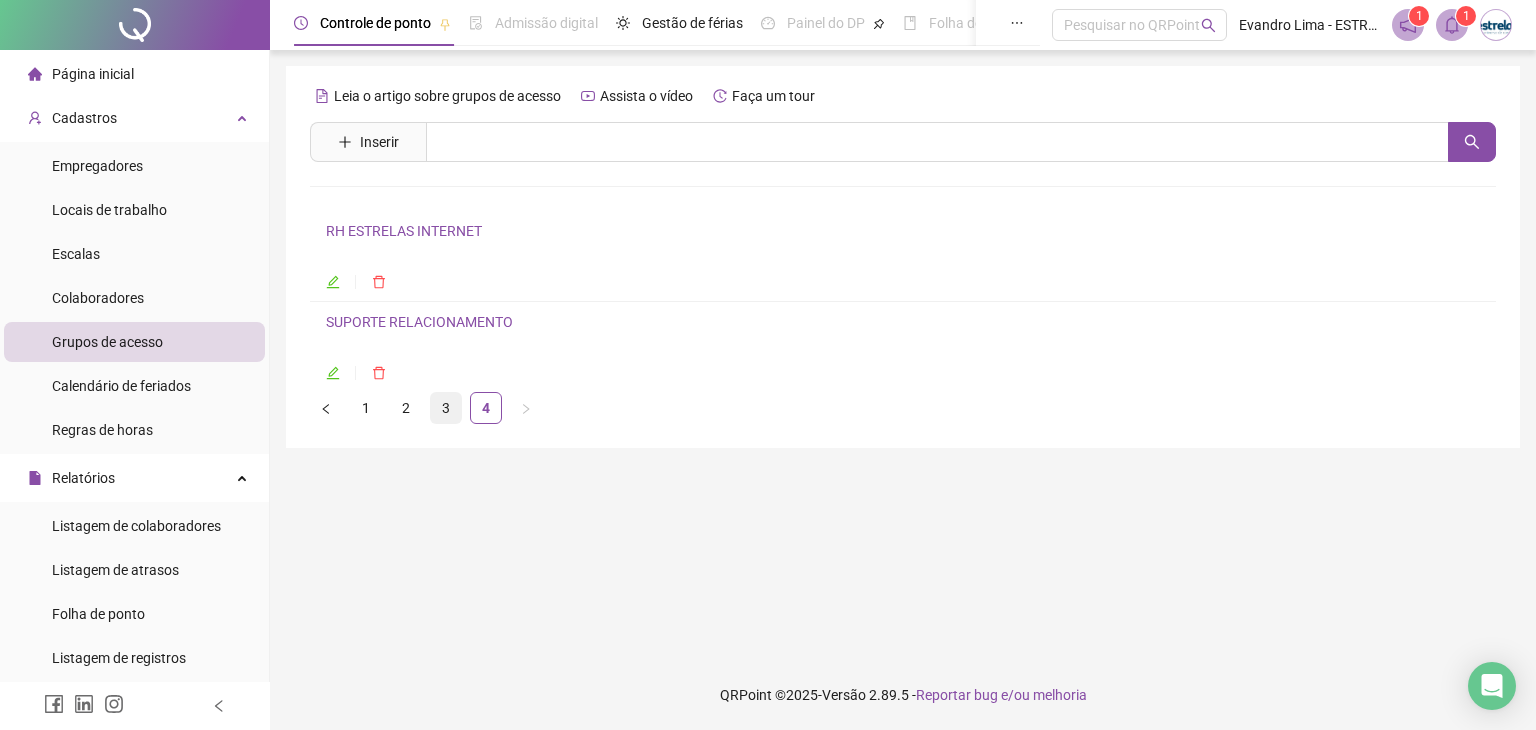 click on "3" at bounding box center (446, 408) 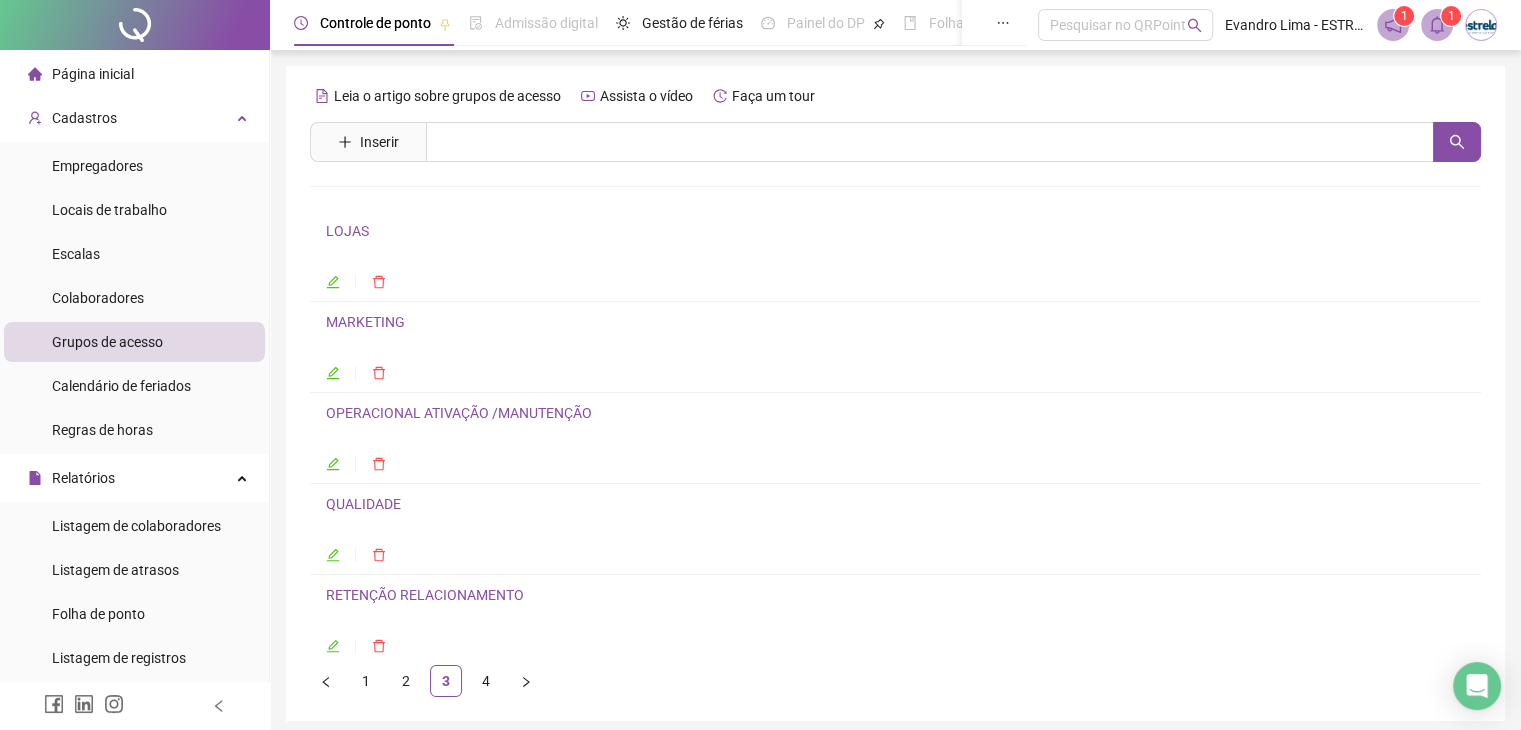 scroll, scrollTop: 76, scrollLeft: 0, axis: vertical 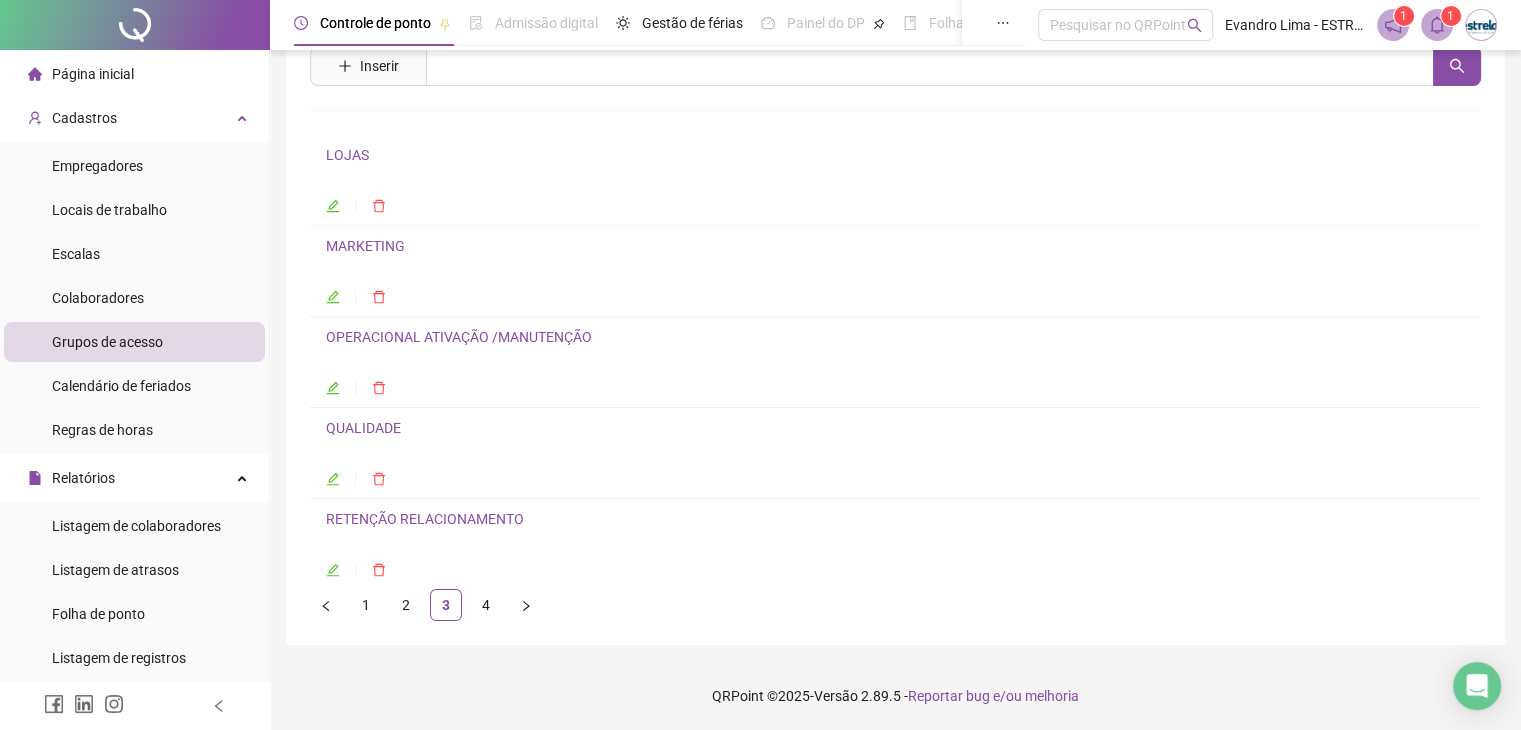click on "2" at bounding box center [406, 605] 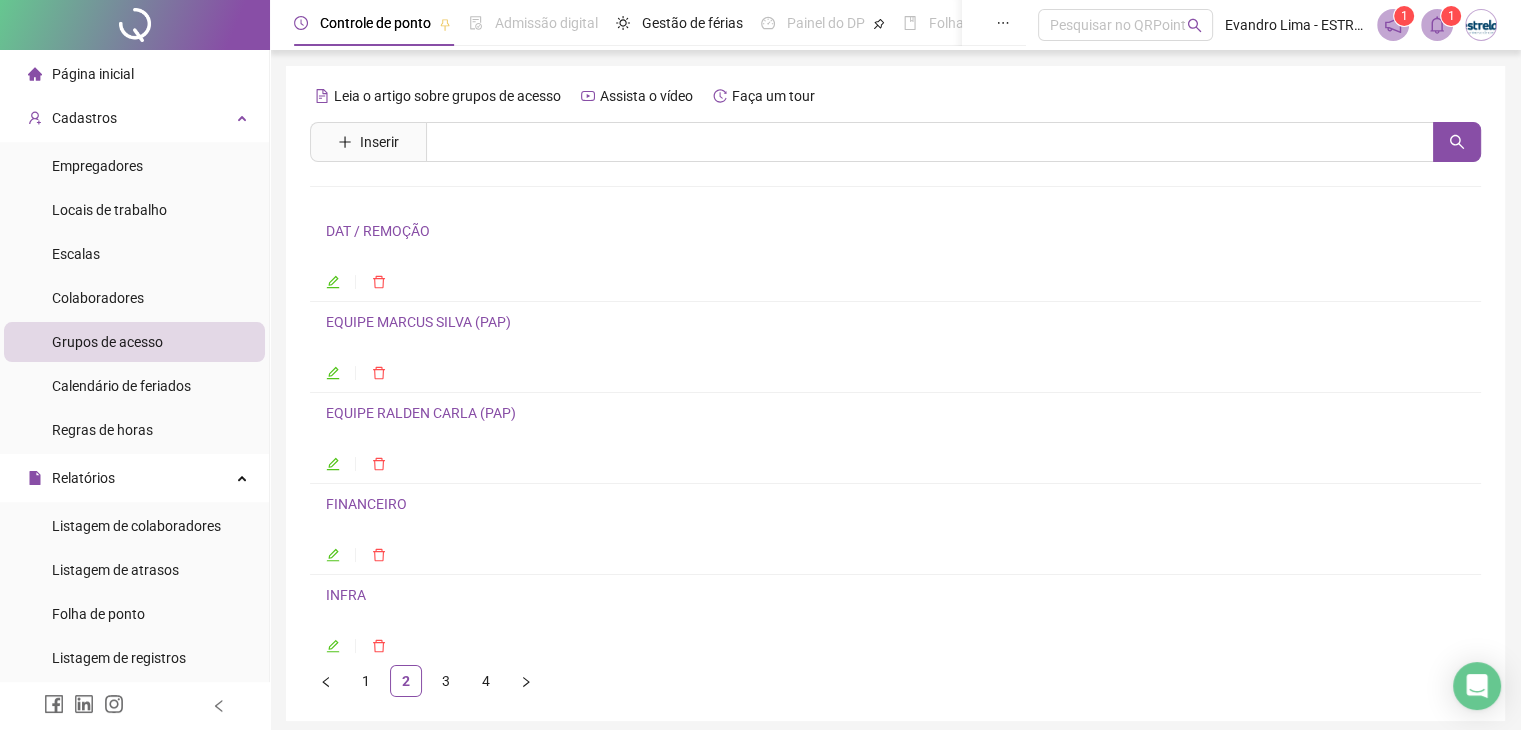 scroll, scrollTop: 76, scrollLeft: 0, axis: vertical 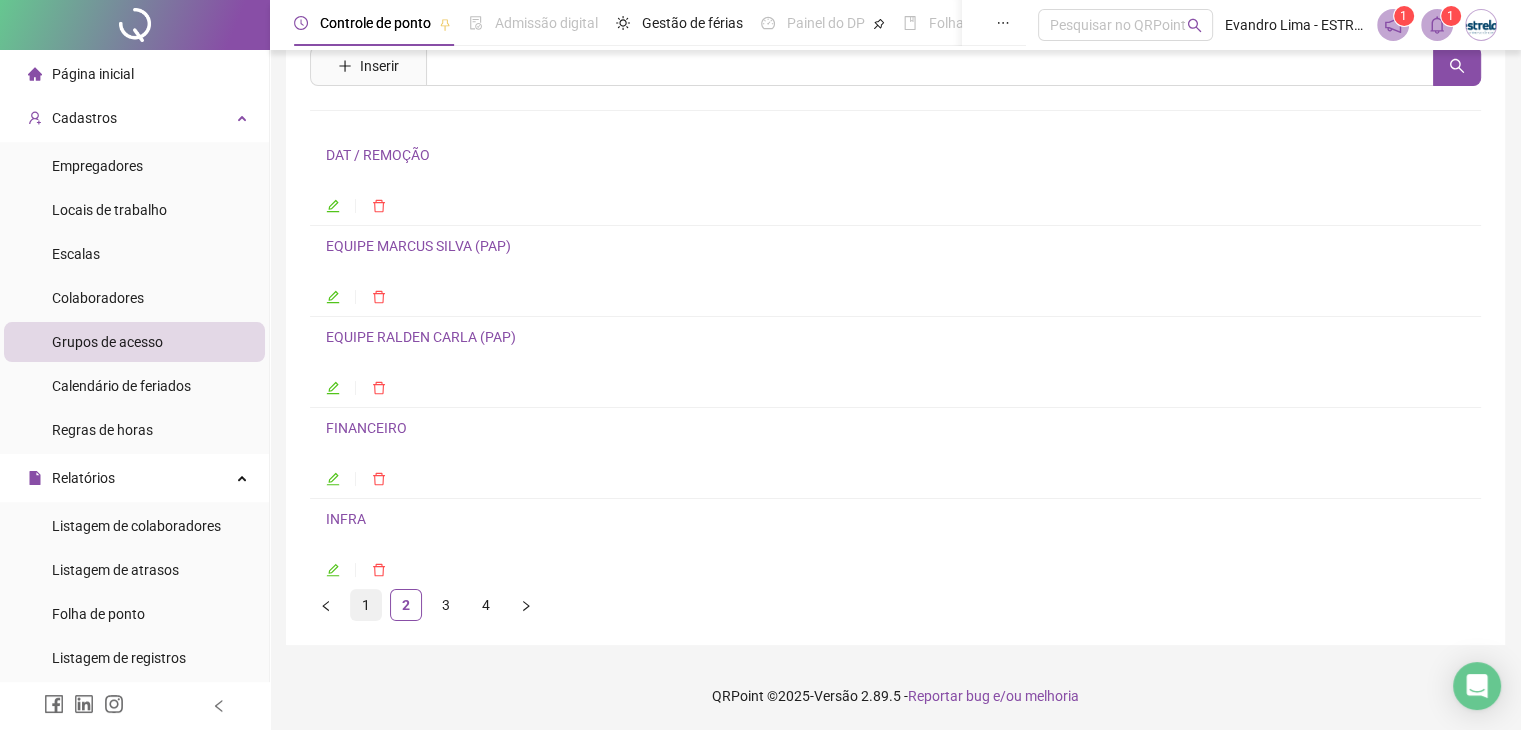 click on "1" at bounding box center (366, 605) 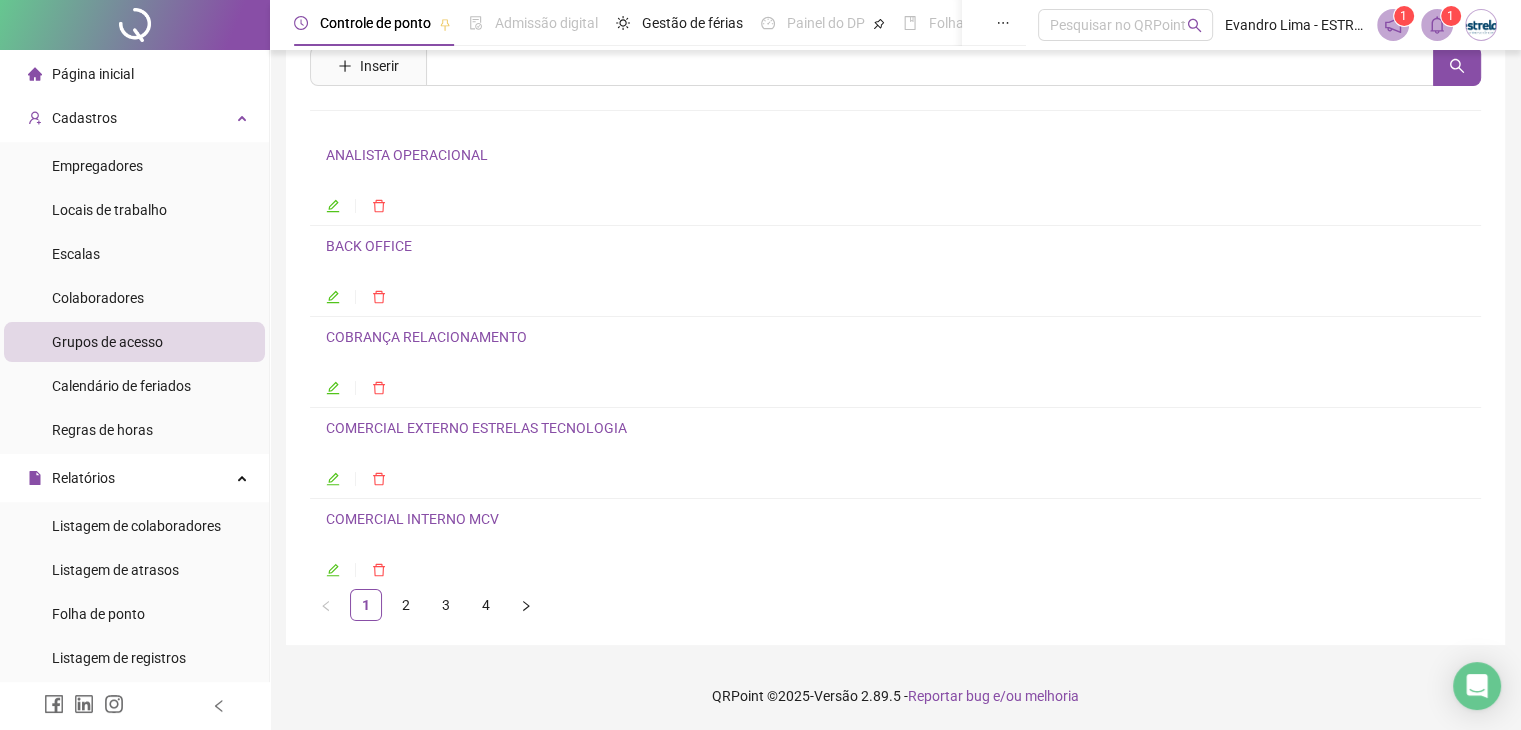 scroll, scrollTop: 0, scrollLeft: 0, axis: both 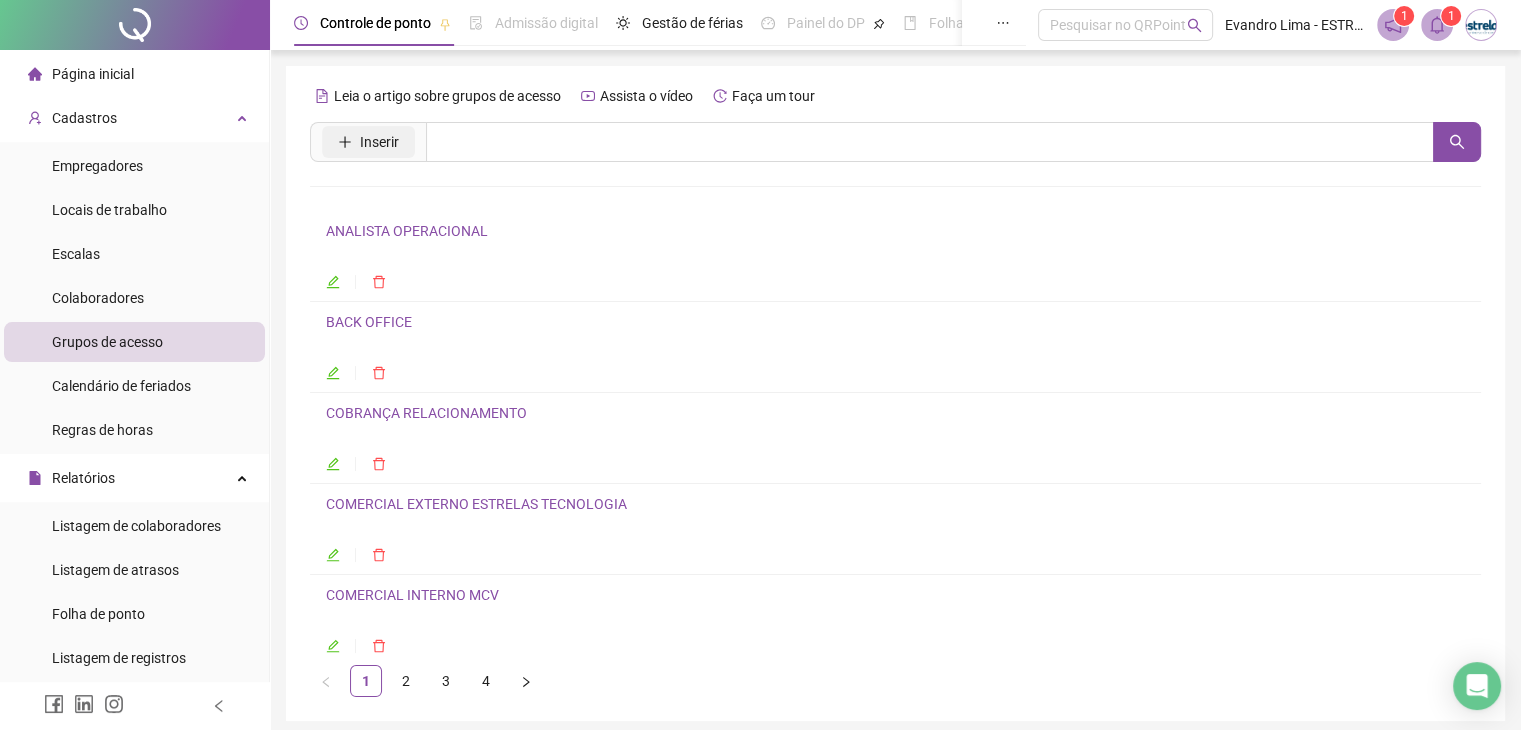 click on "Inserir" at bounding box center [379, 142] 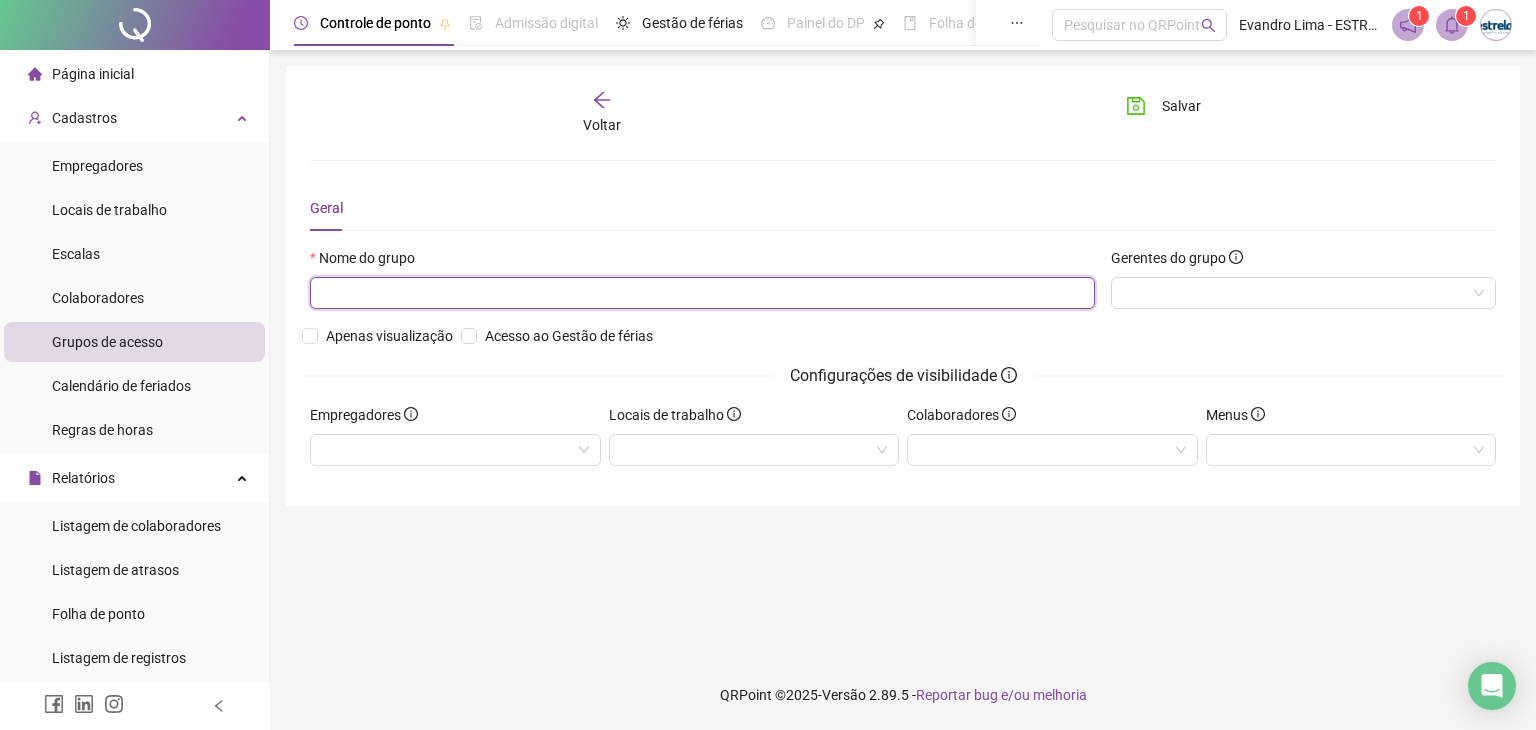click at bounding box center [702, 293] 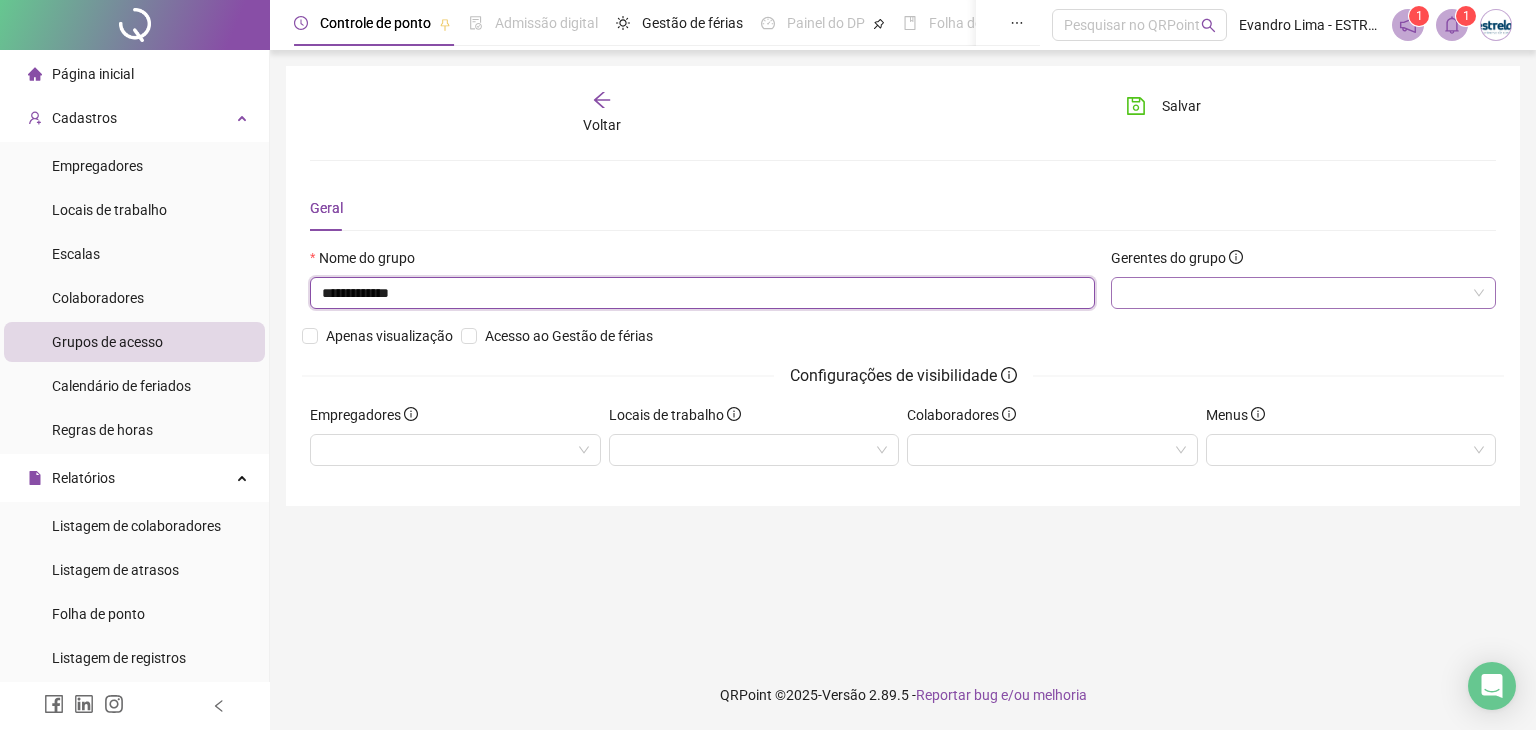 click at bounding box center [1303, 293] 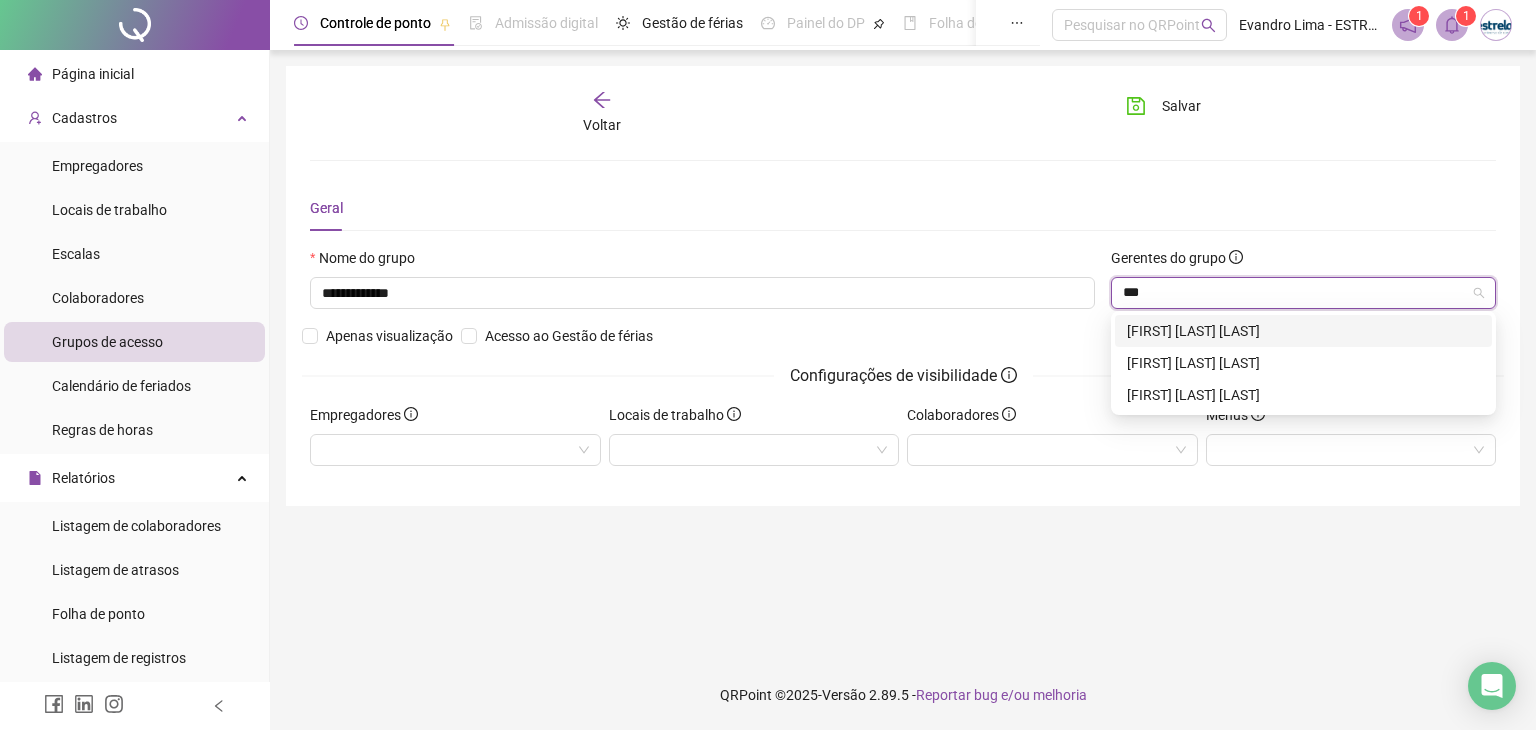 type on "****" 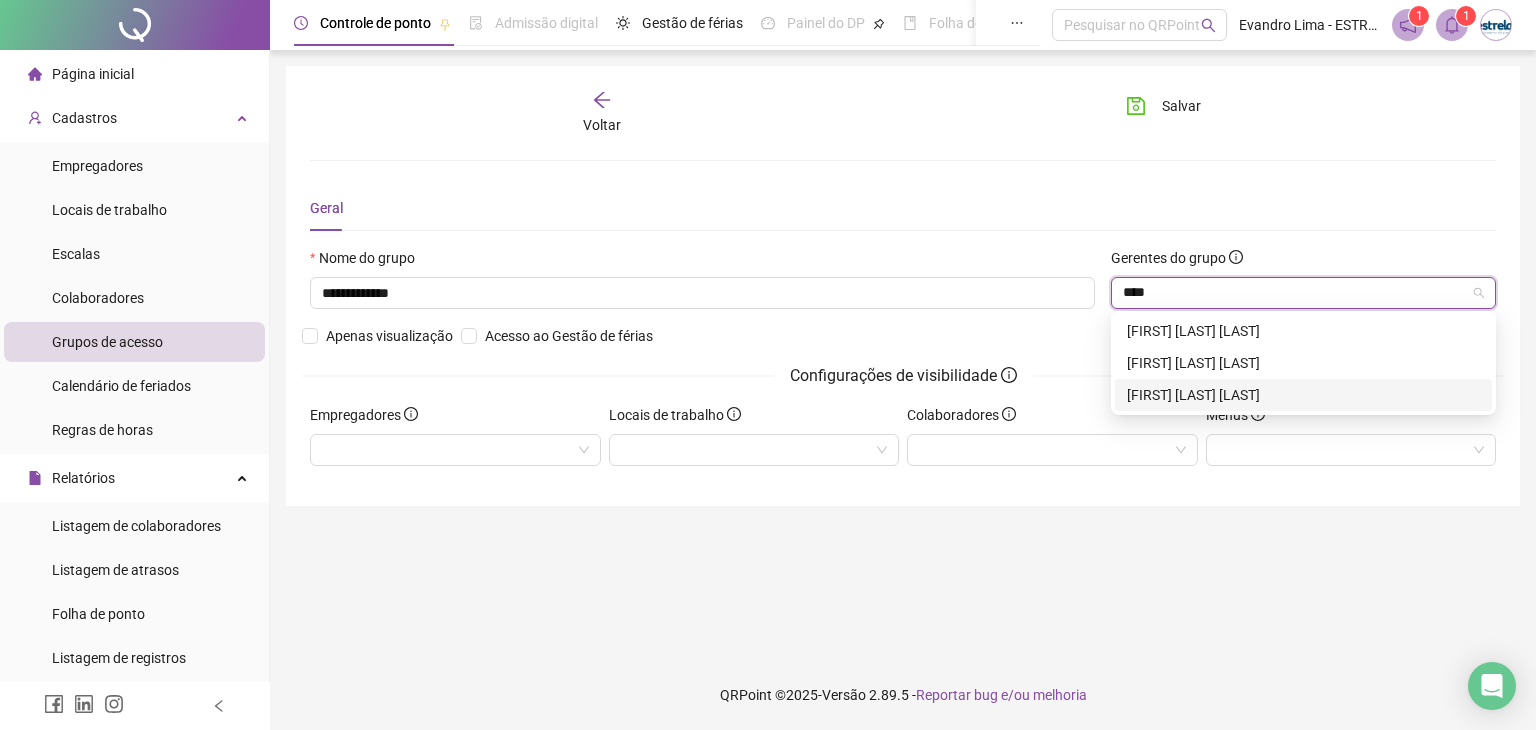 click on "[FIRST] [LAST] [LAST]" at bounding box center (1303, 395) 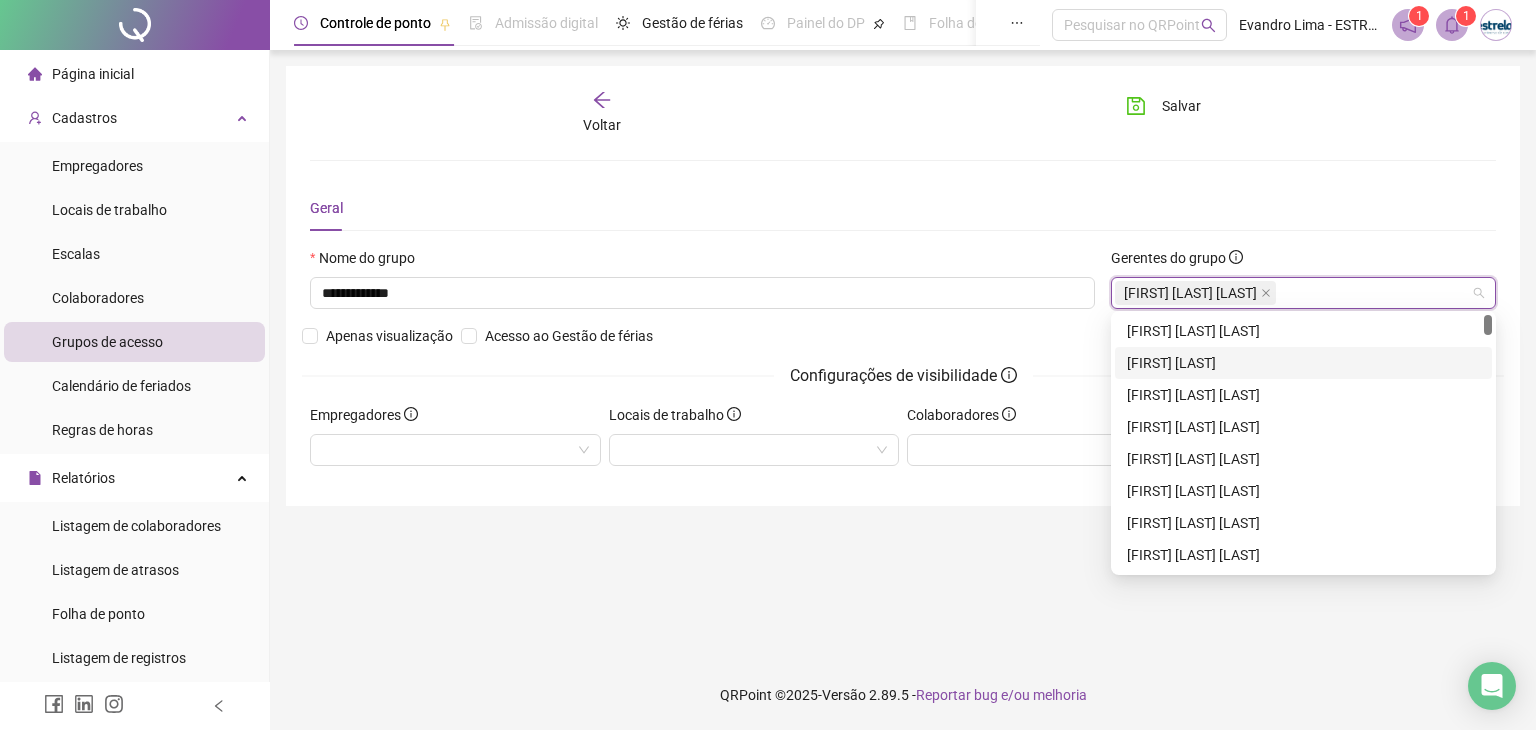 click on "**********" at bounding box center [903, 325] 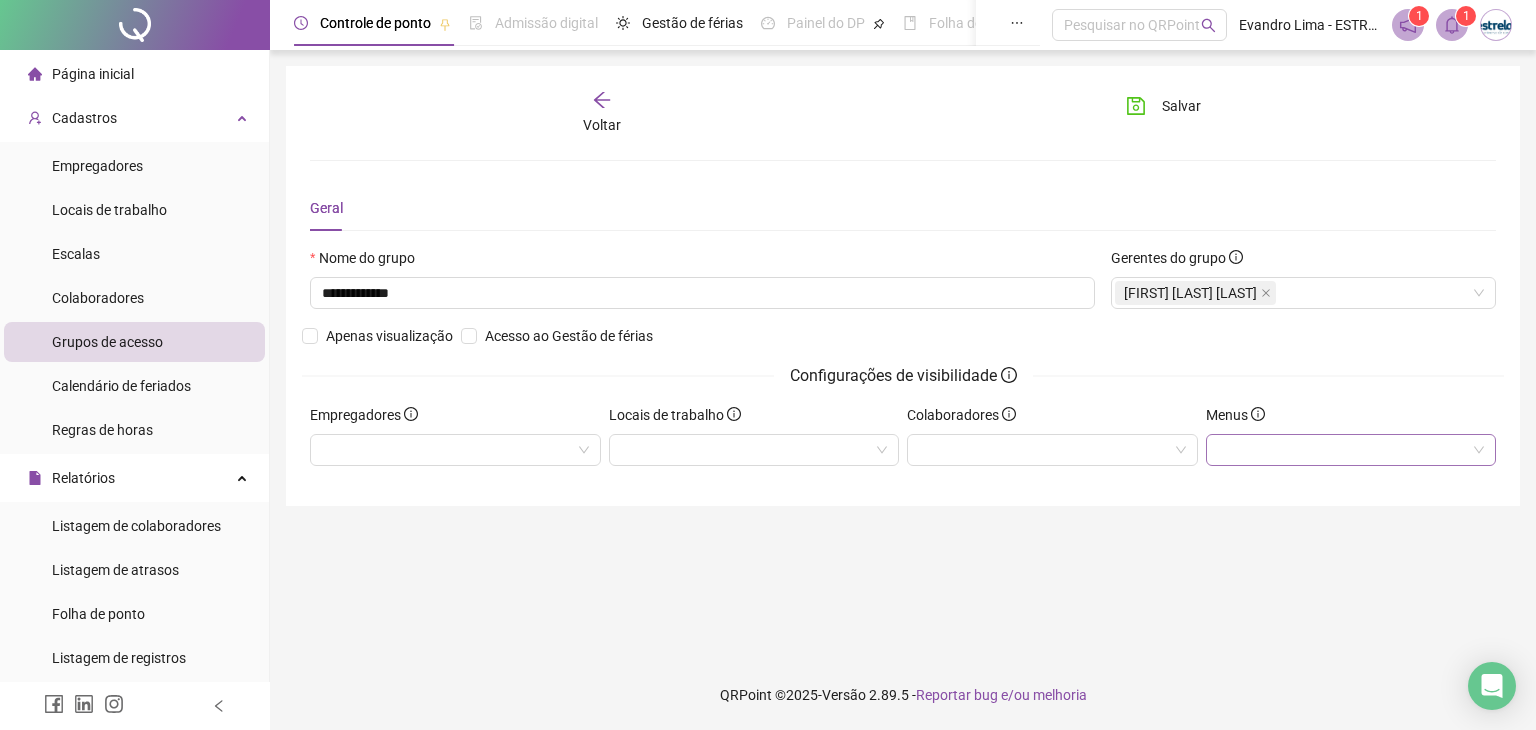 click at bounding box center [1351, 450] 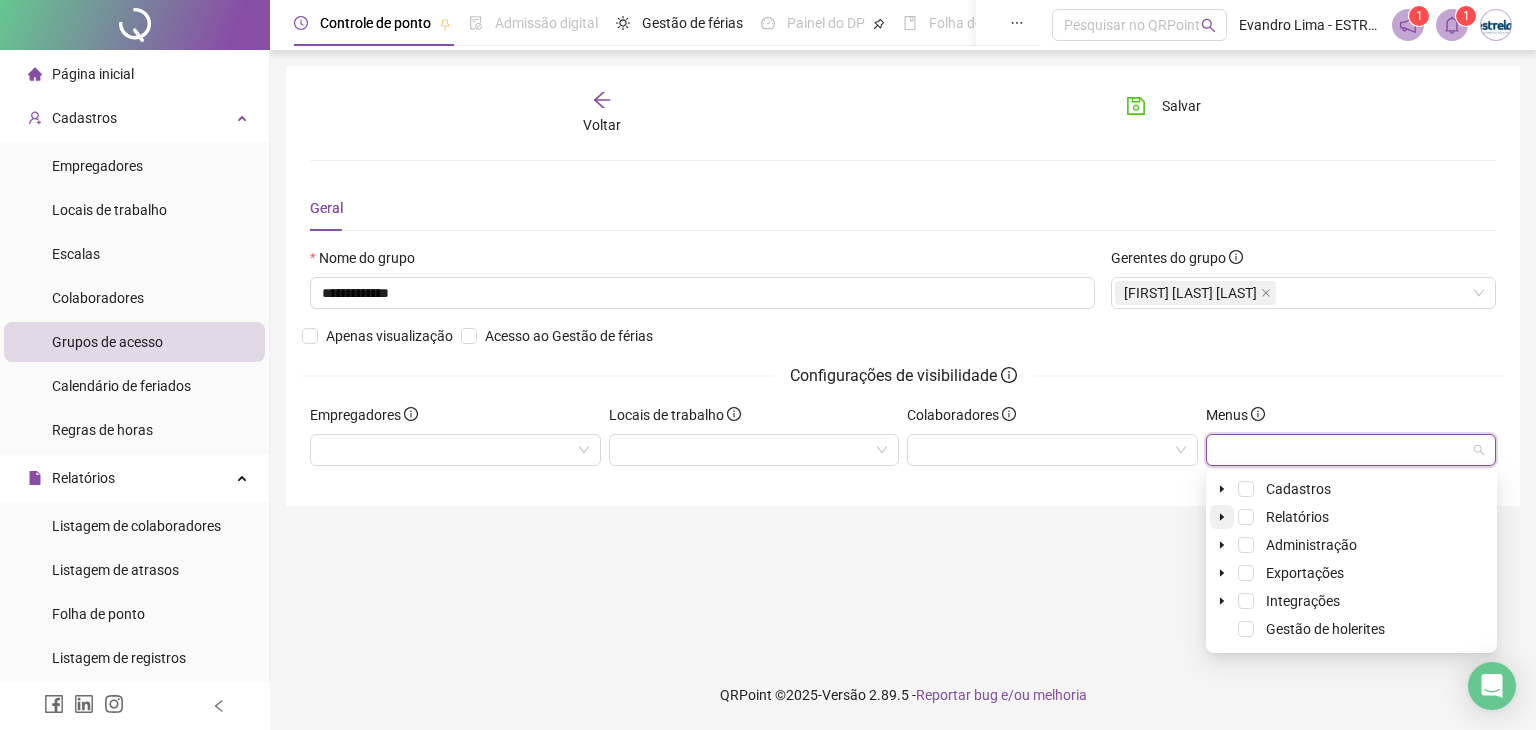 click 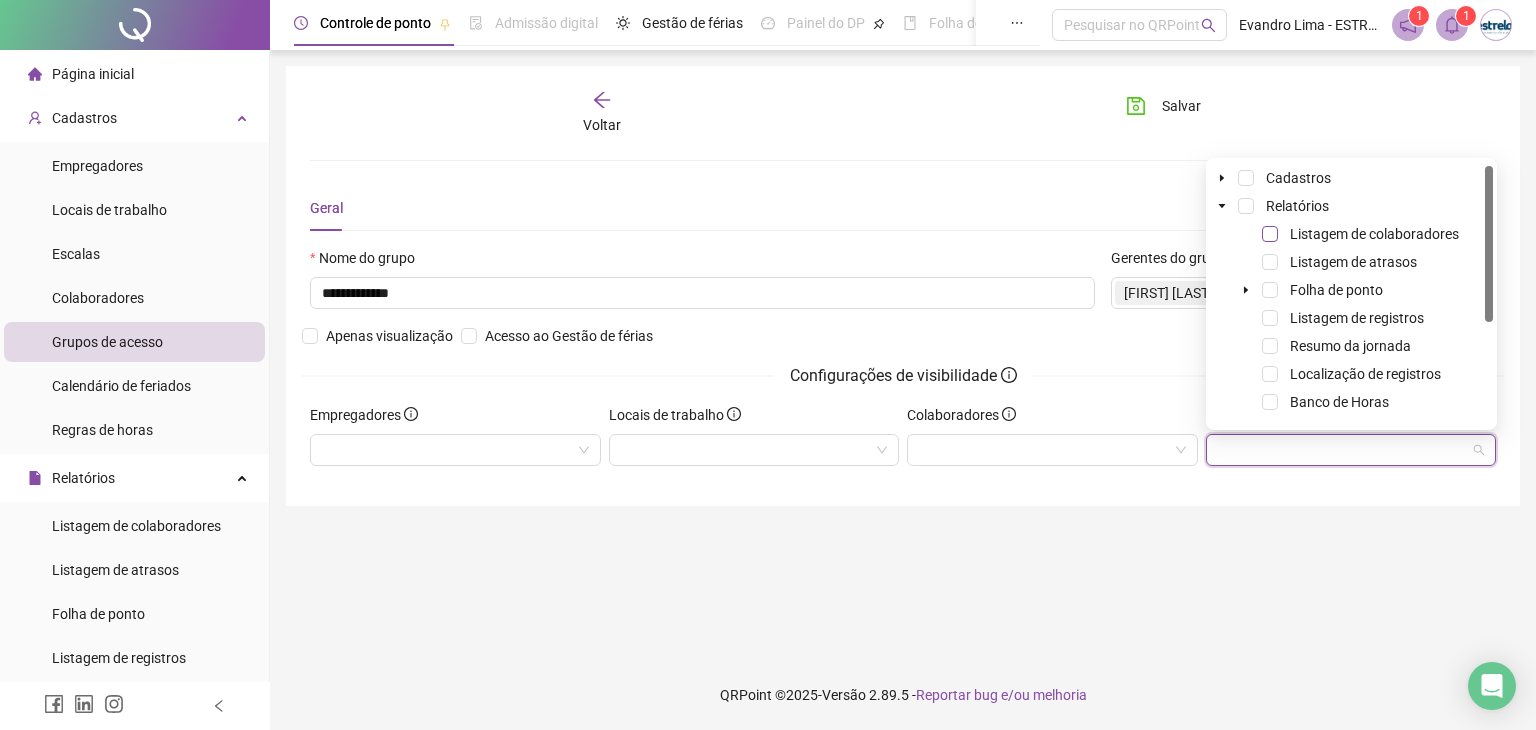 click at bounding box center [1270, 234] 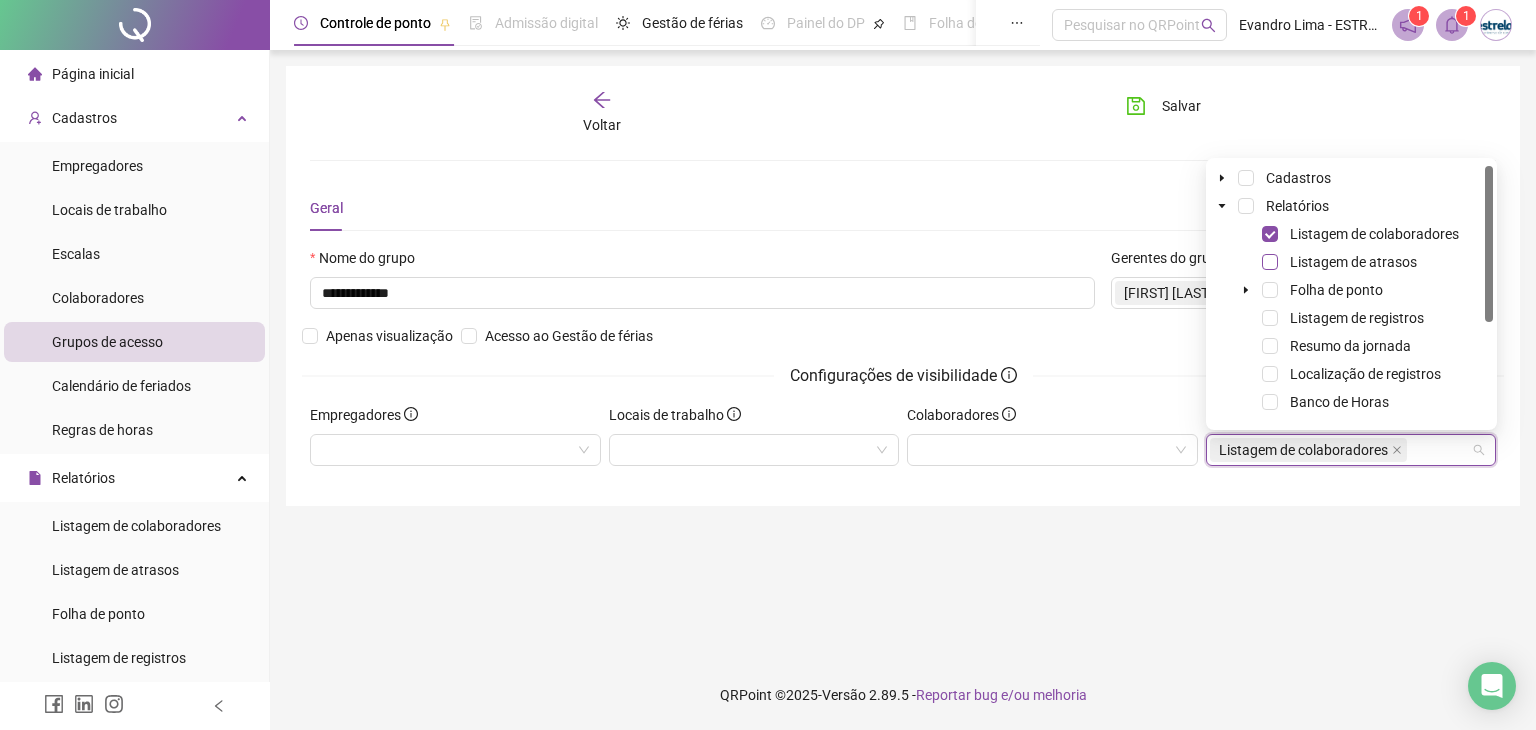 click at bounding box center [1270, 262] 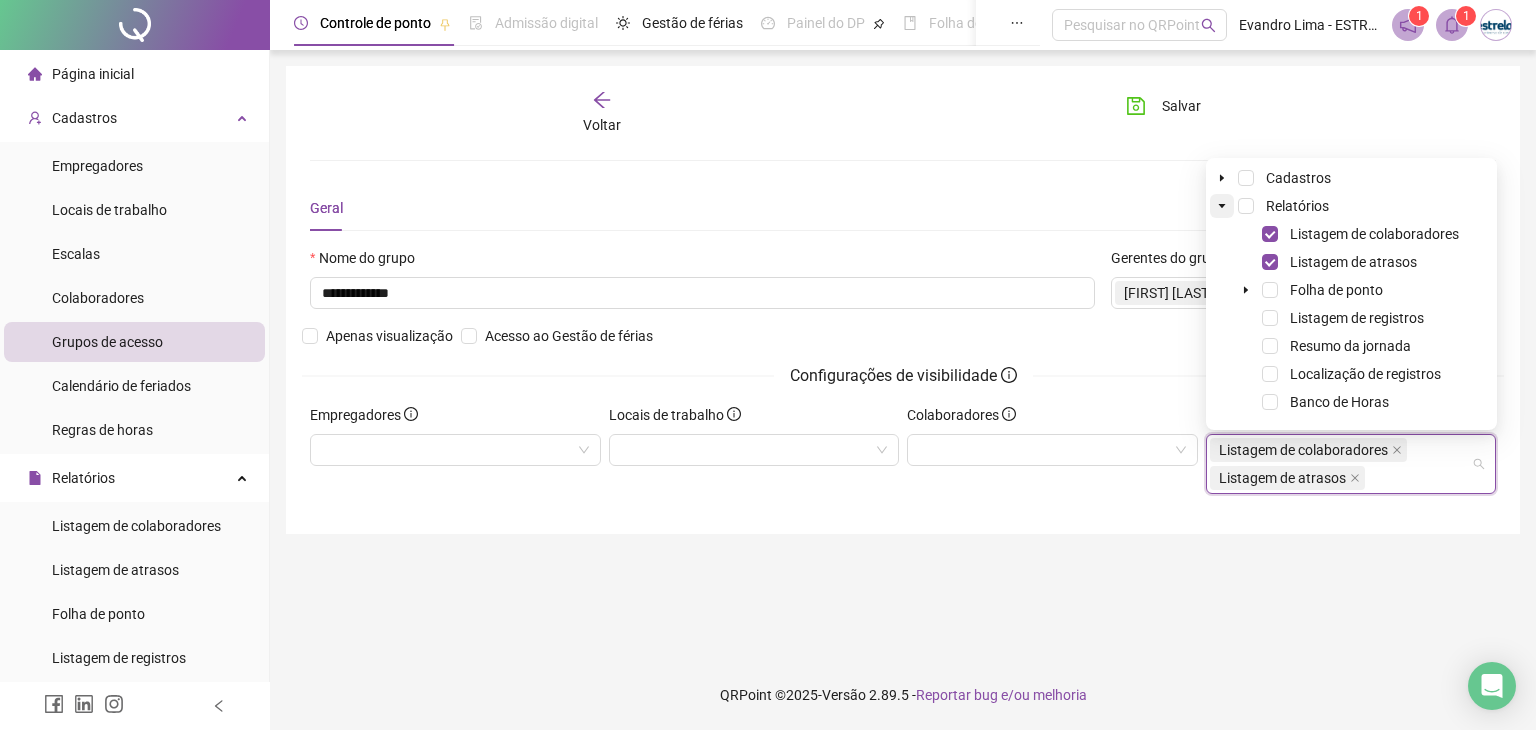 click 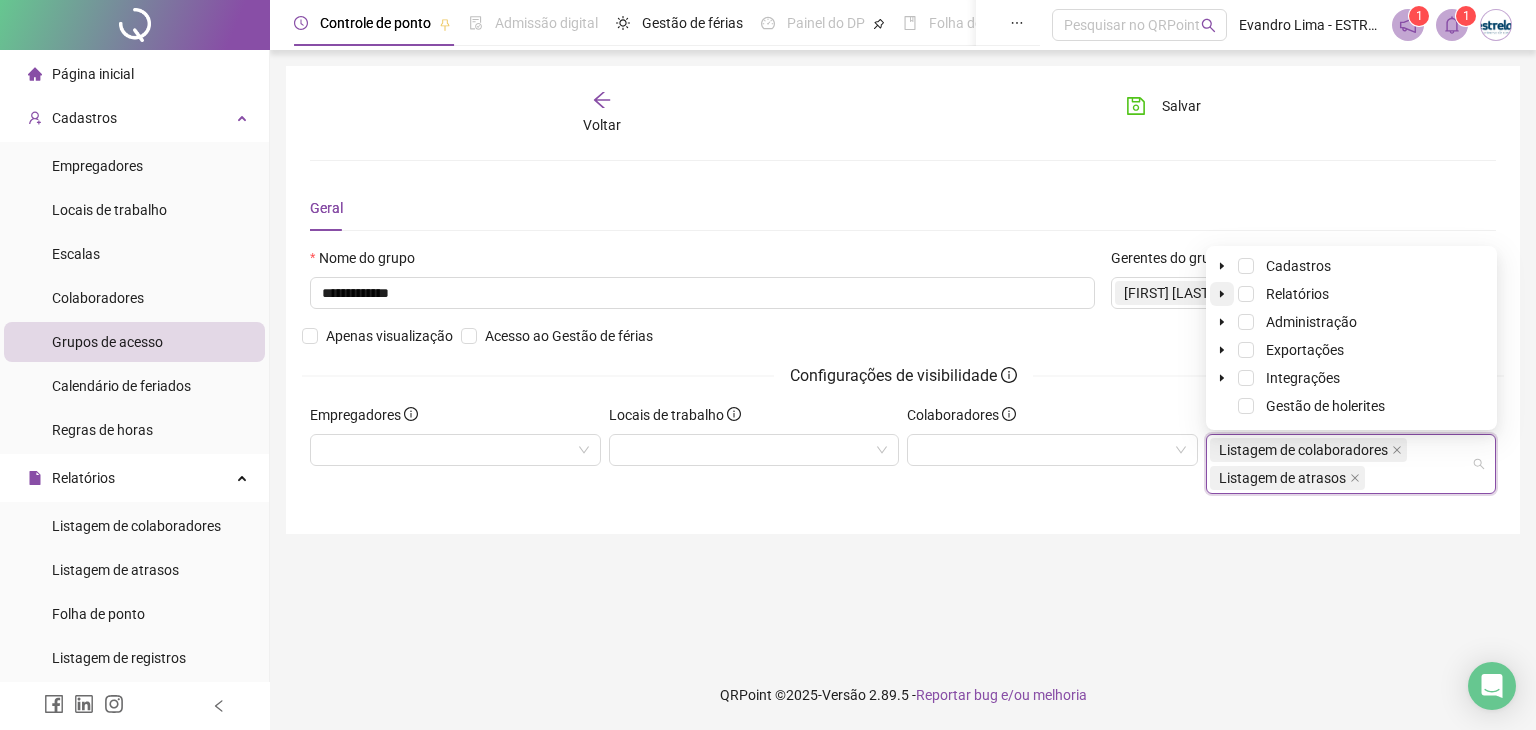 click 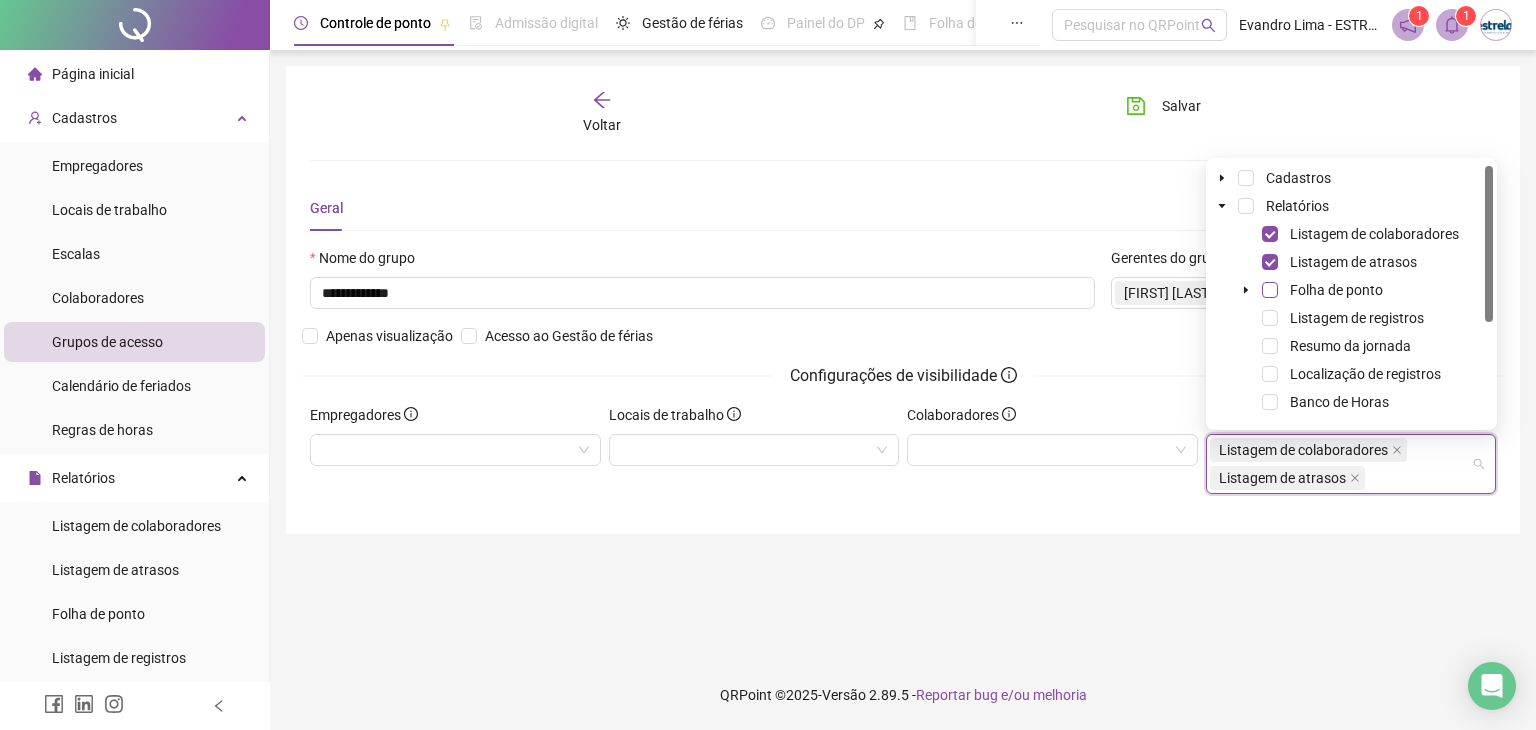 click at bounding box center [1270, 290] 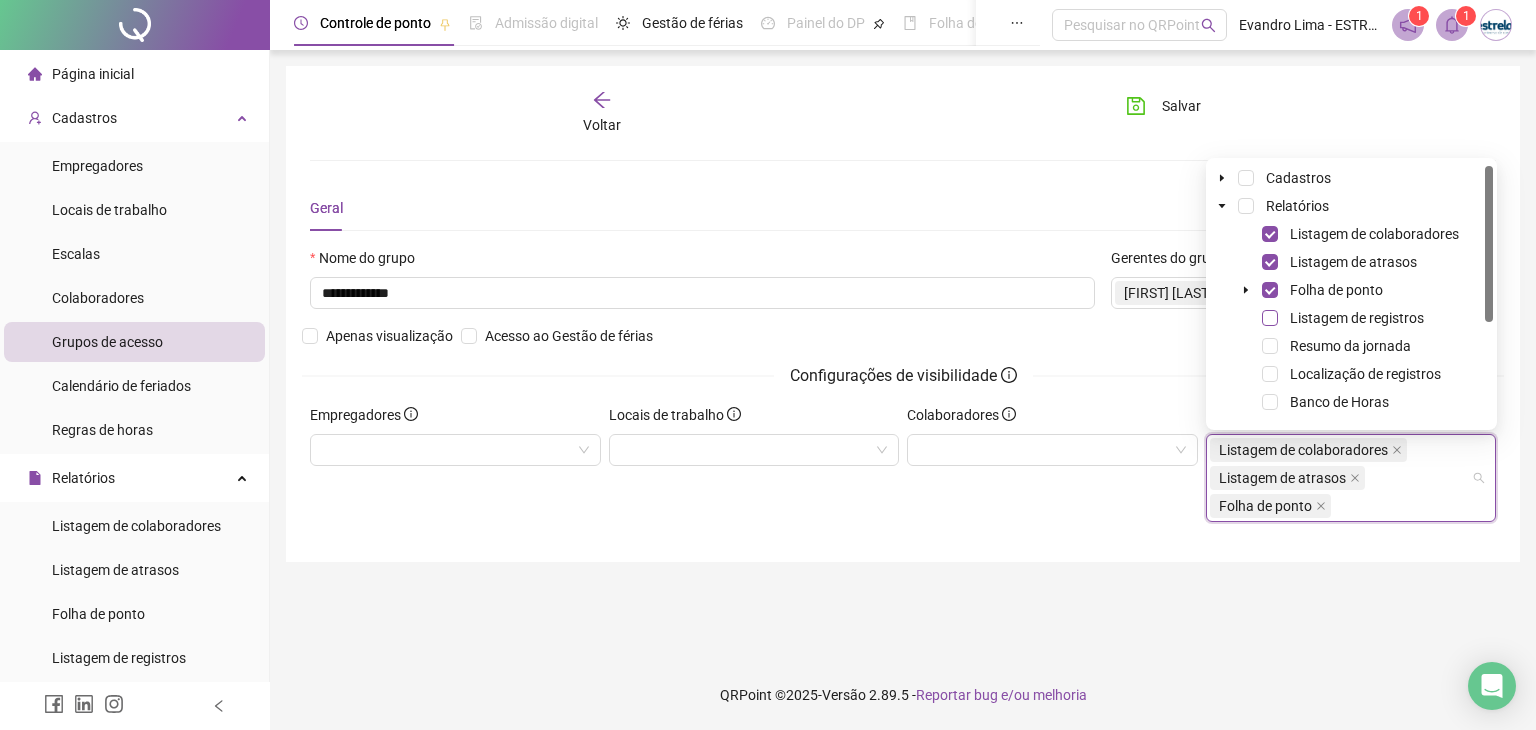 click at bounding box center (1270, 318) 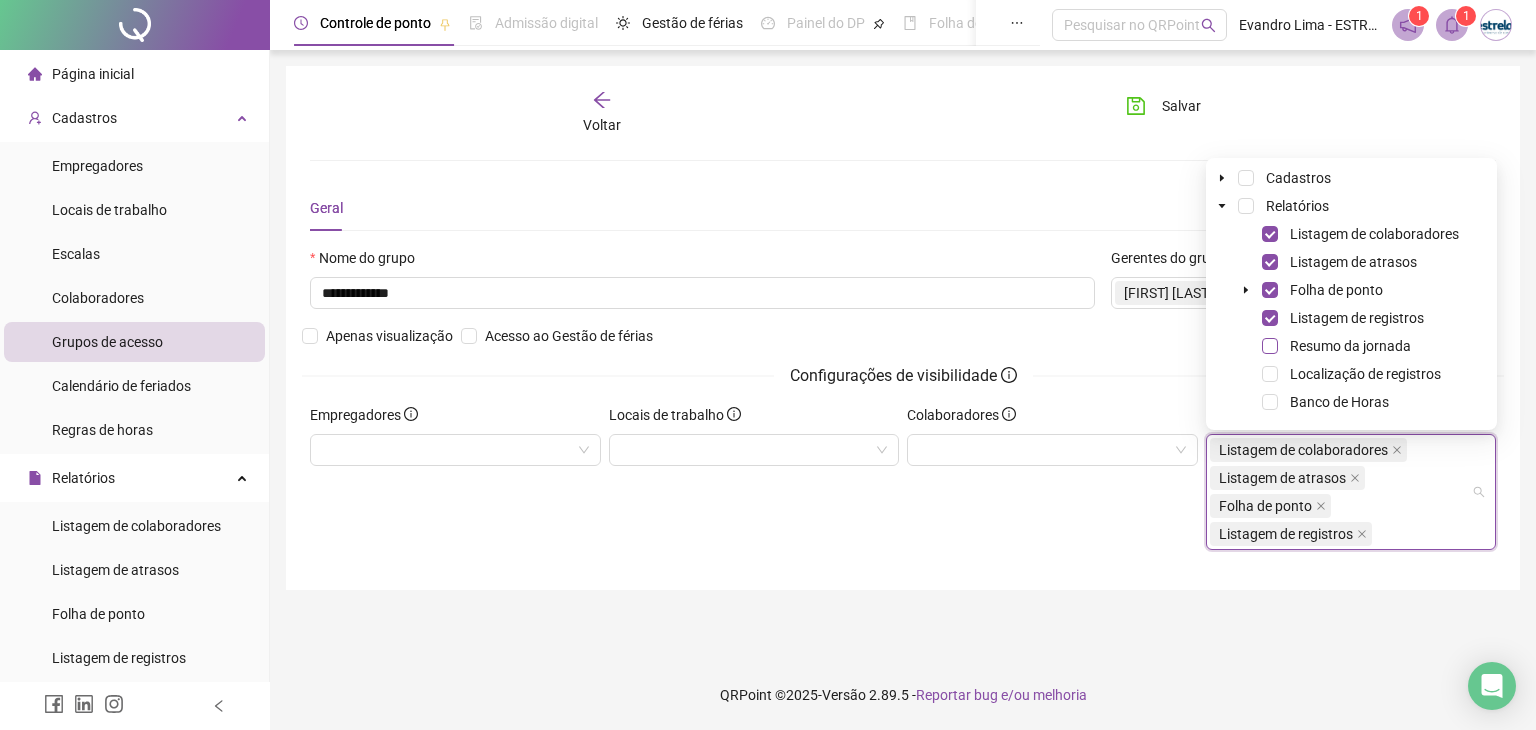 click at bounding box center [1270, 346] 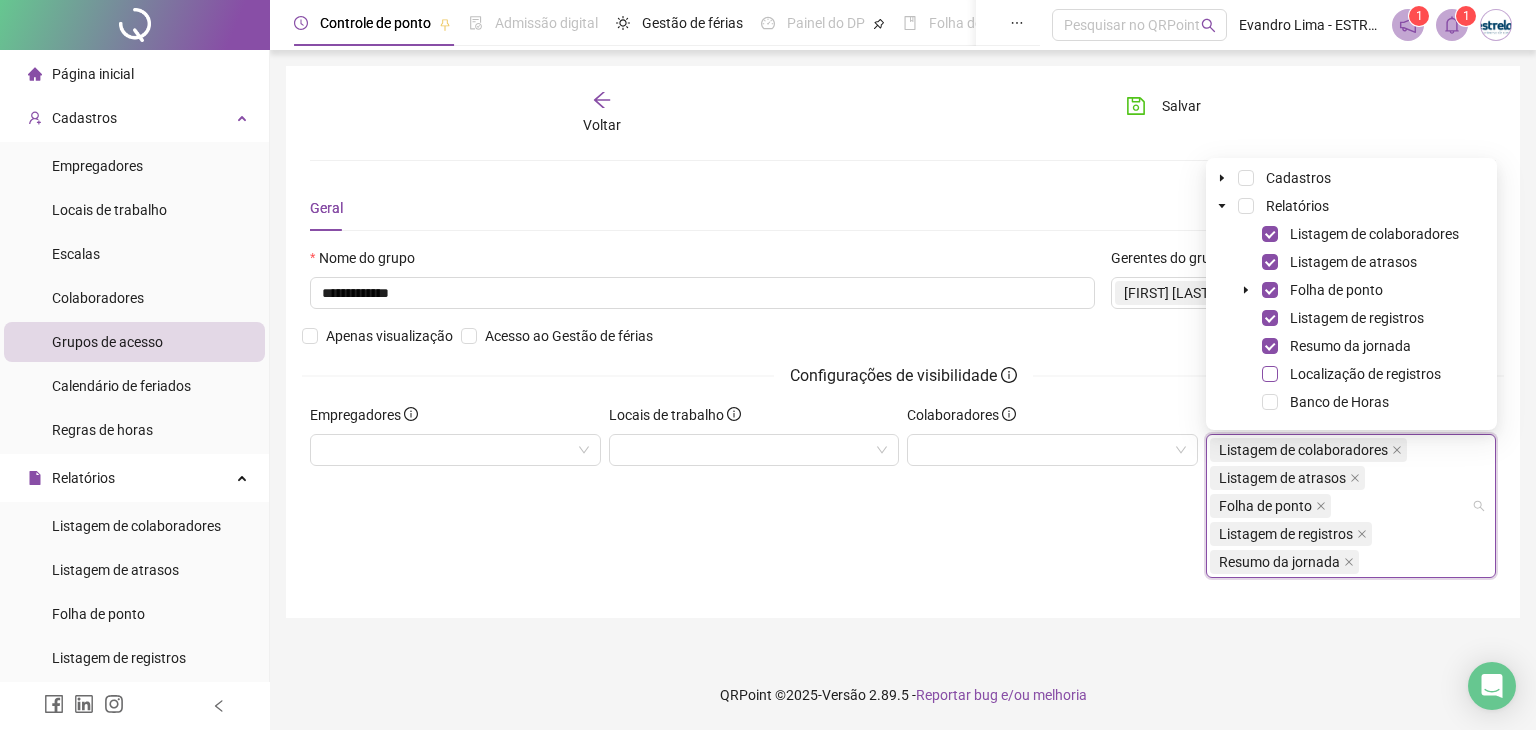 click at bounding box center (1270, 374) 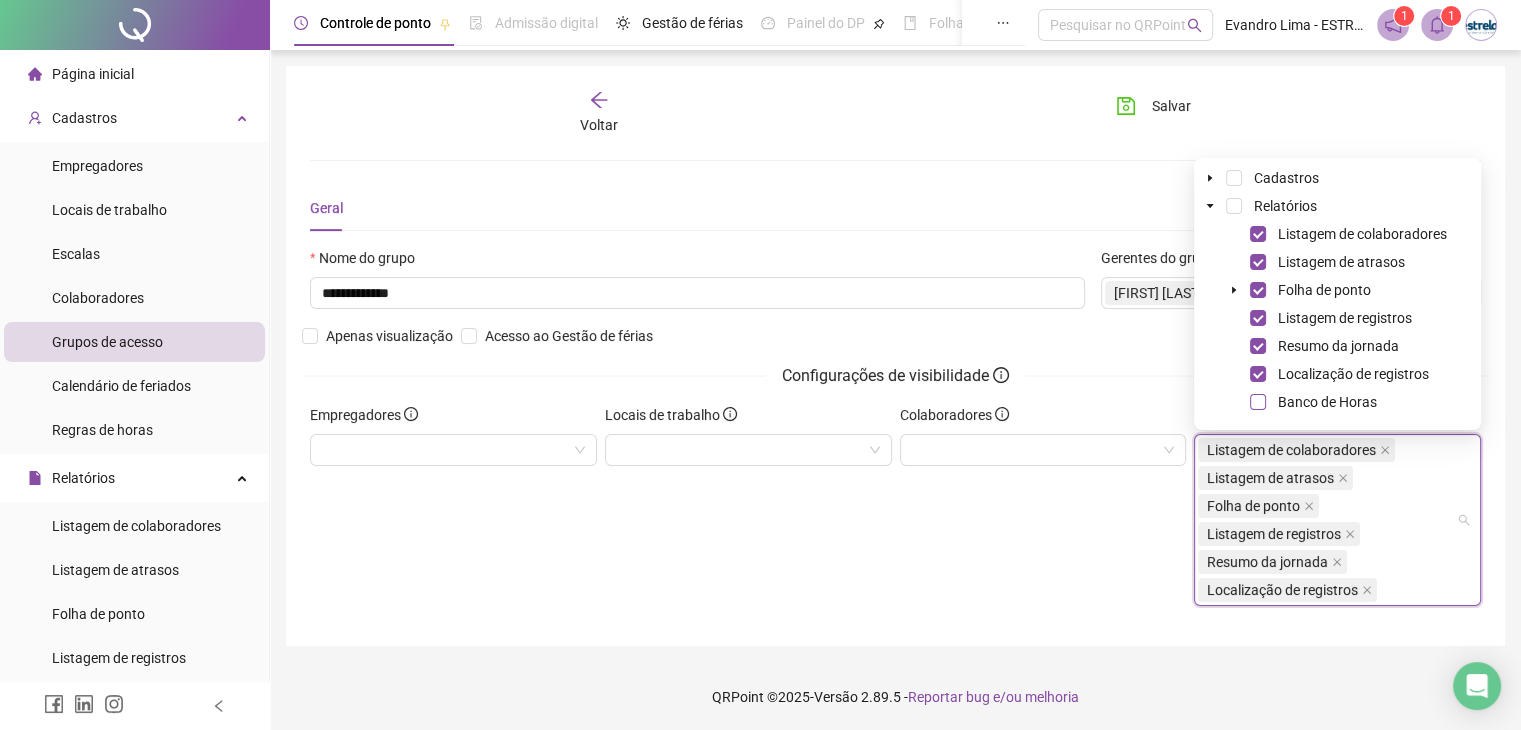 click at bounding box center [1258, 402] 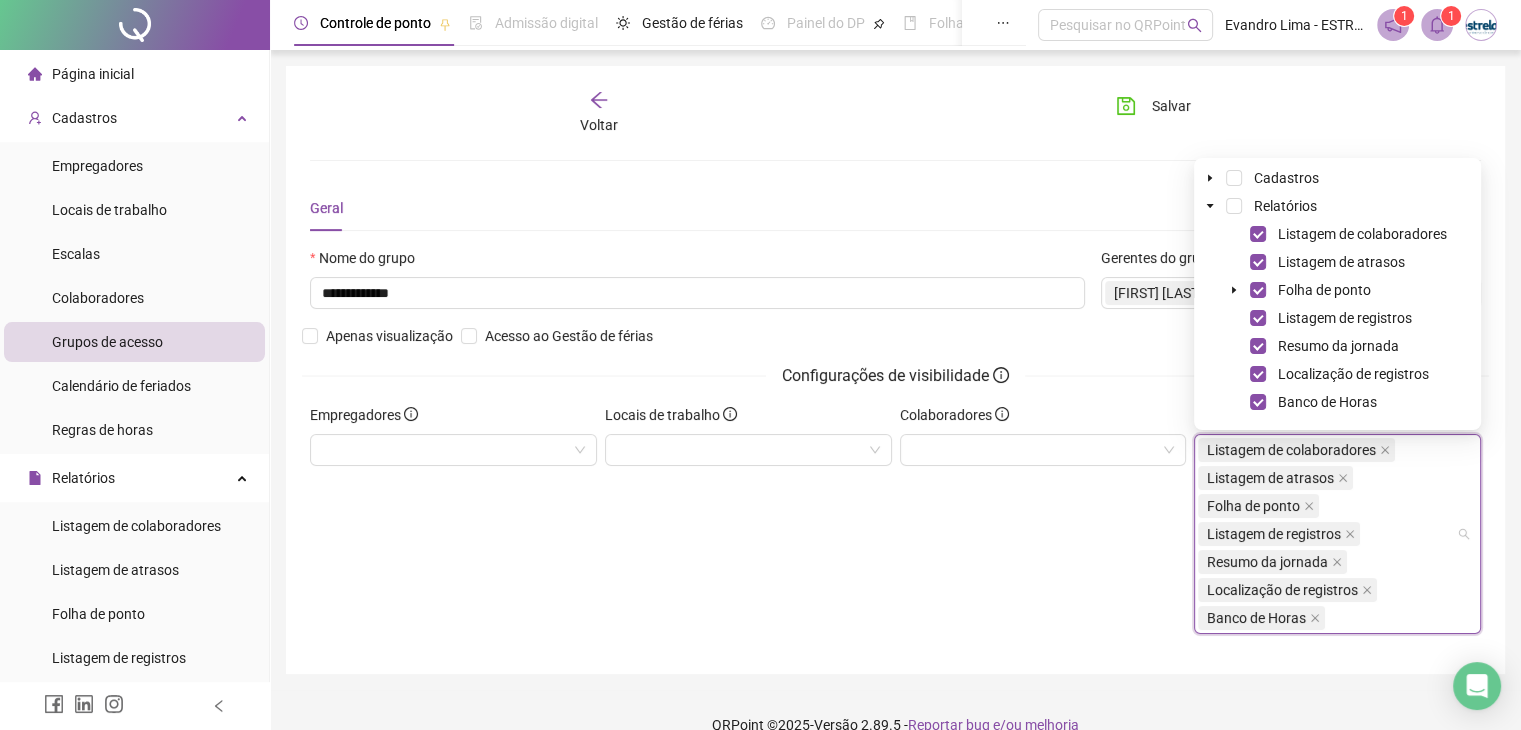 click on "Colaboradores" at bounding box center (1043, 527) 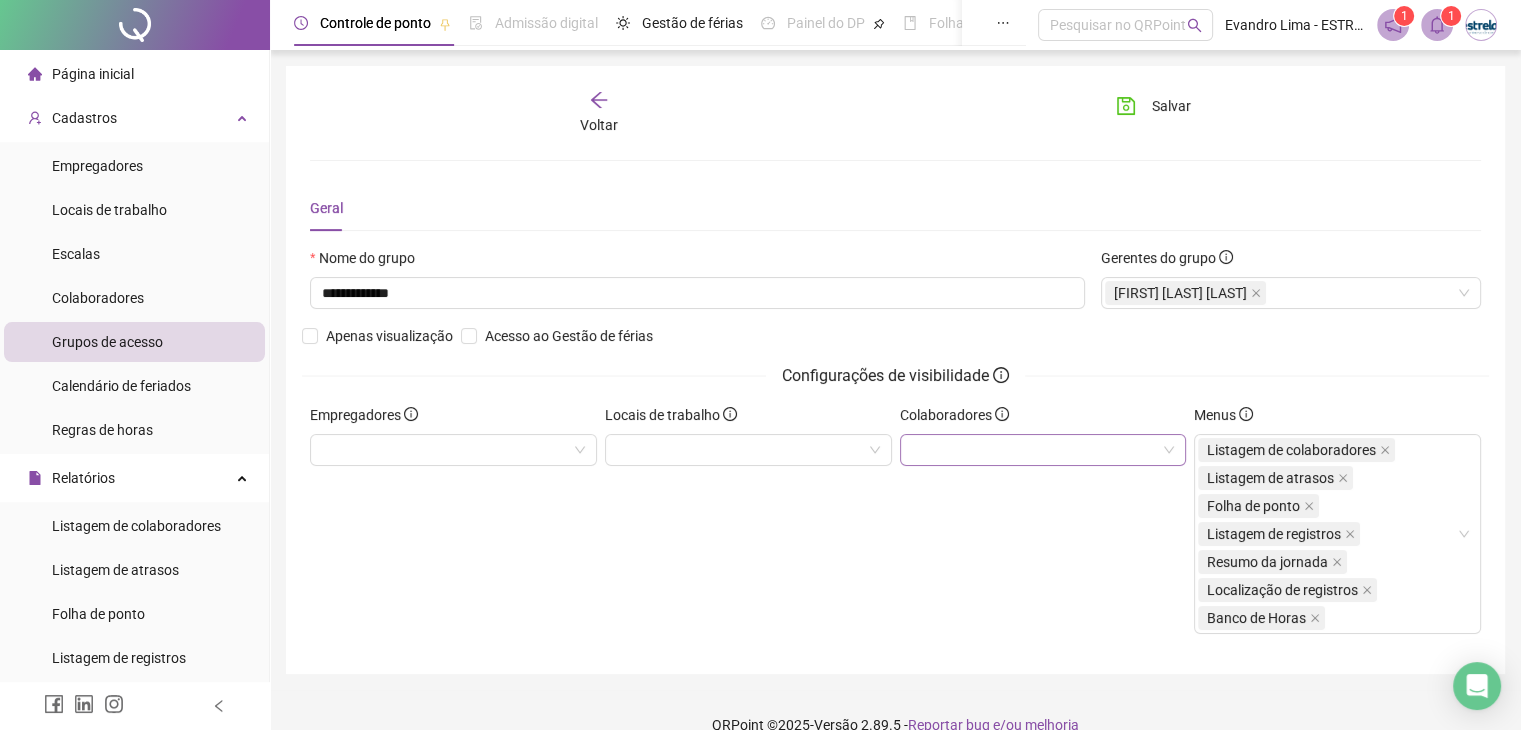 click at bounding box center [1043, 450] 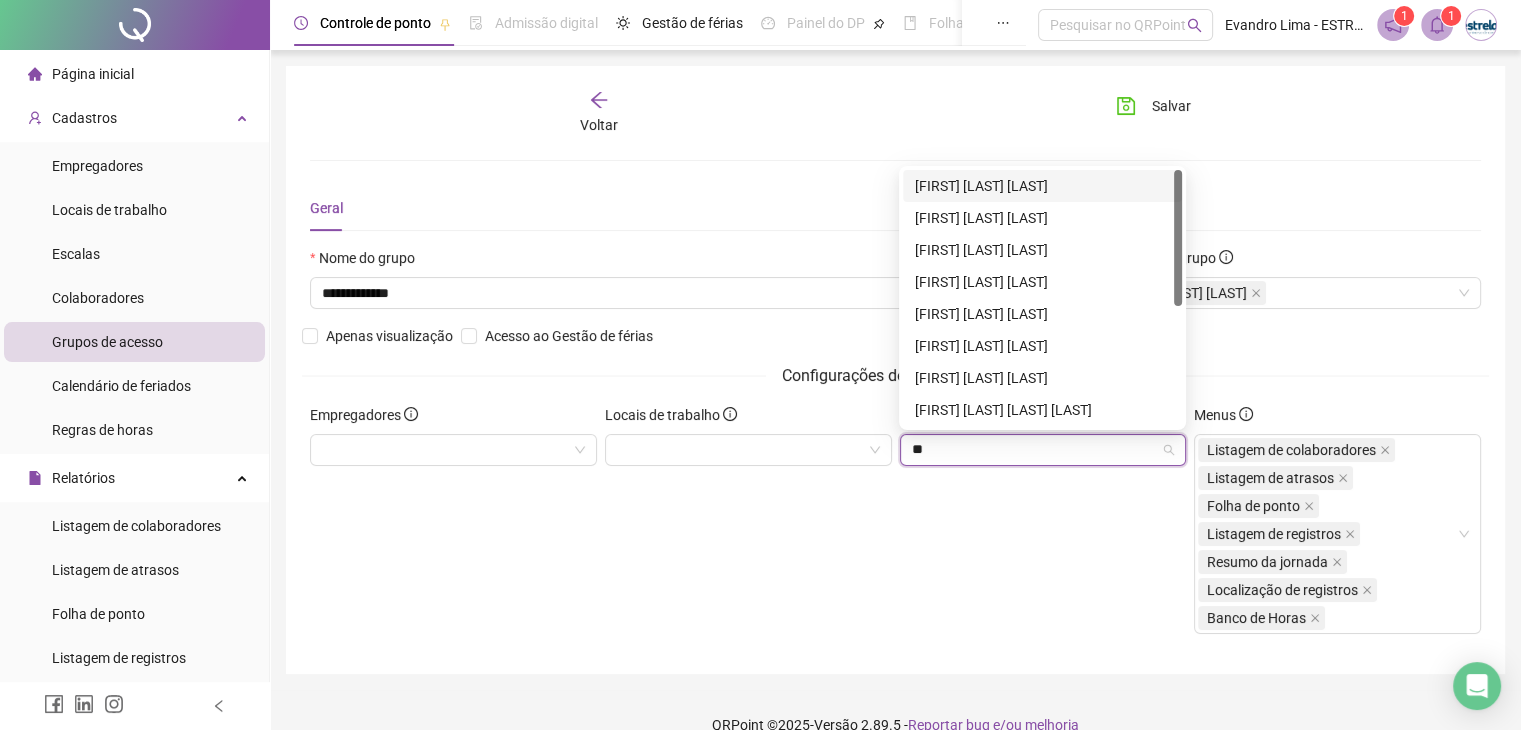 type on "***" 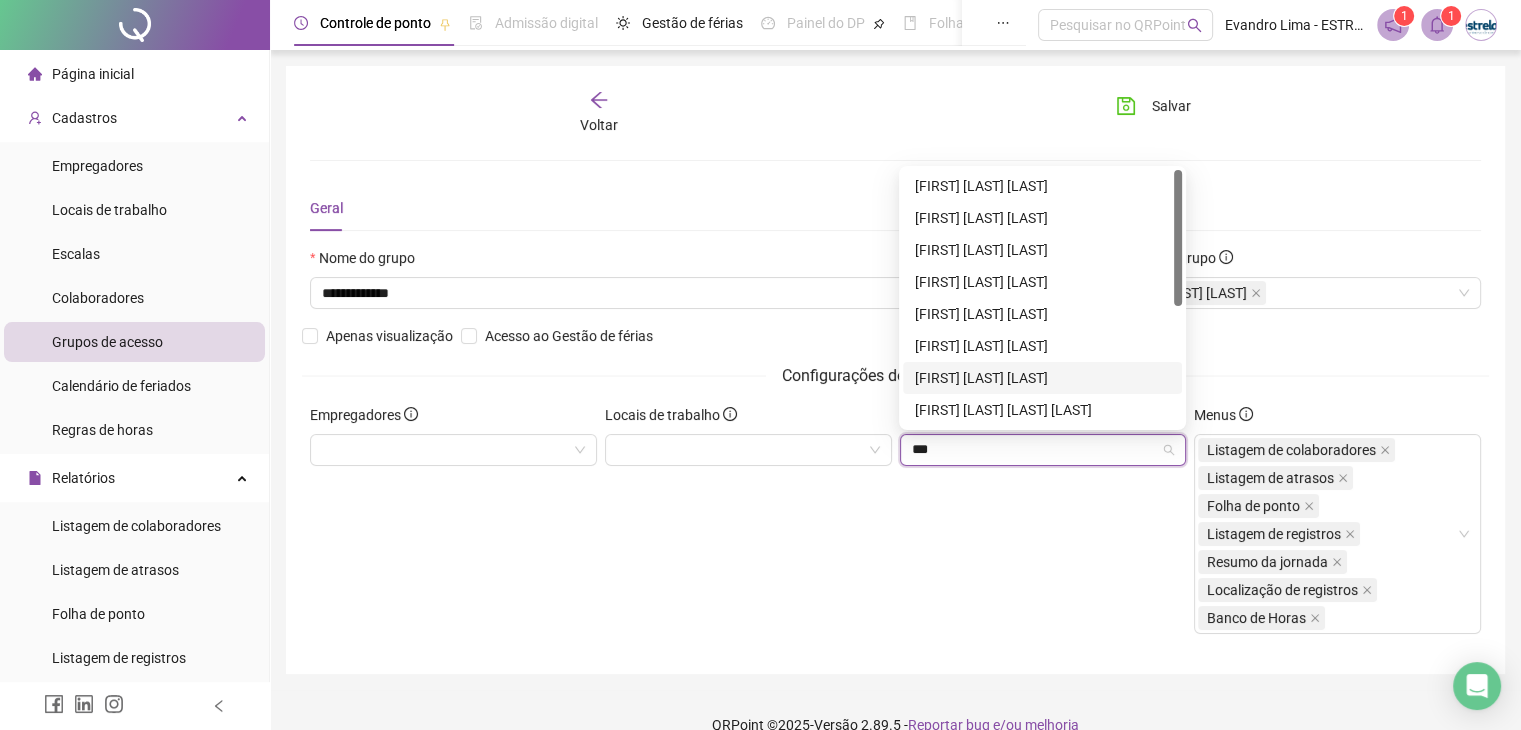 click on "[FIRST] [LAST] [LAST]" at bounding box center (1042, 378) 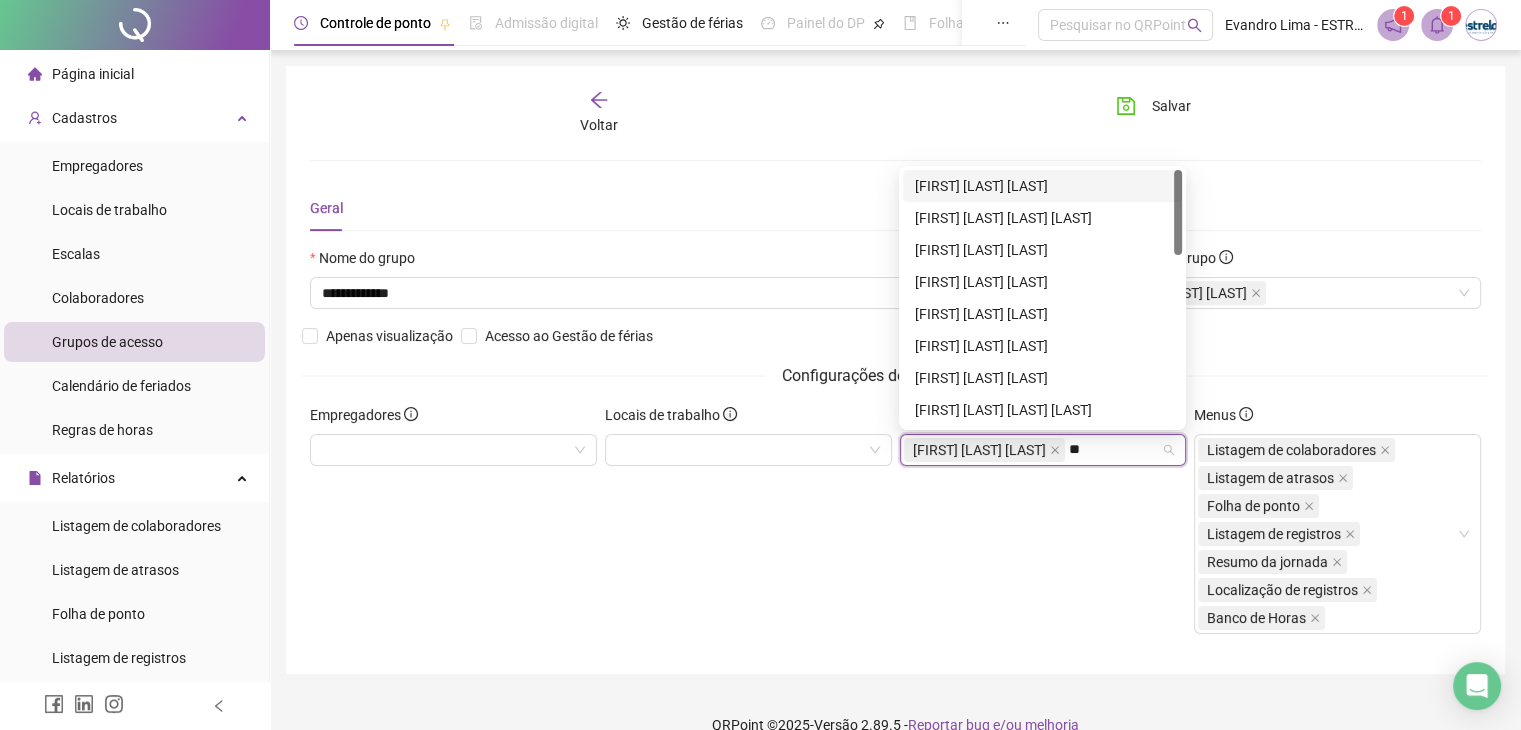 type on "*" 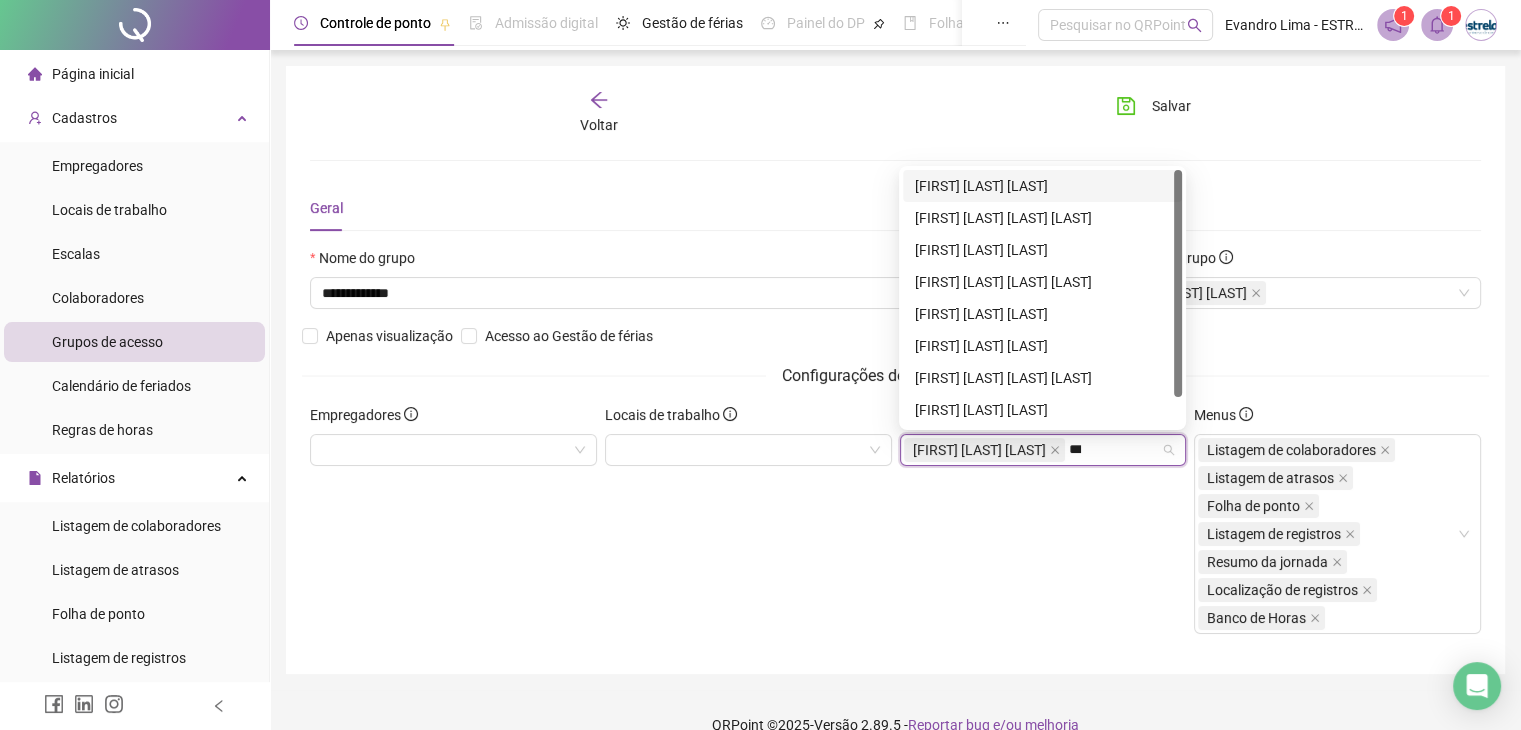 type on "****" 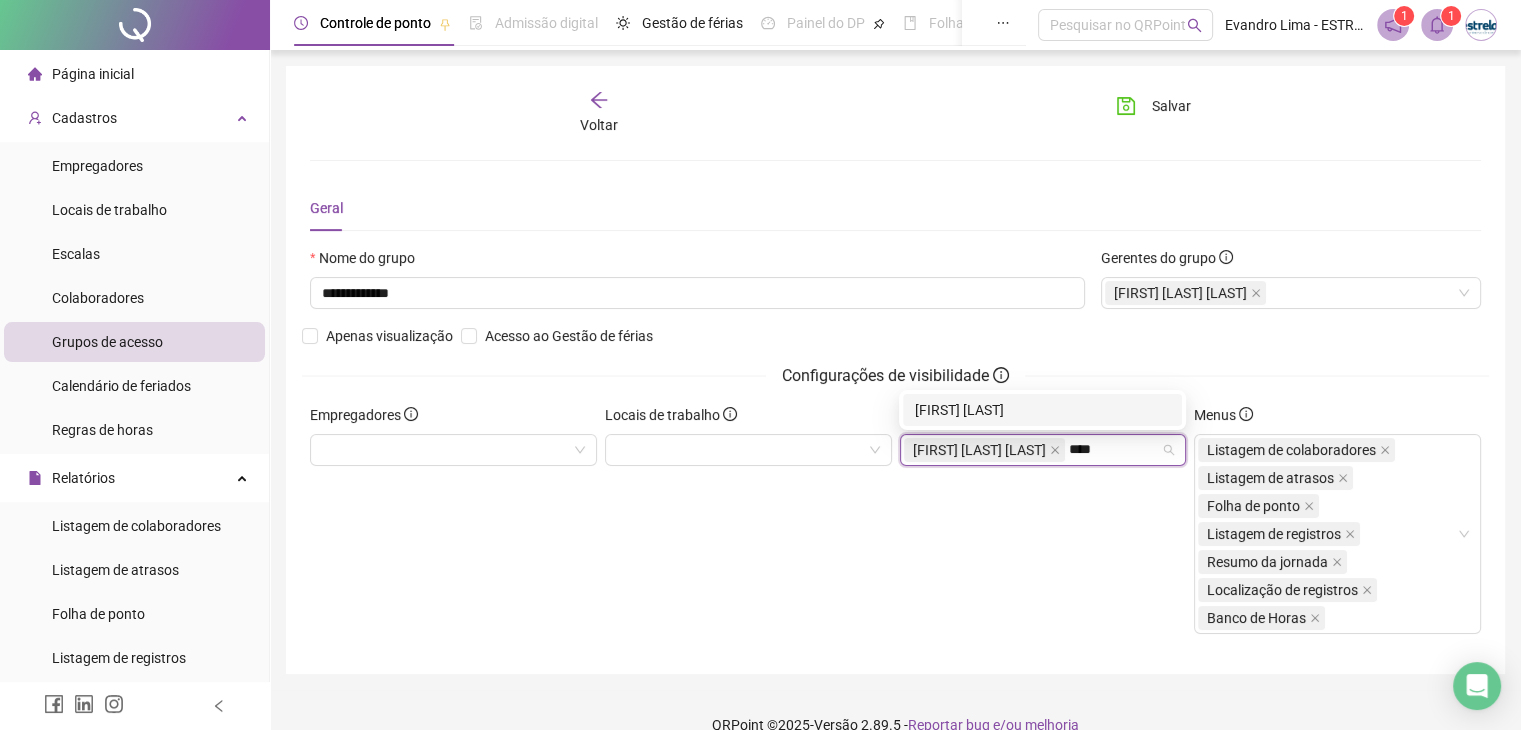 click on "[FIRST] [LAST]" at bounding box center (1042, 410) 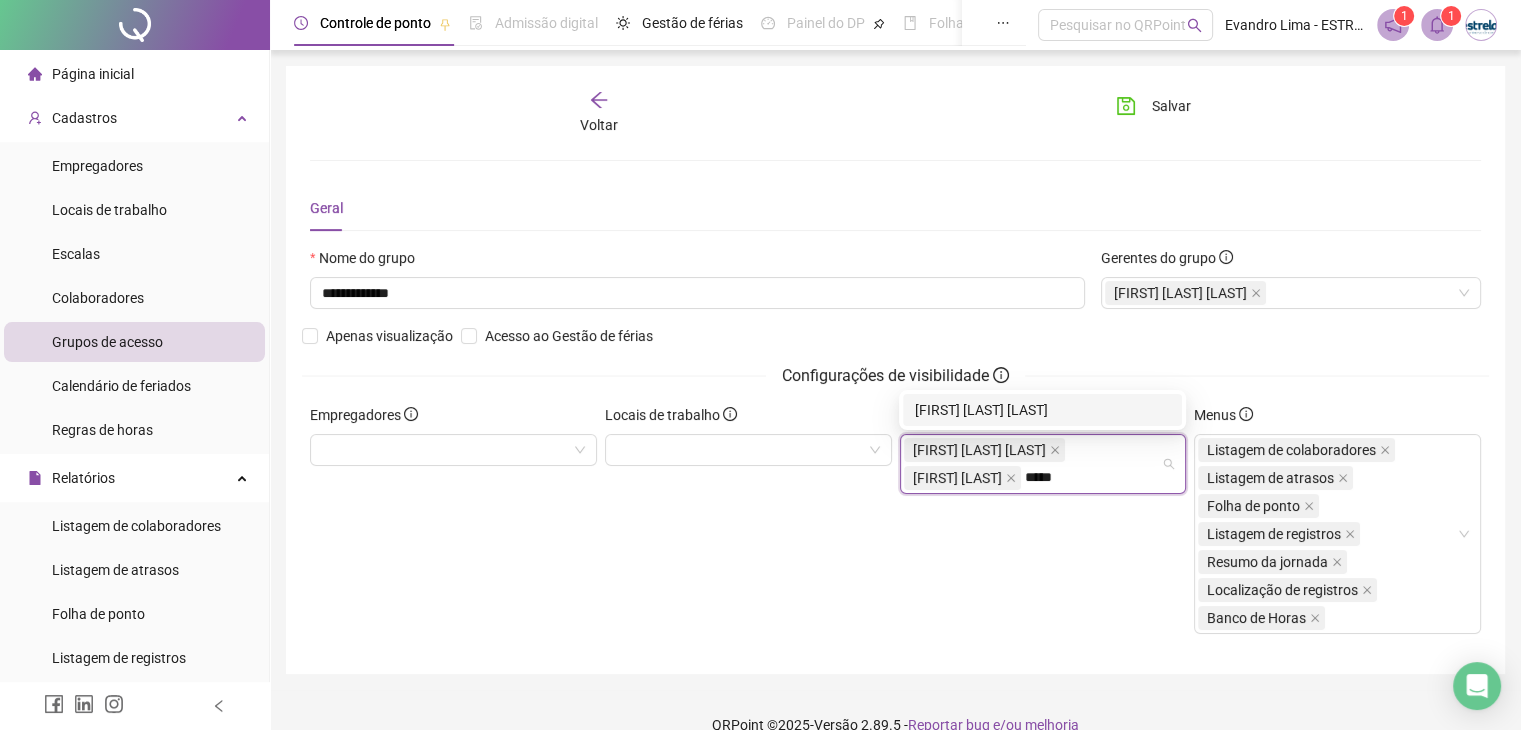 type on "****" 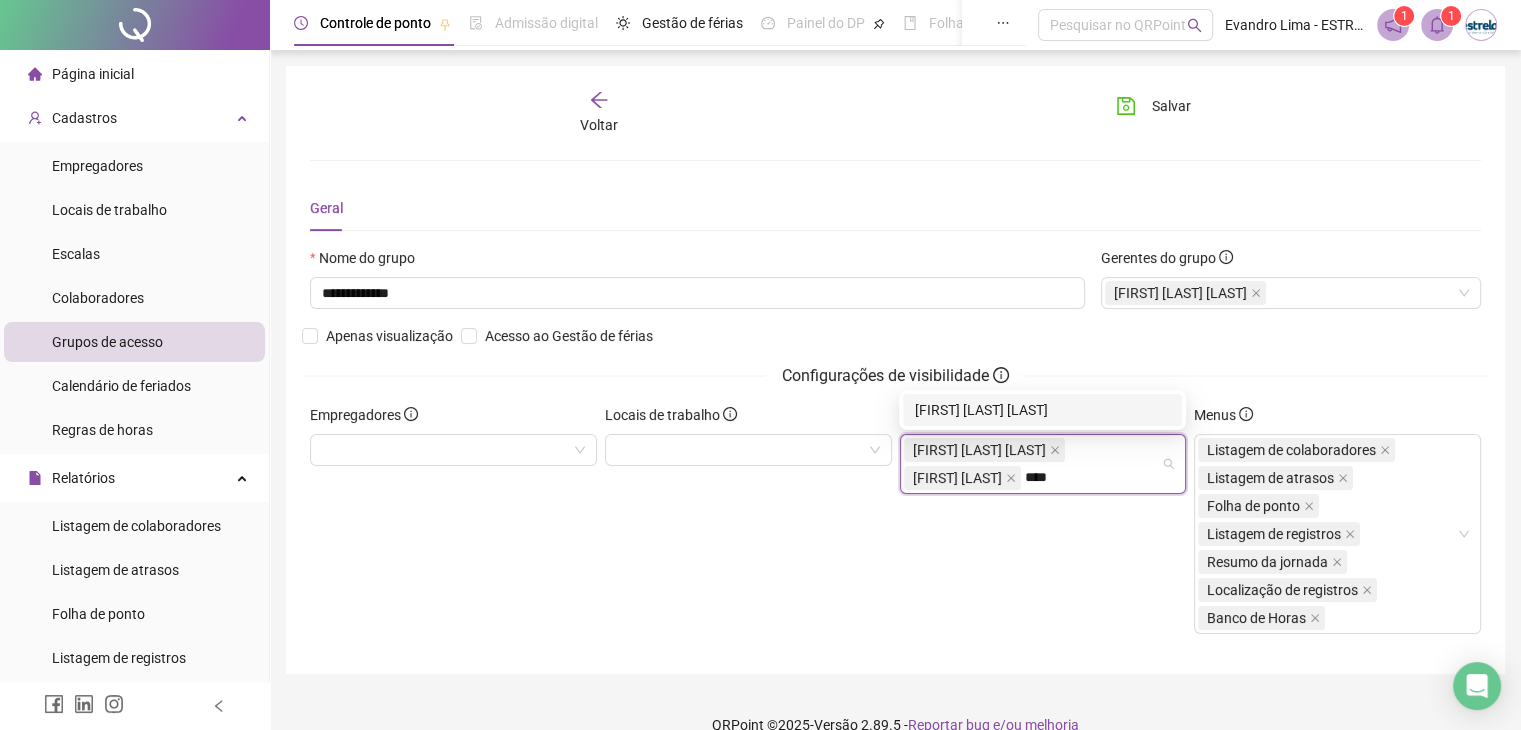 click on "[FIRST] [LAST] [LAST]" at bounding box center [1042, 410] 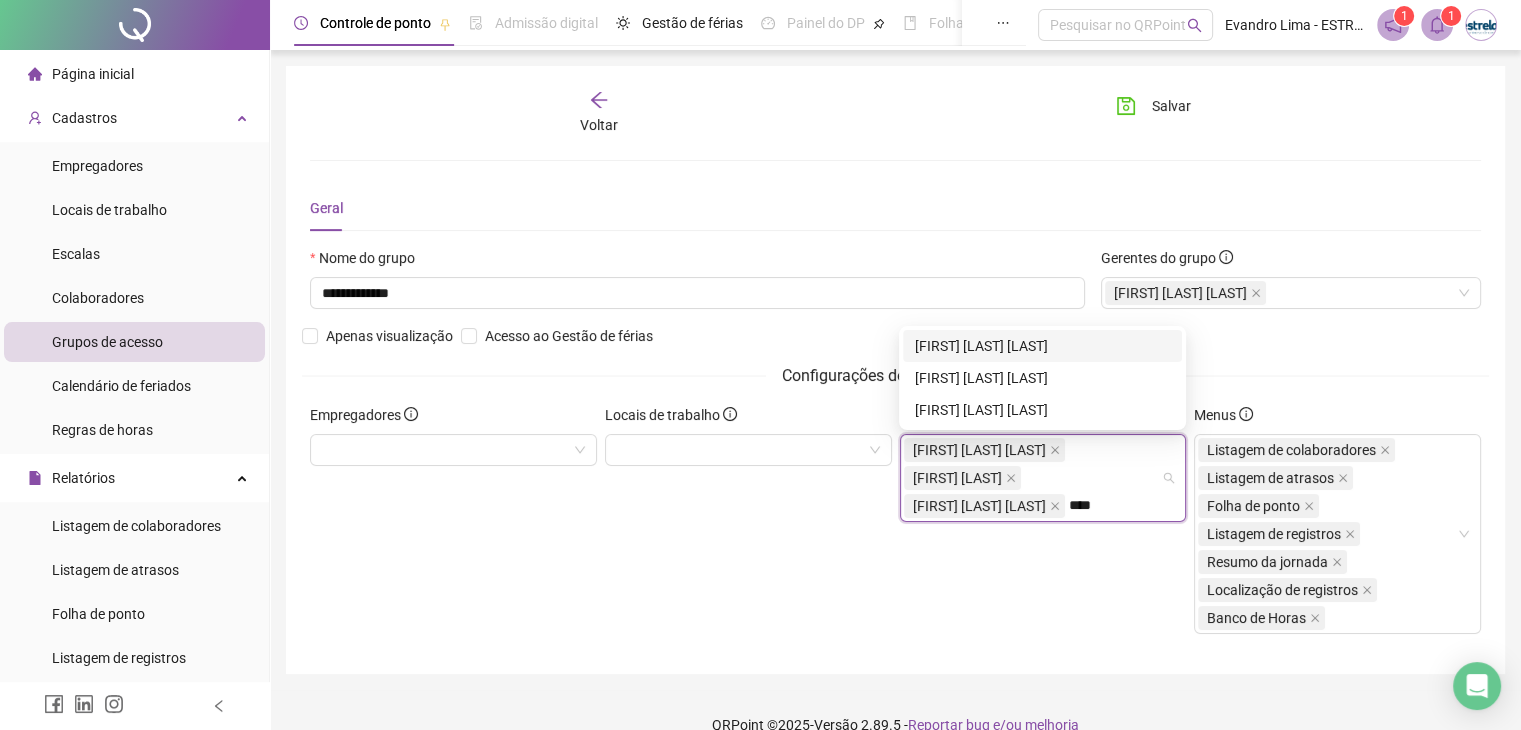 type on "*****" 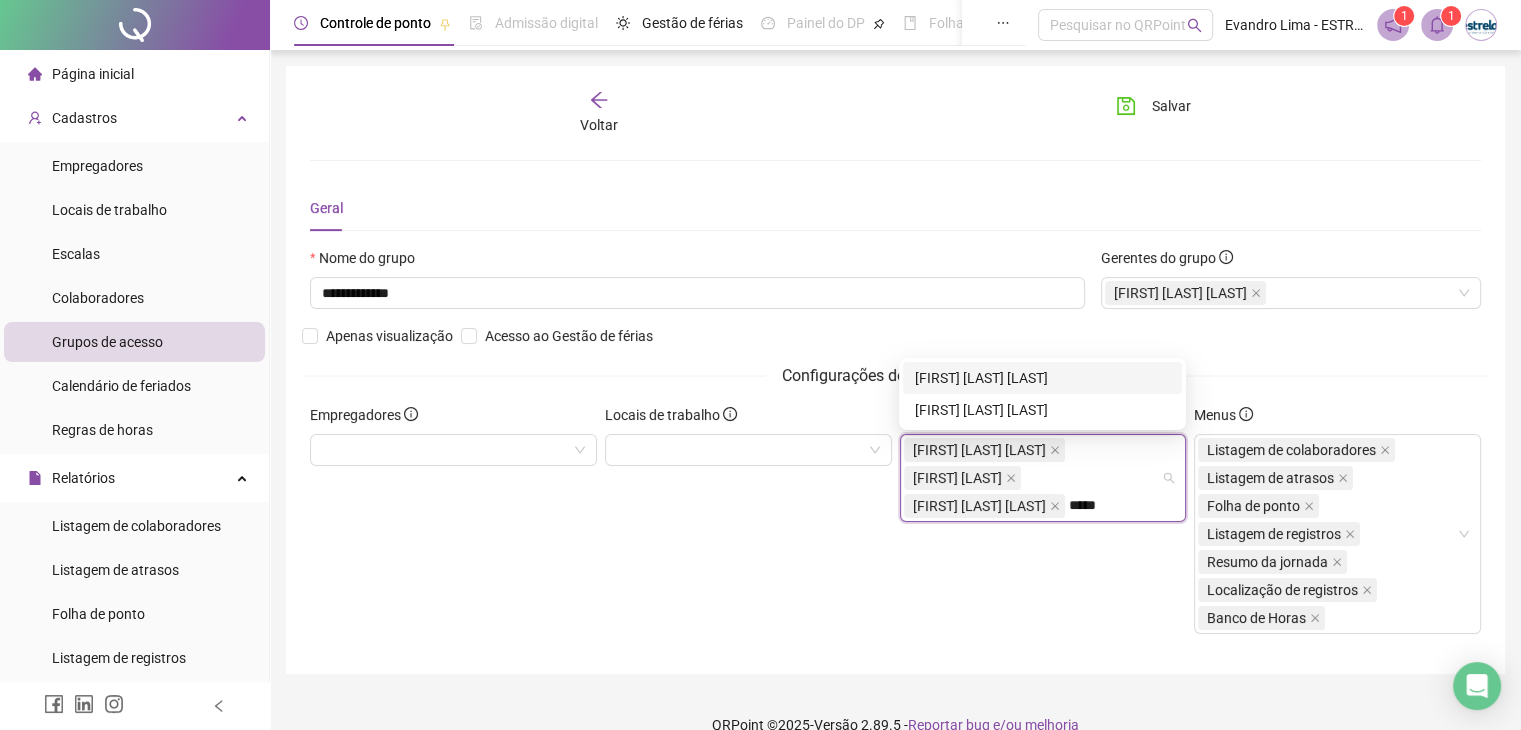 click on "[FIRST] [LAST] [LAST]" at bounding box center (1042, 378) 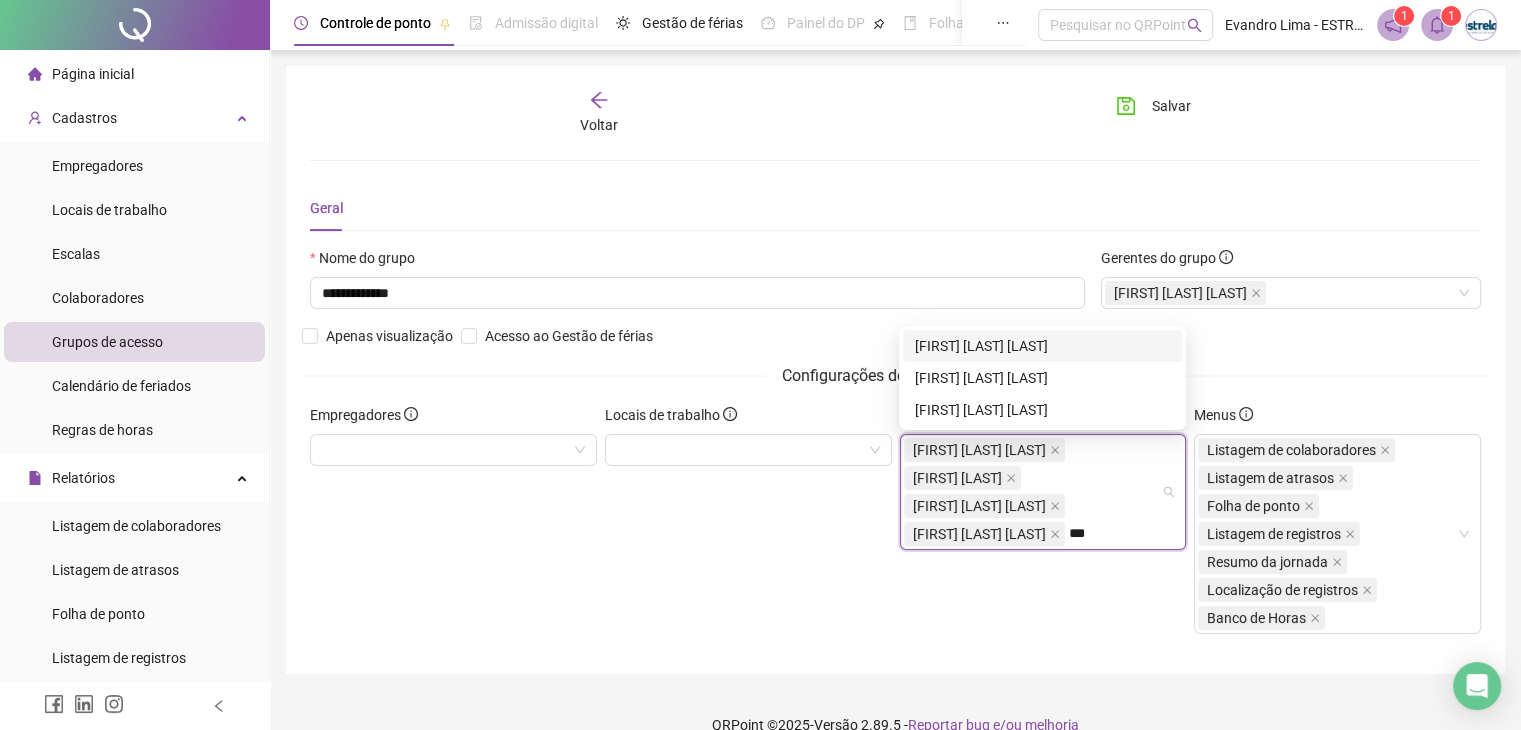 type on "****" 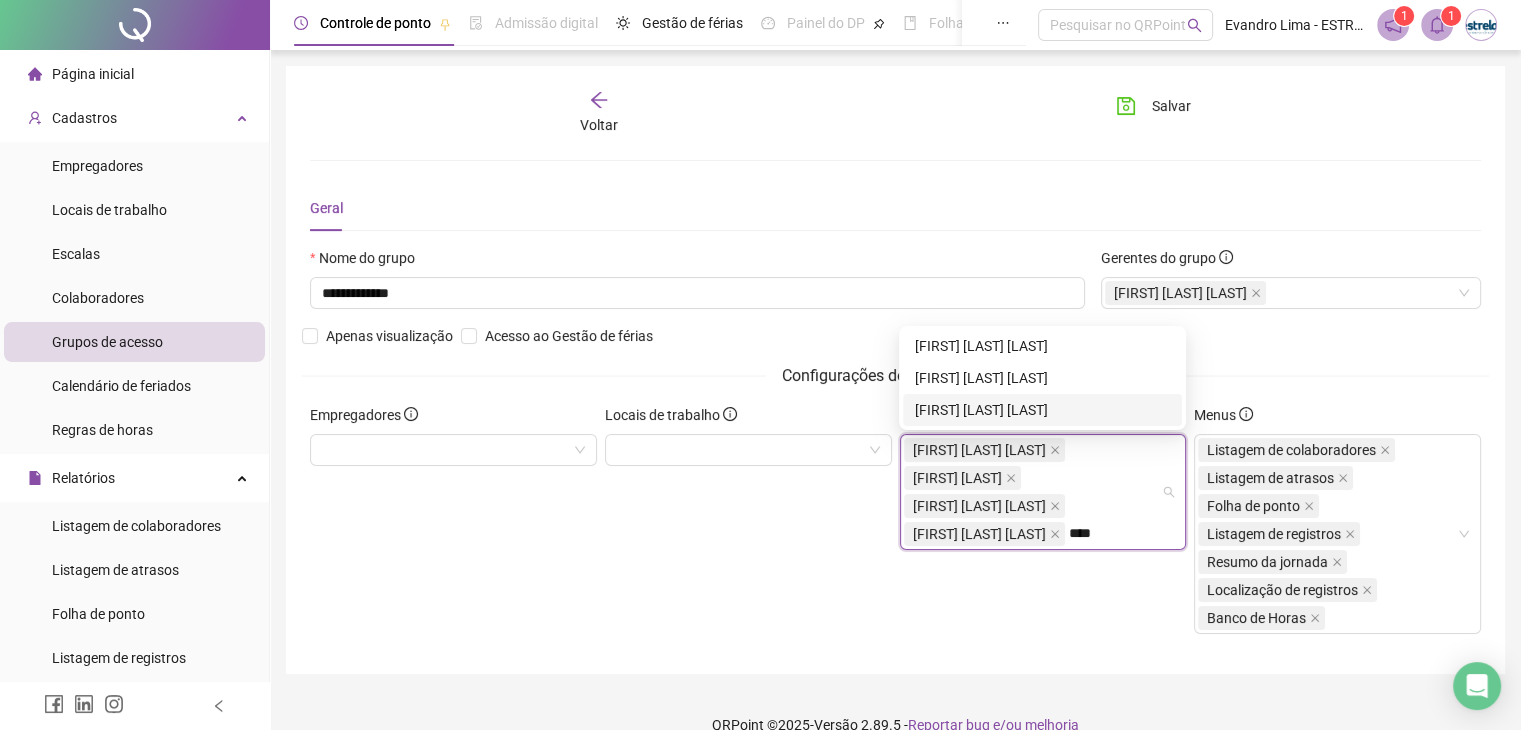 click on "[FIRST] [LAST] [LAST]" at bounding box center (1042, 410) 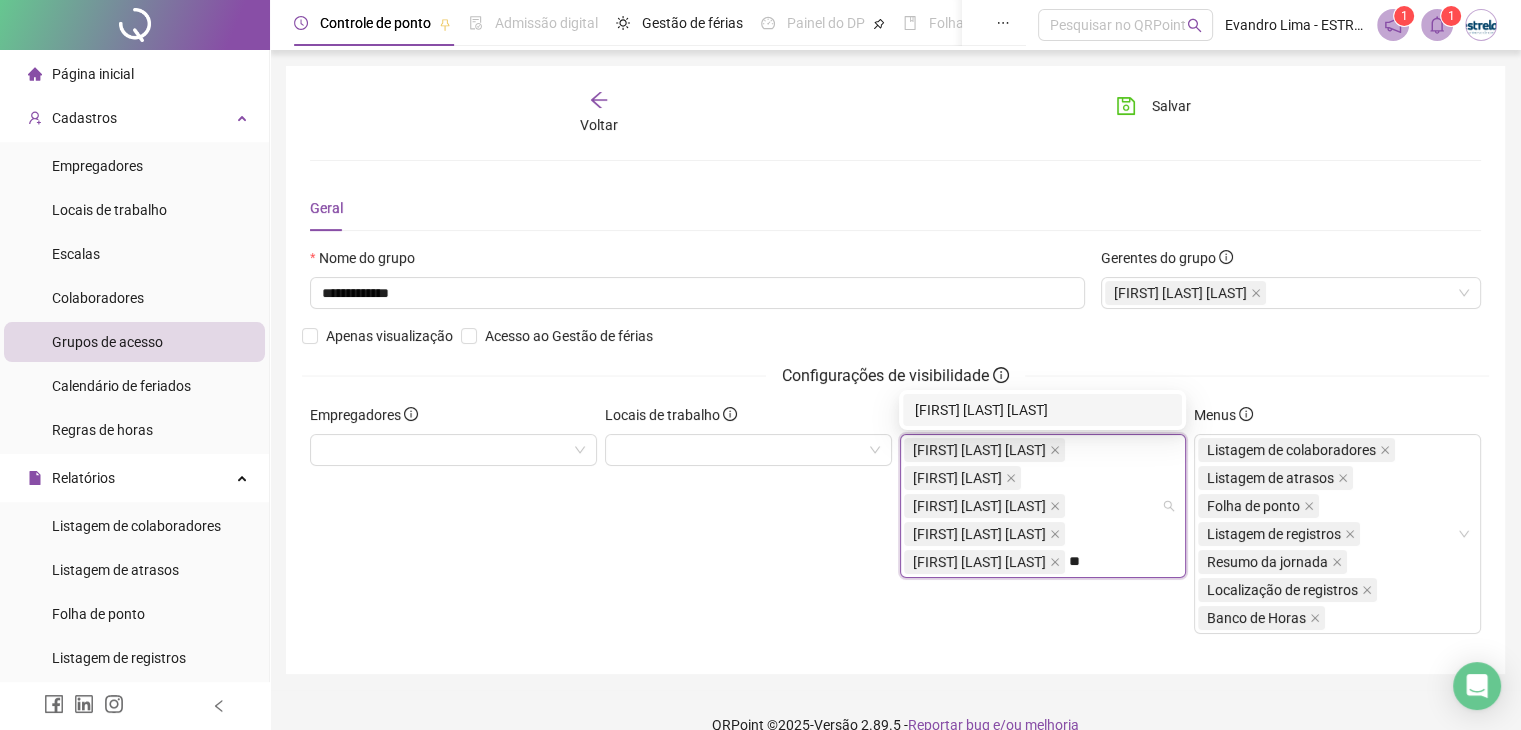 type on "*" 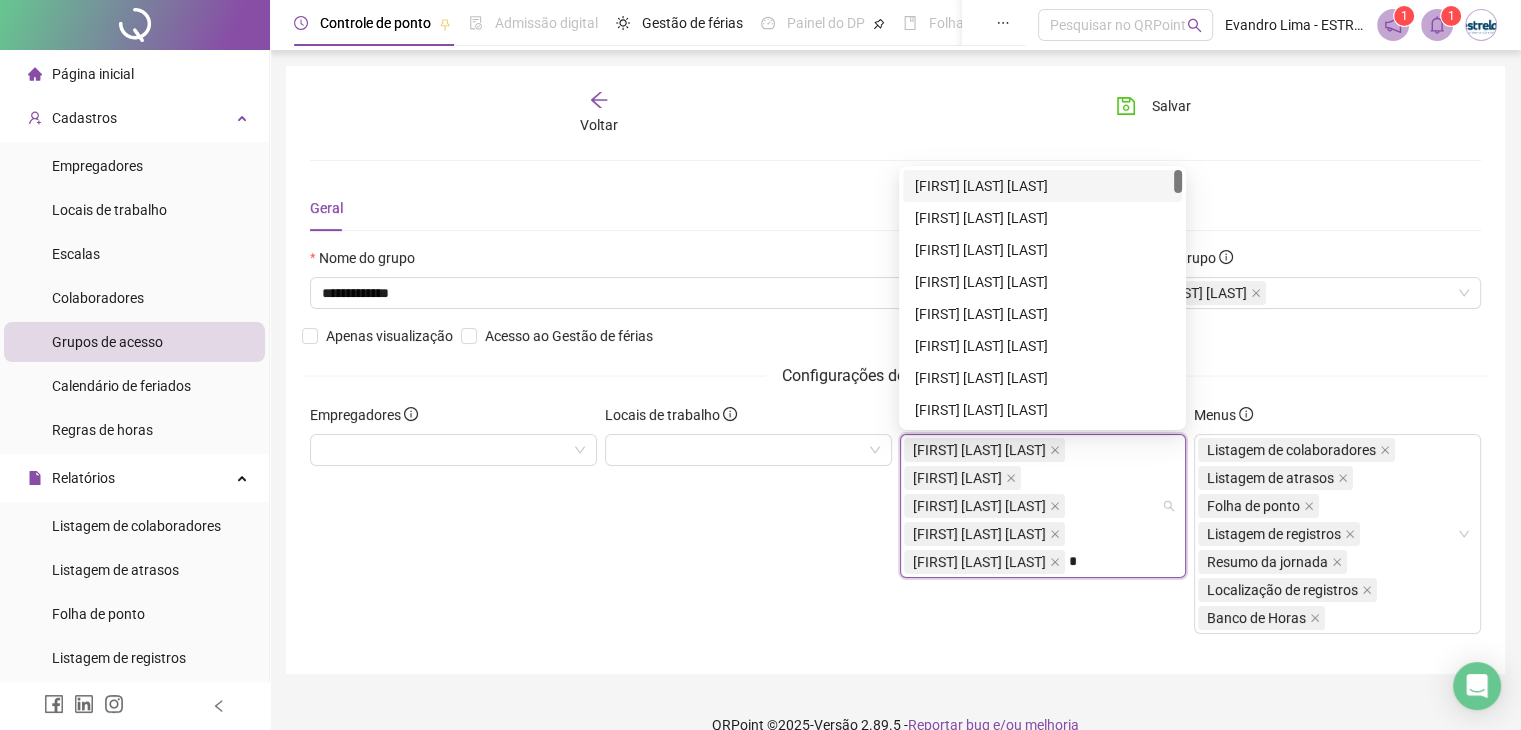 type 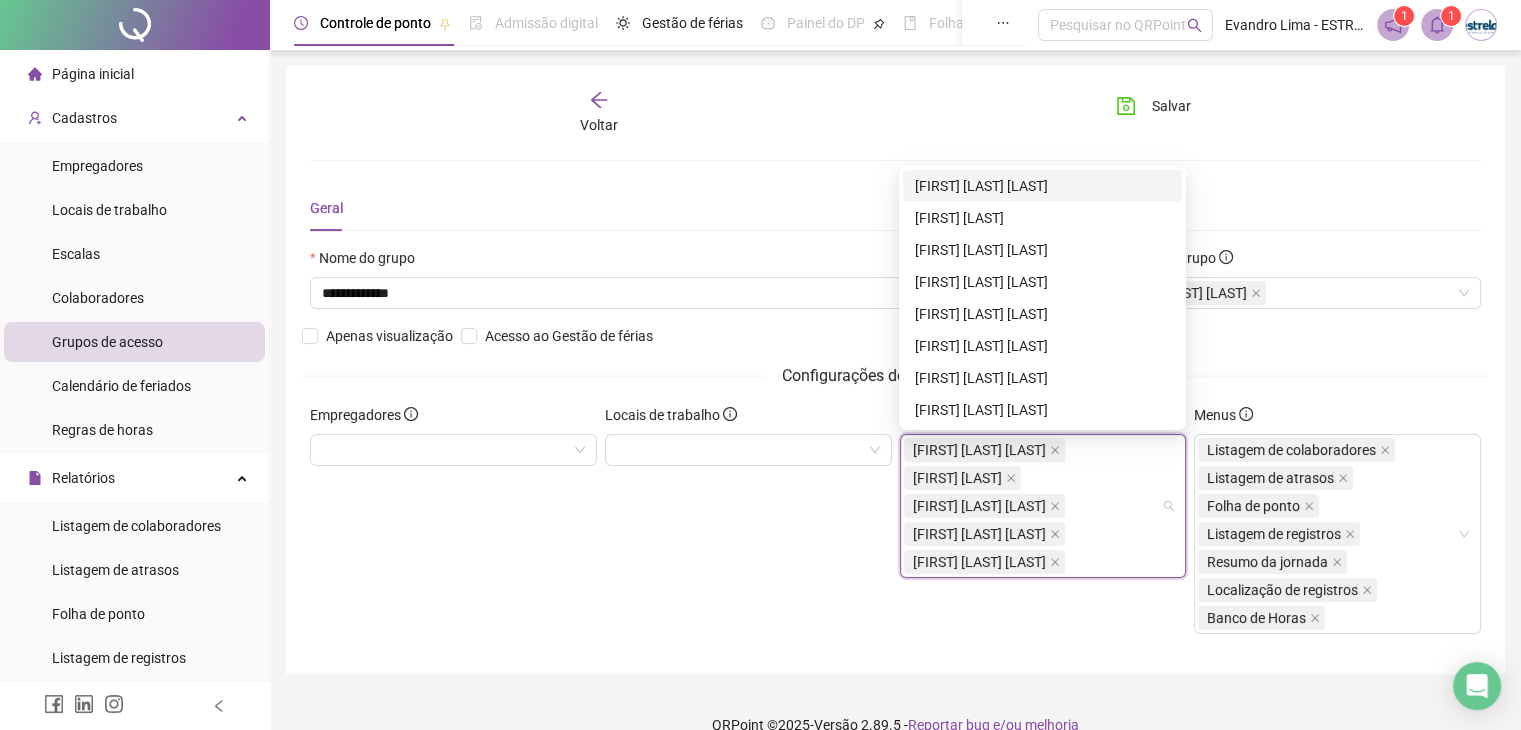 click on "Colaboradores   [FIRST] [LAST] [FIRST] [LAST] [FIRST] [LAST] [FIRST] [LAST] [FIRST] [LAST]" at bounding box center [1043, 527] 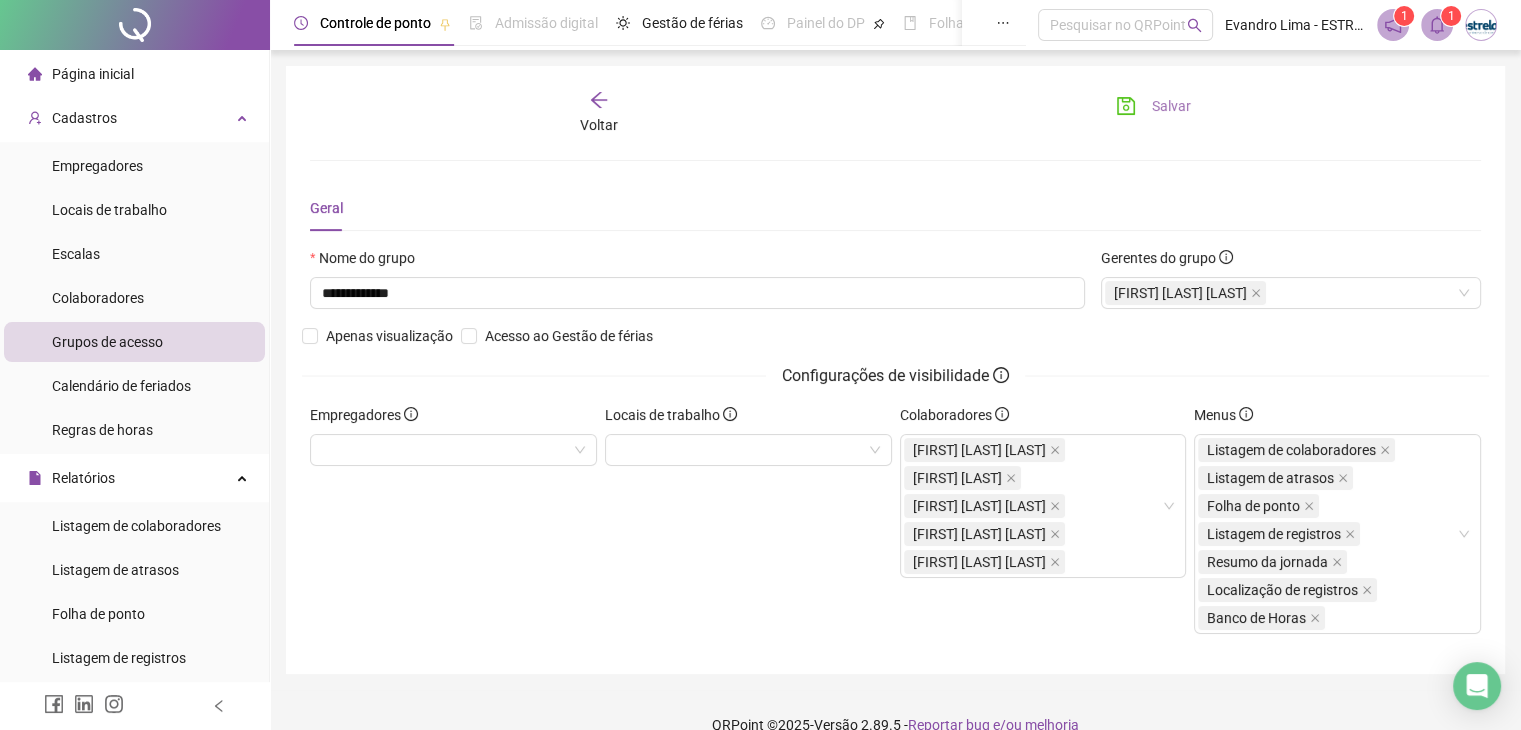 click 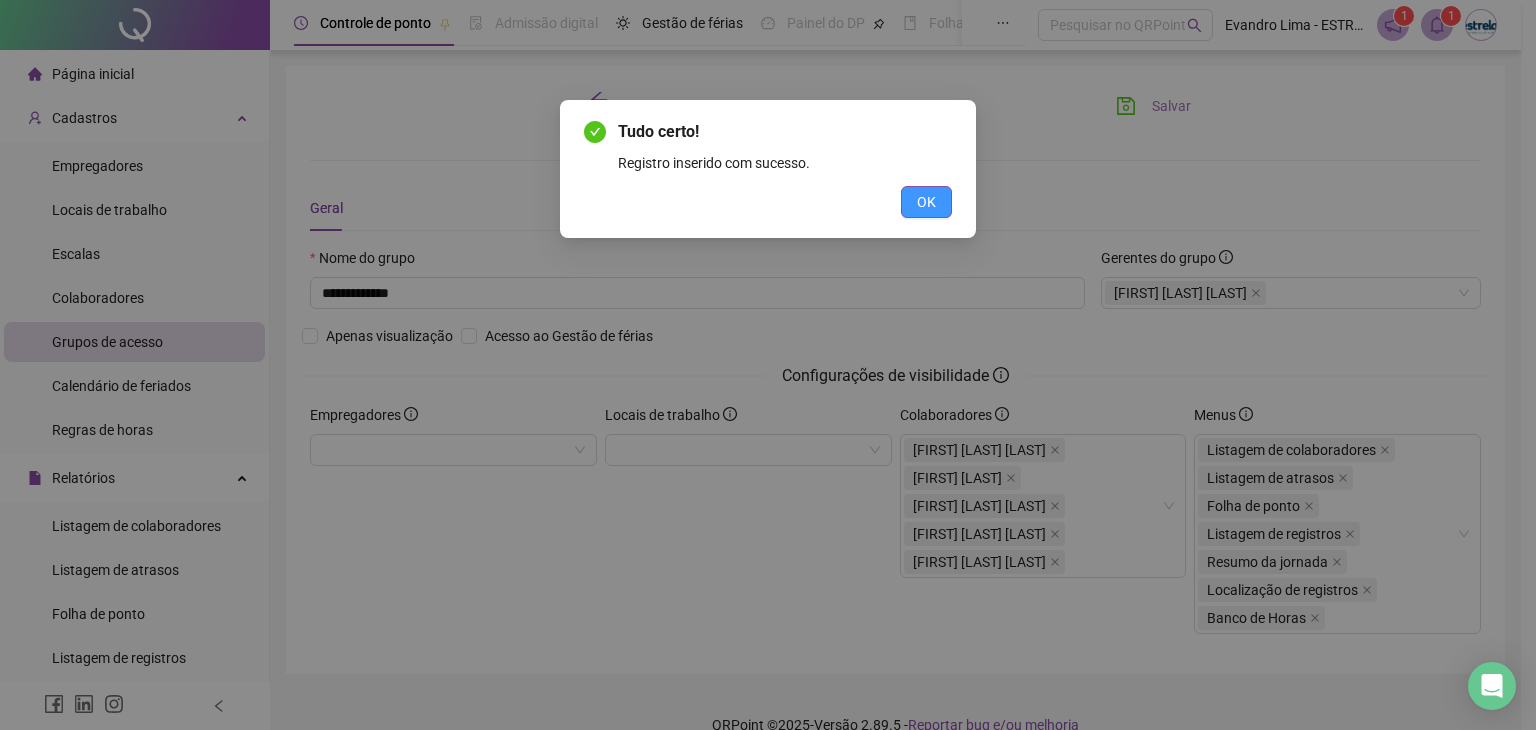 click on "OK" at bounding box center [926, 202] 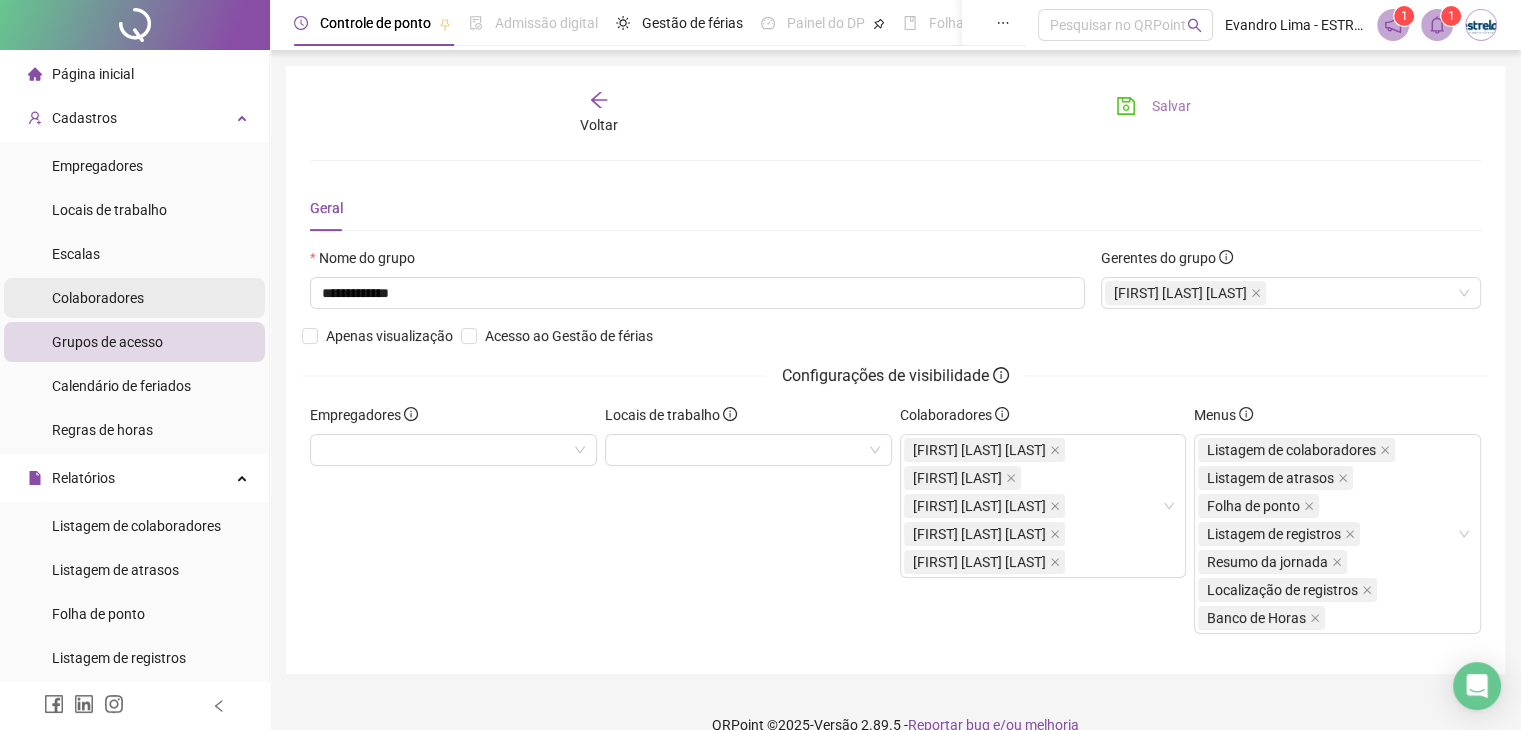 click on "Colaboradores" at bounding box center [98, 298] 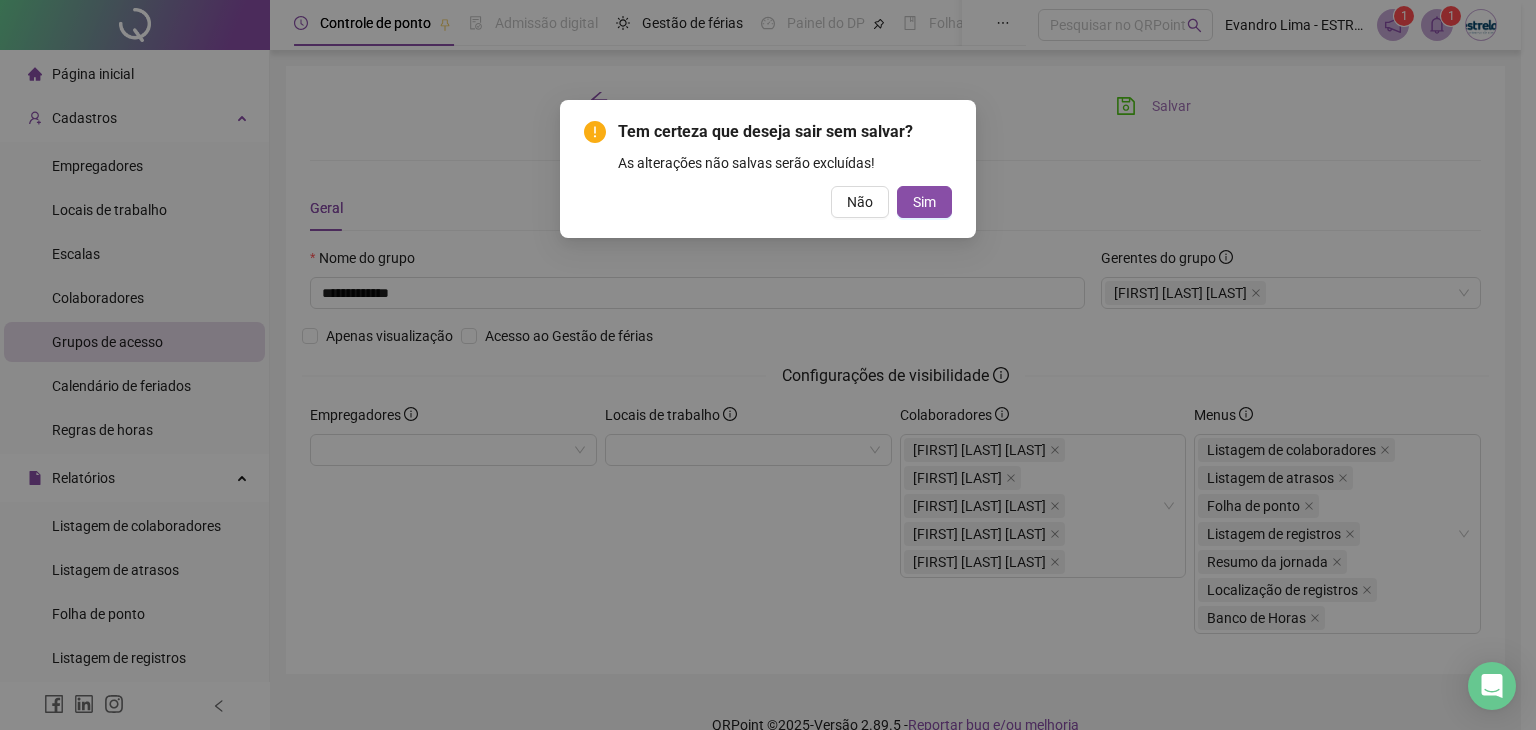 click on "Tem certeza que deseja sair sem salvar? As alterações não salvas serão excluídas! Não Sim" at bounding box center [768, 365] 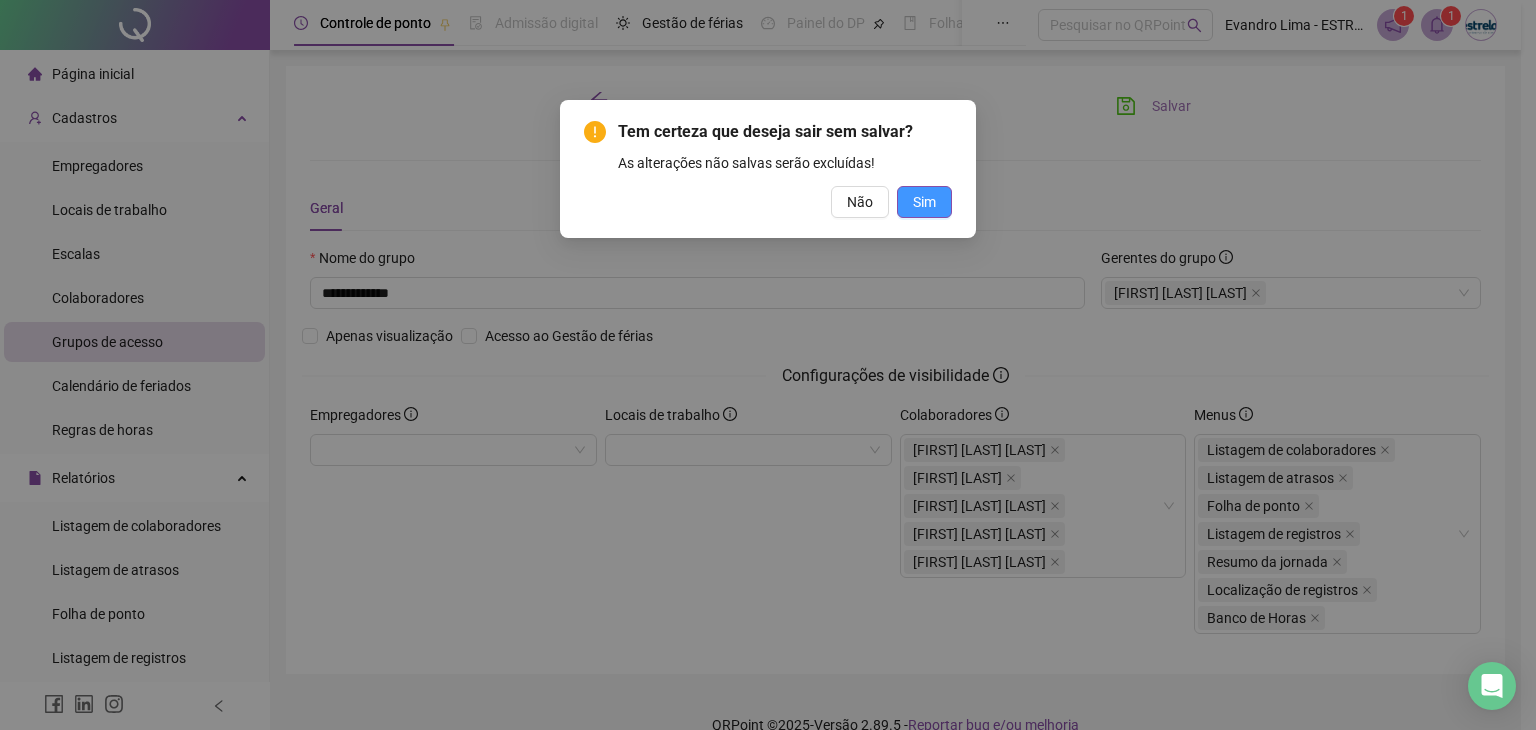 click on "Sim" at bounding box center (924, 202) 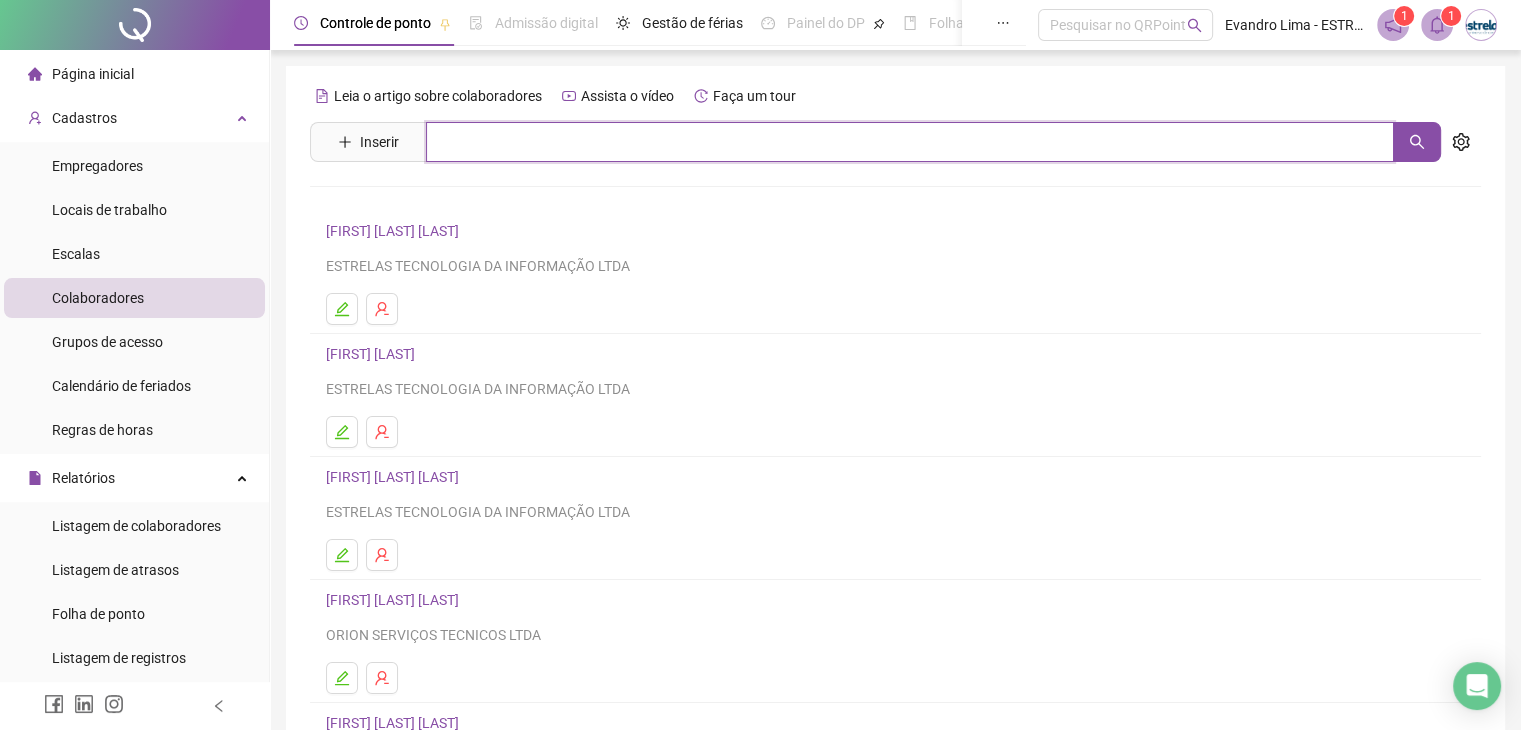 click at bounding box center (910, 142) 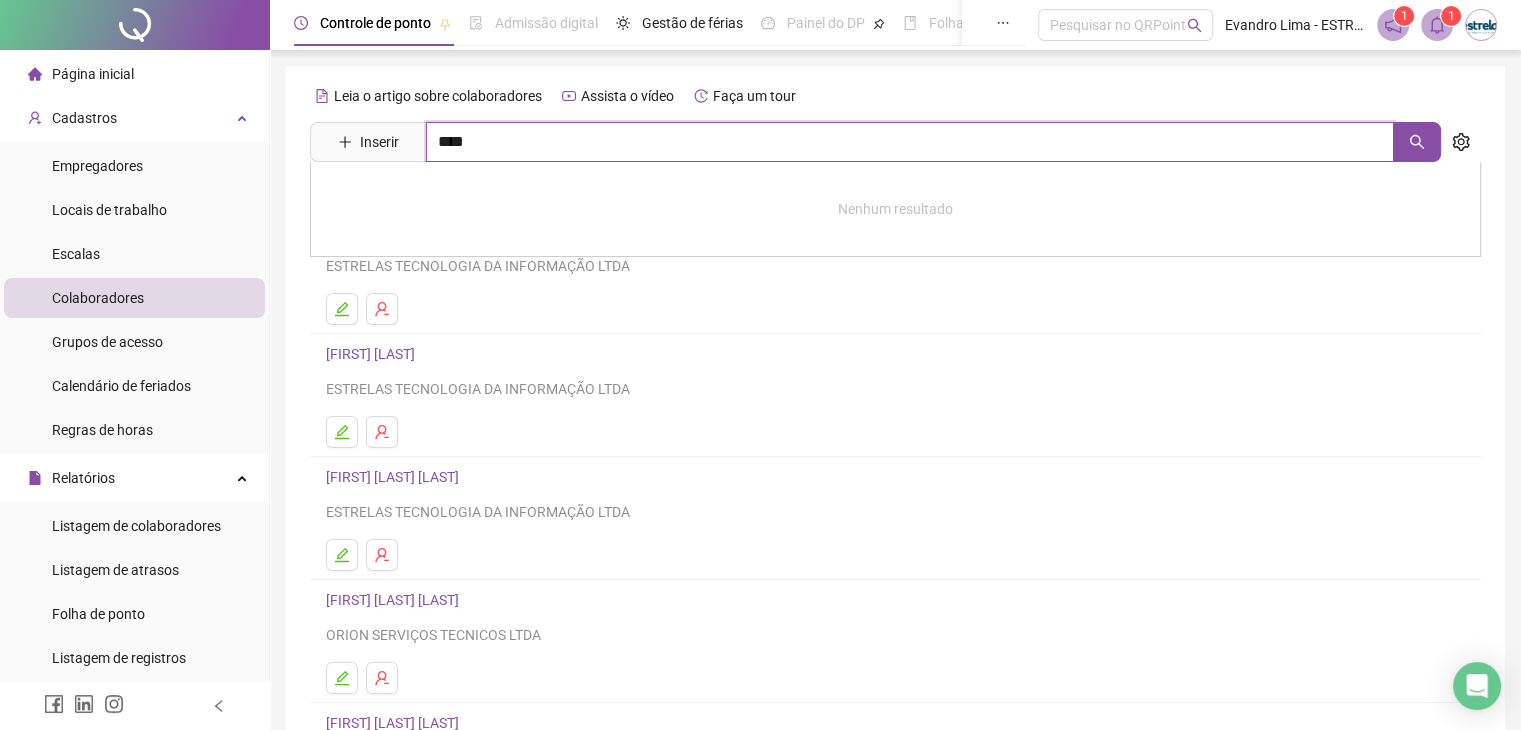 type on "****" 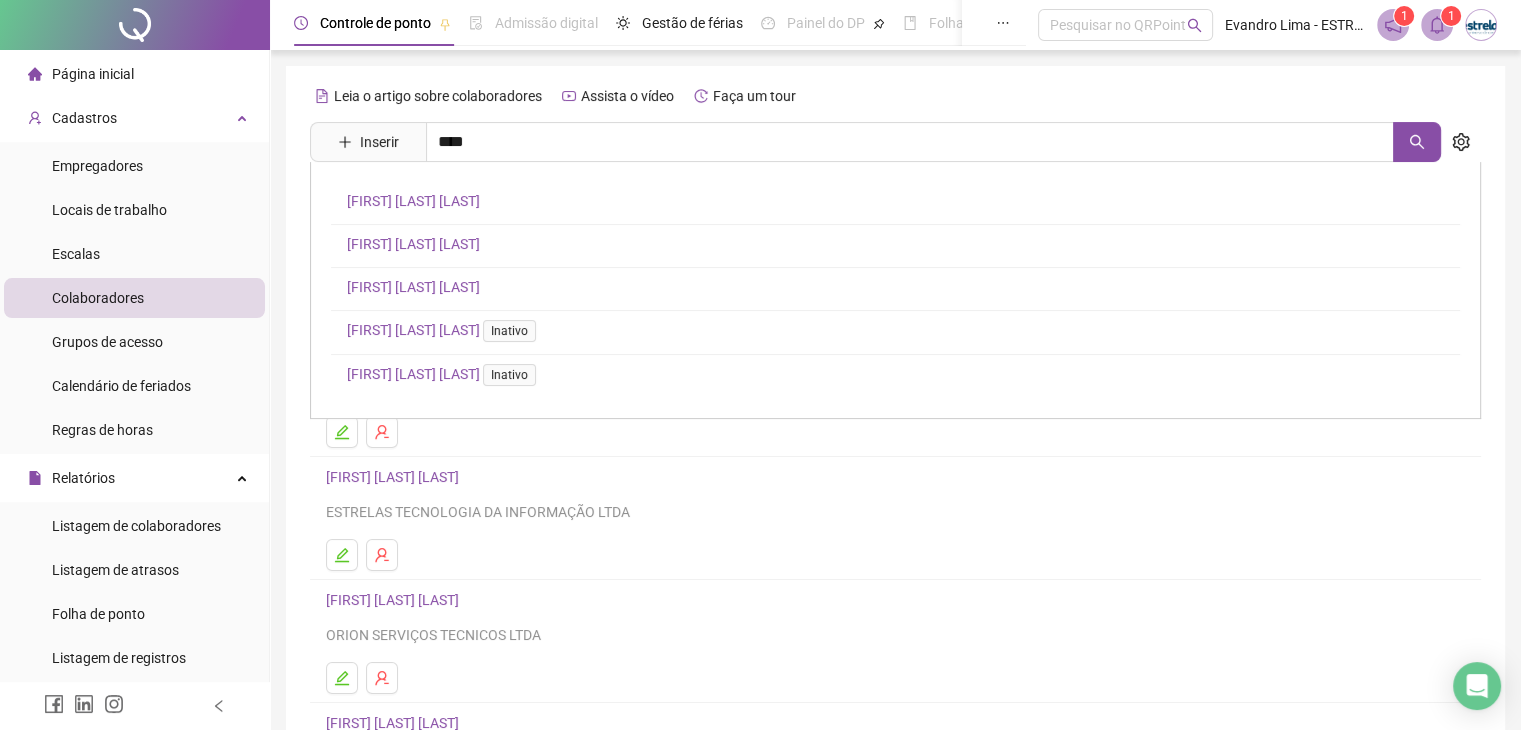 click on "[FIRST] [LAST] [LAST]" at bounding box center [413, 287] 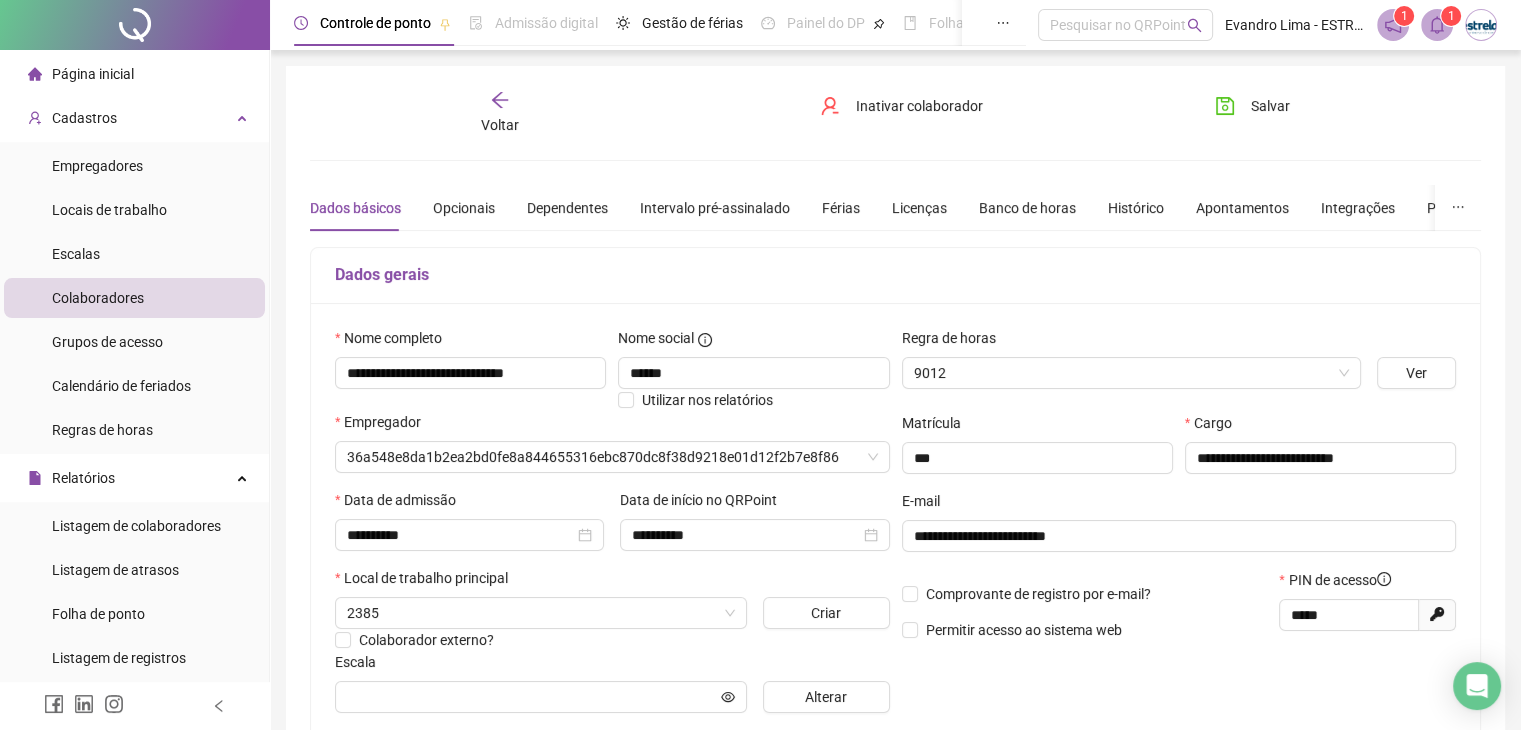 type on "**********" 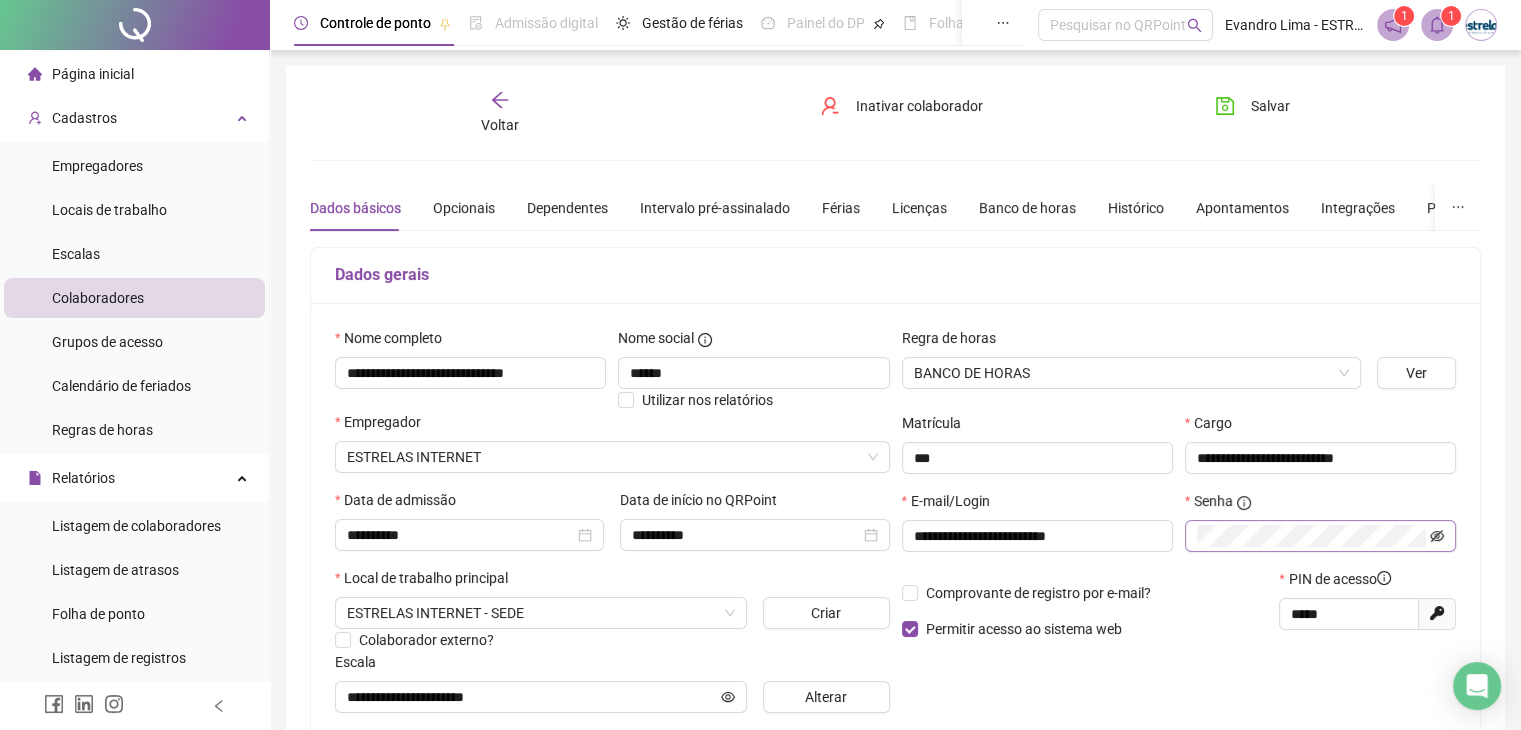 click 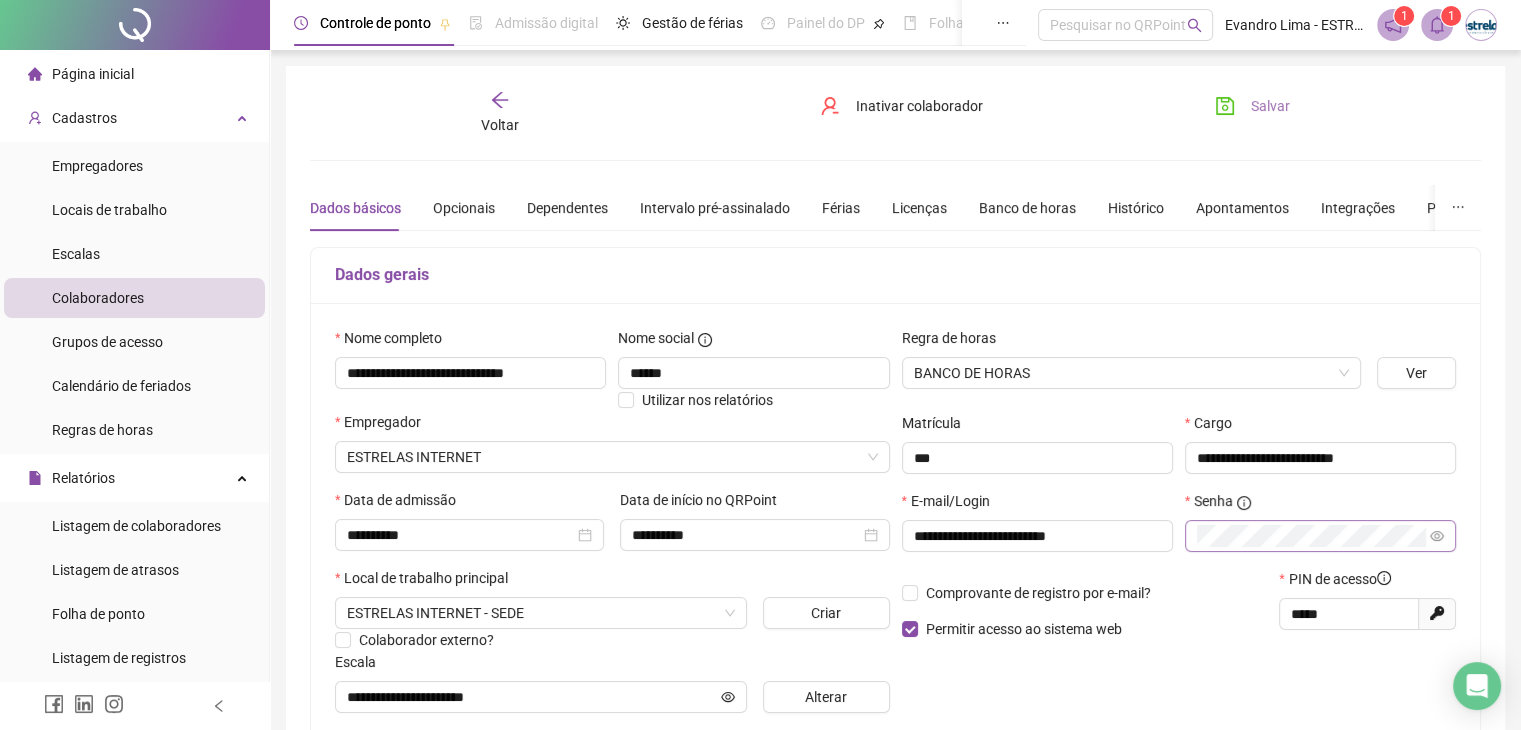 click on "Salvar" at bounding box center (1252, 106) 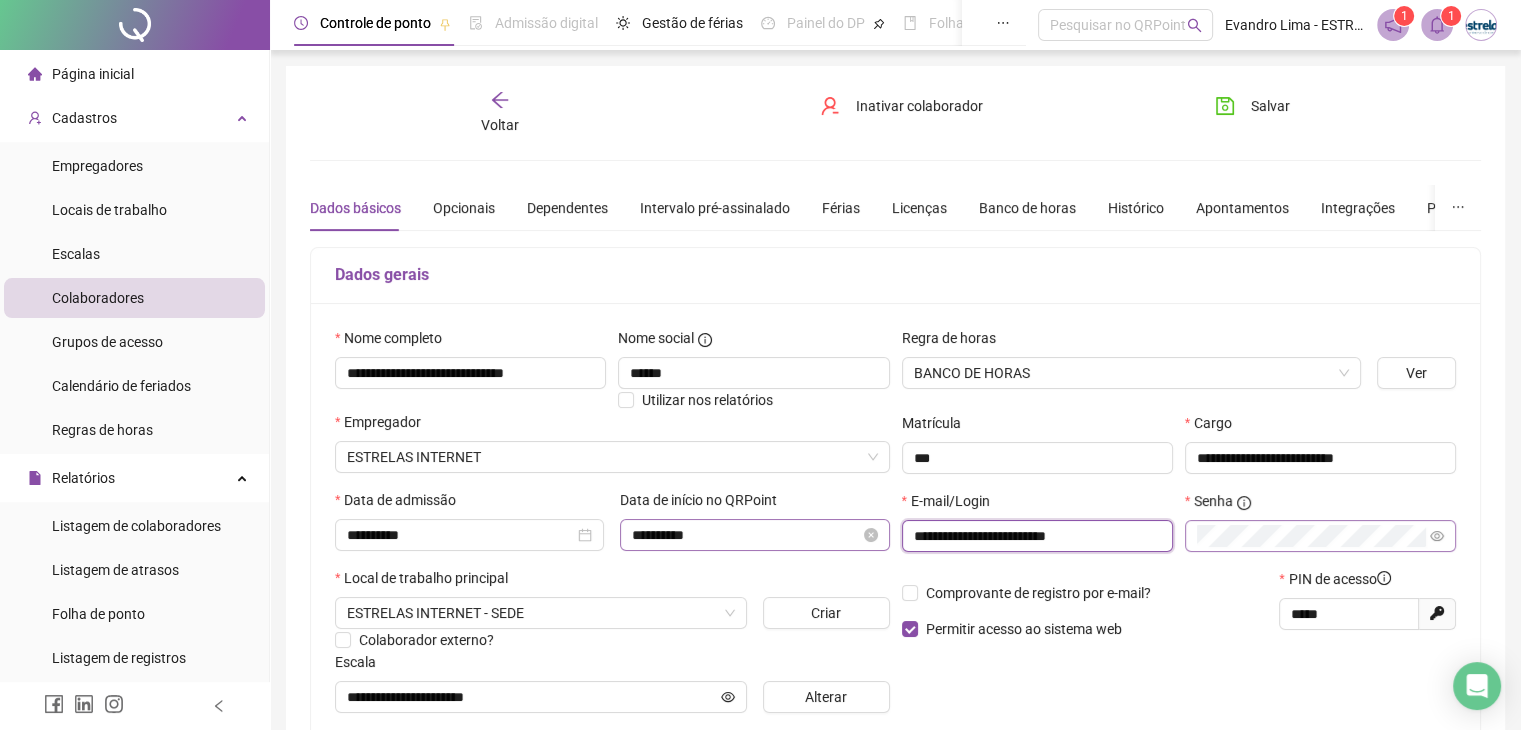 drag, startPoint x: 1106, startPoint y: 541, endPoint x: 872, endPoint y: 541, distance: 234 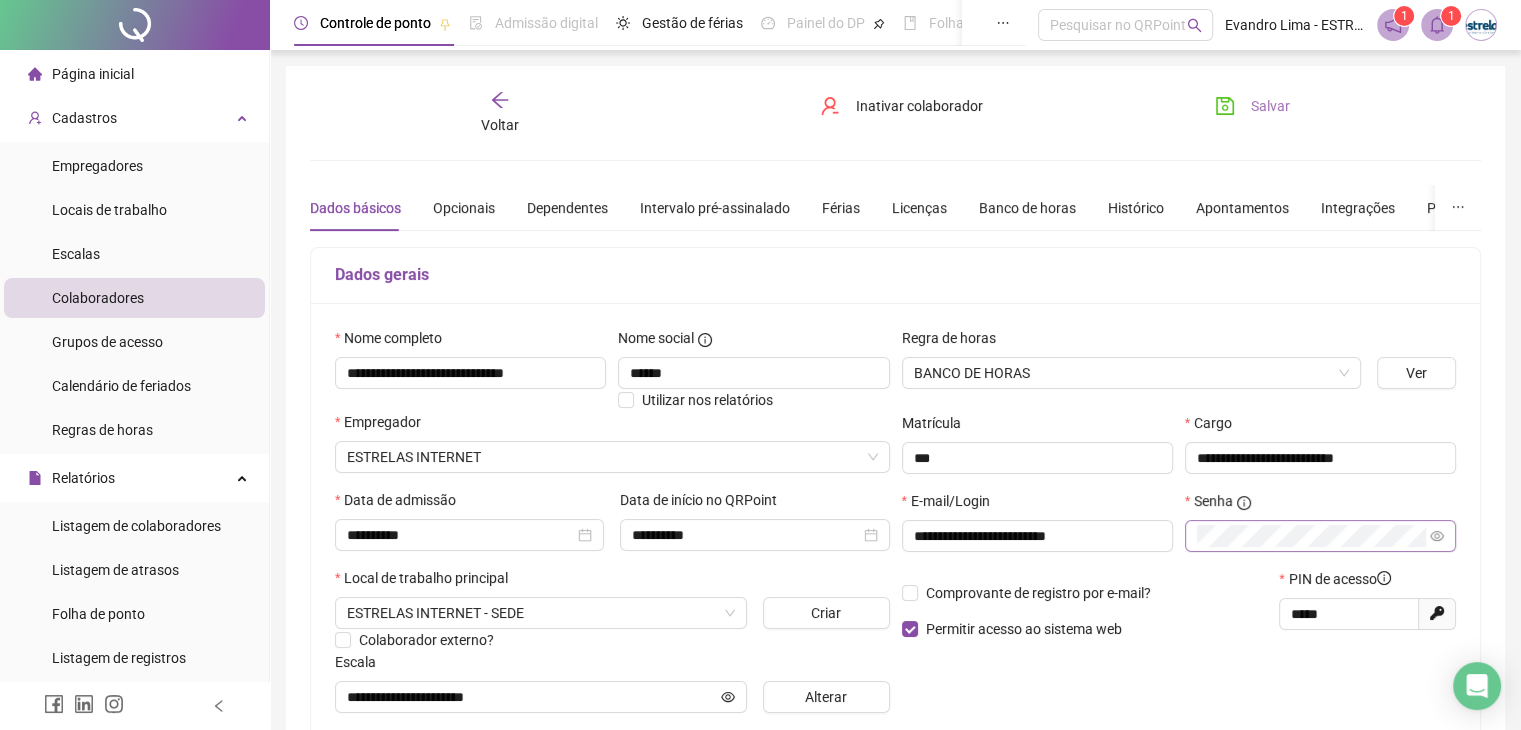 click on "Salvar" at bounding box center (1270, 106) 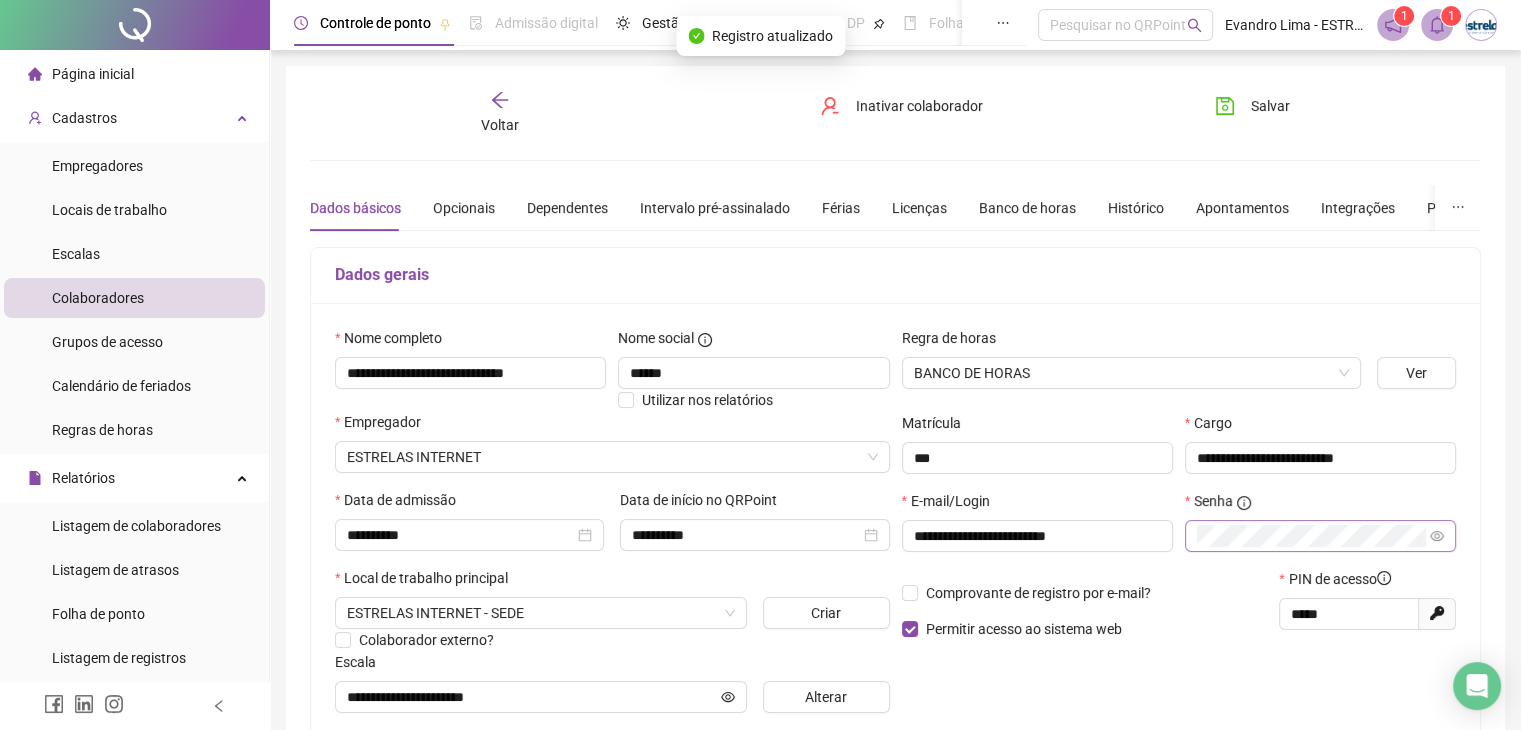 click 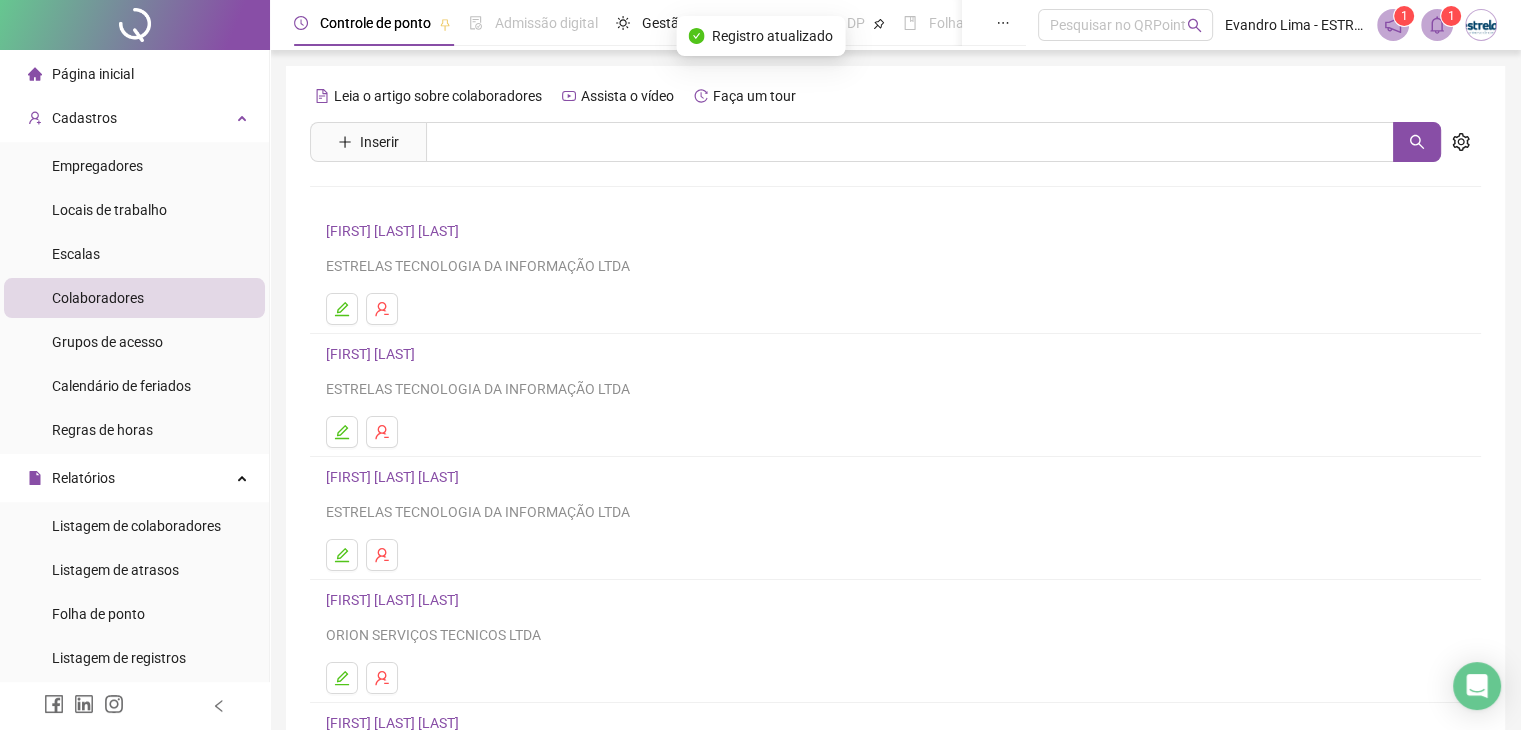 click on "Página inicial" at bounding box center [93, 74] 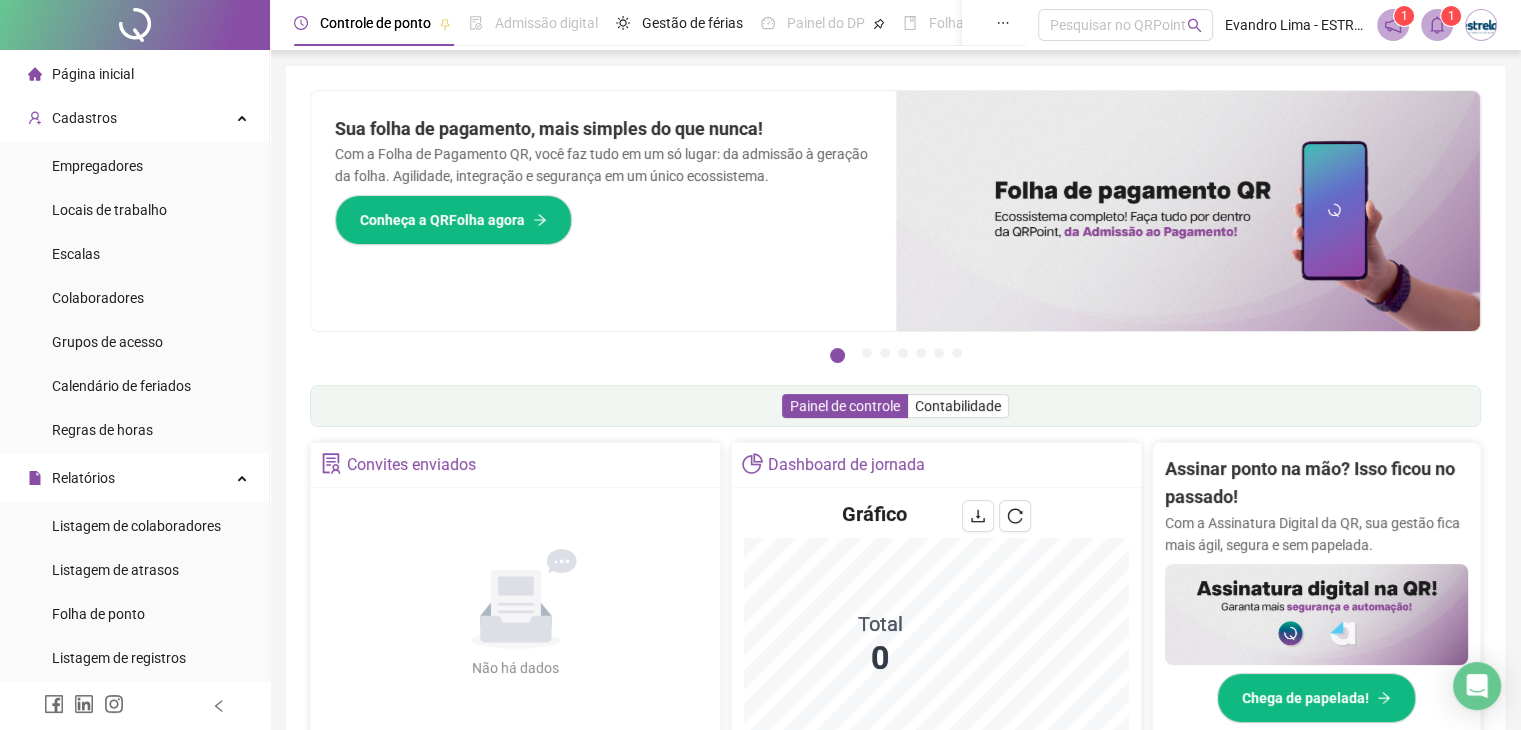 scroll, scrollTop: 200, scrollLeft: 0, axis: vertical 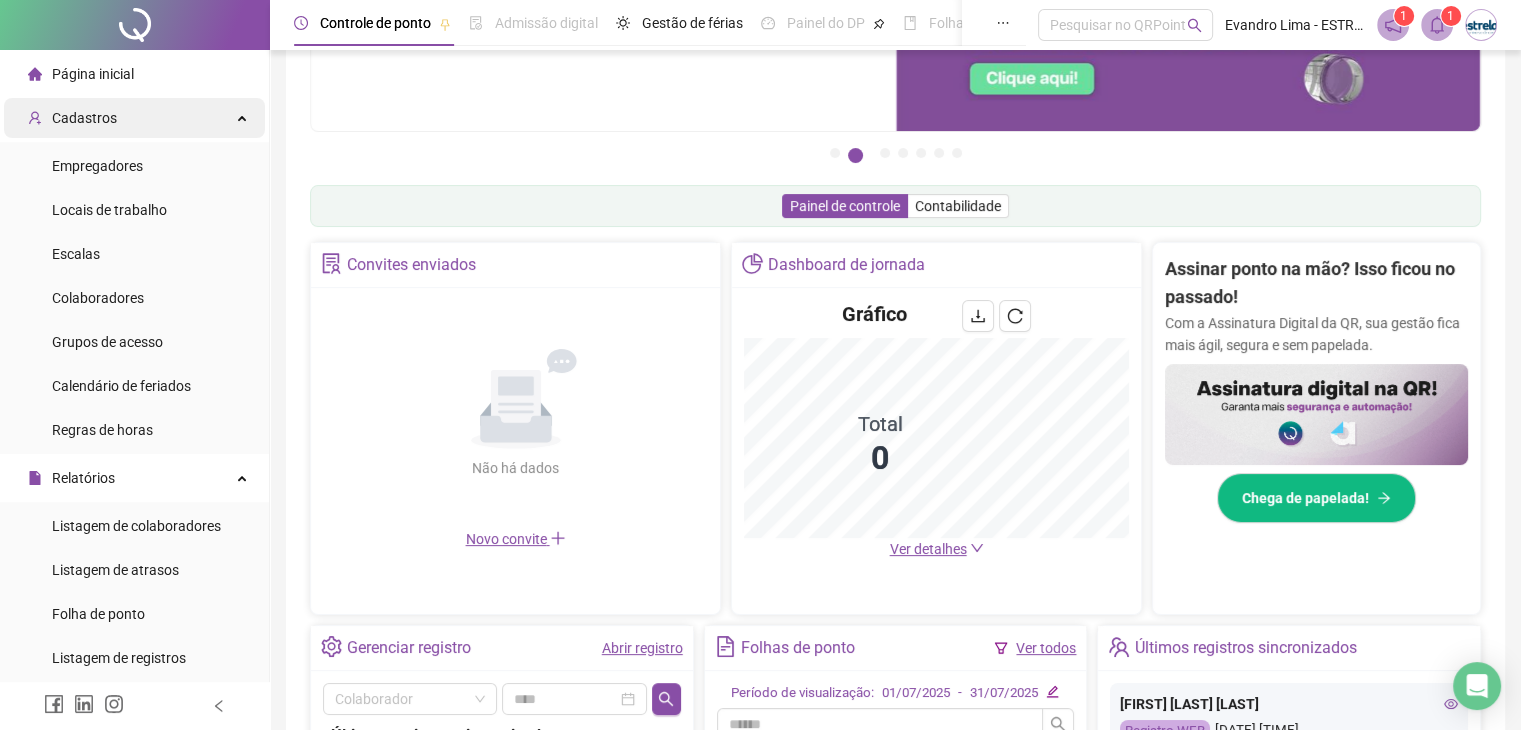 click on "Cadastros" at bounding box center [134, 118] 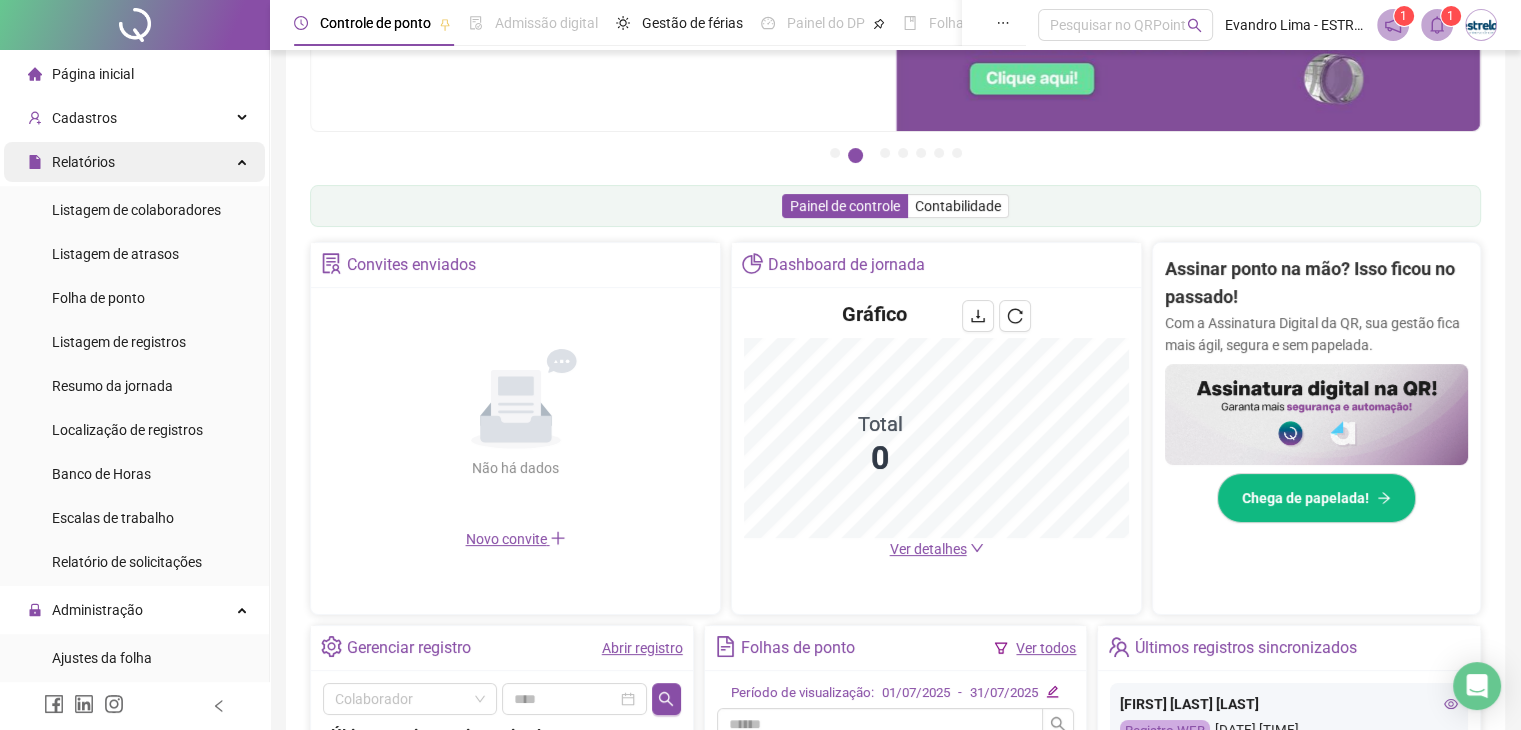 click on "Relatórios" at bounding box center (134, 162) 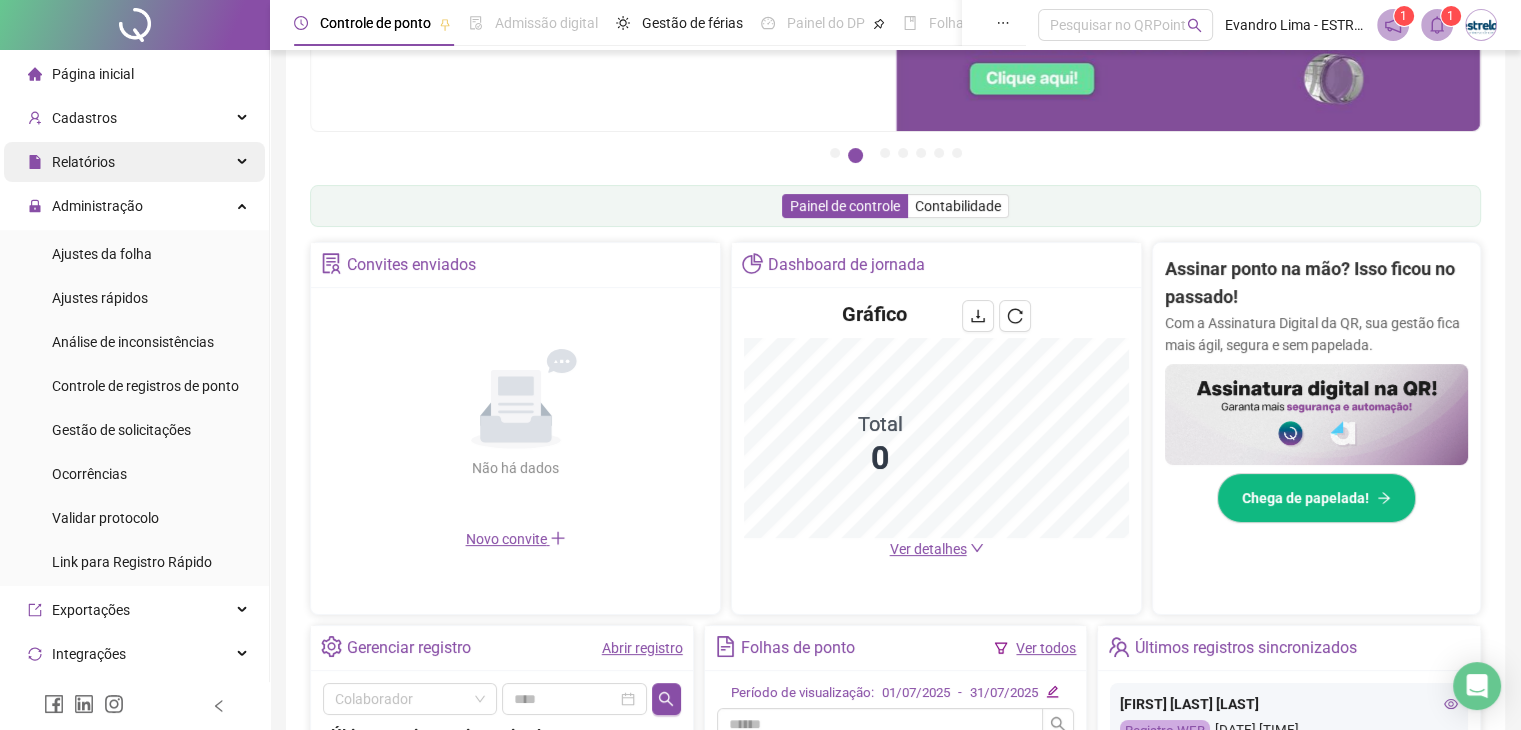 click on "Relatórios" at bounding box center [134, 162] 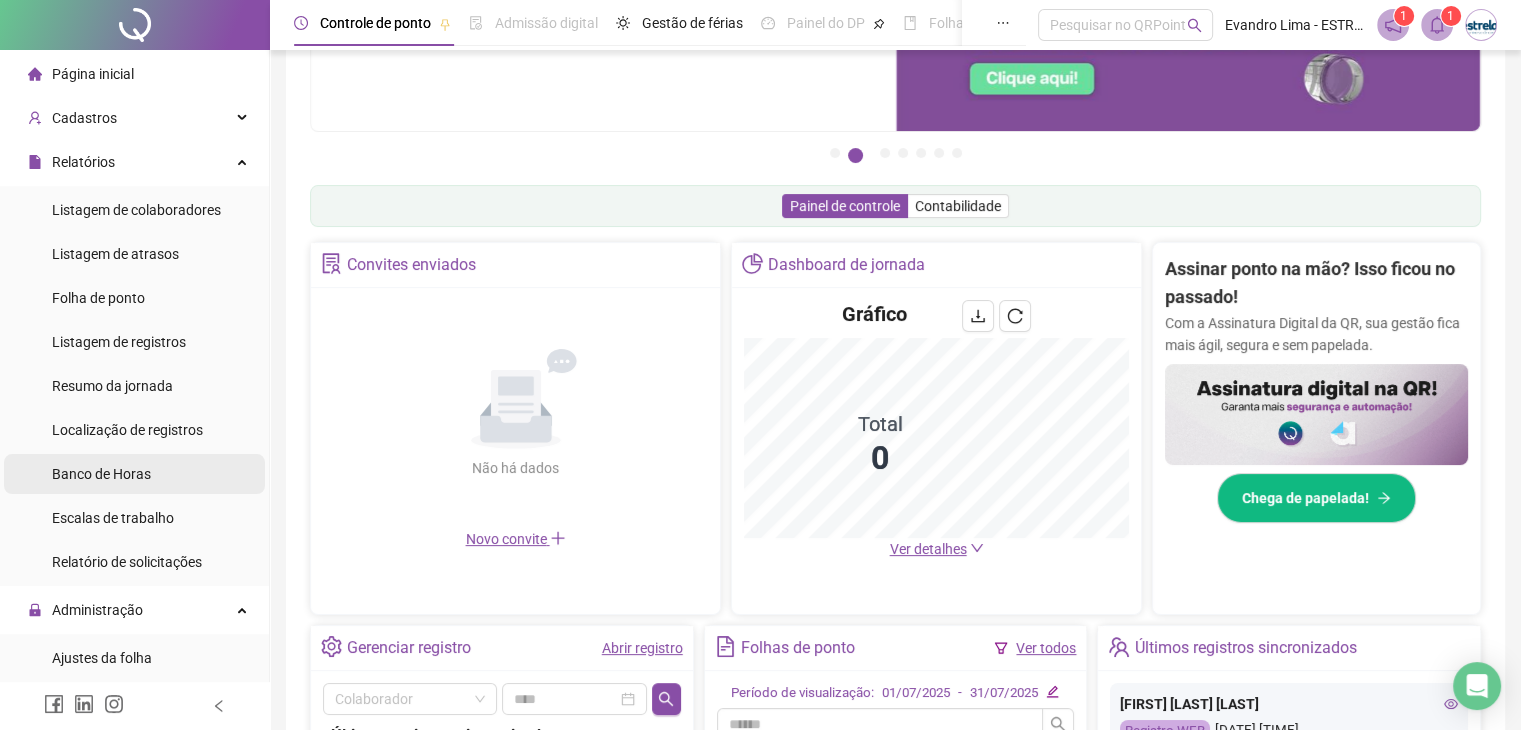 click on "Banco de Horas" at bounding box center (101, 474) 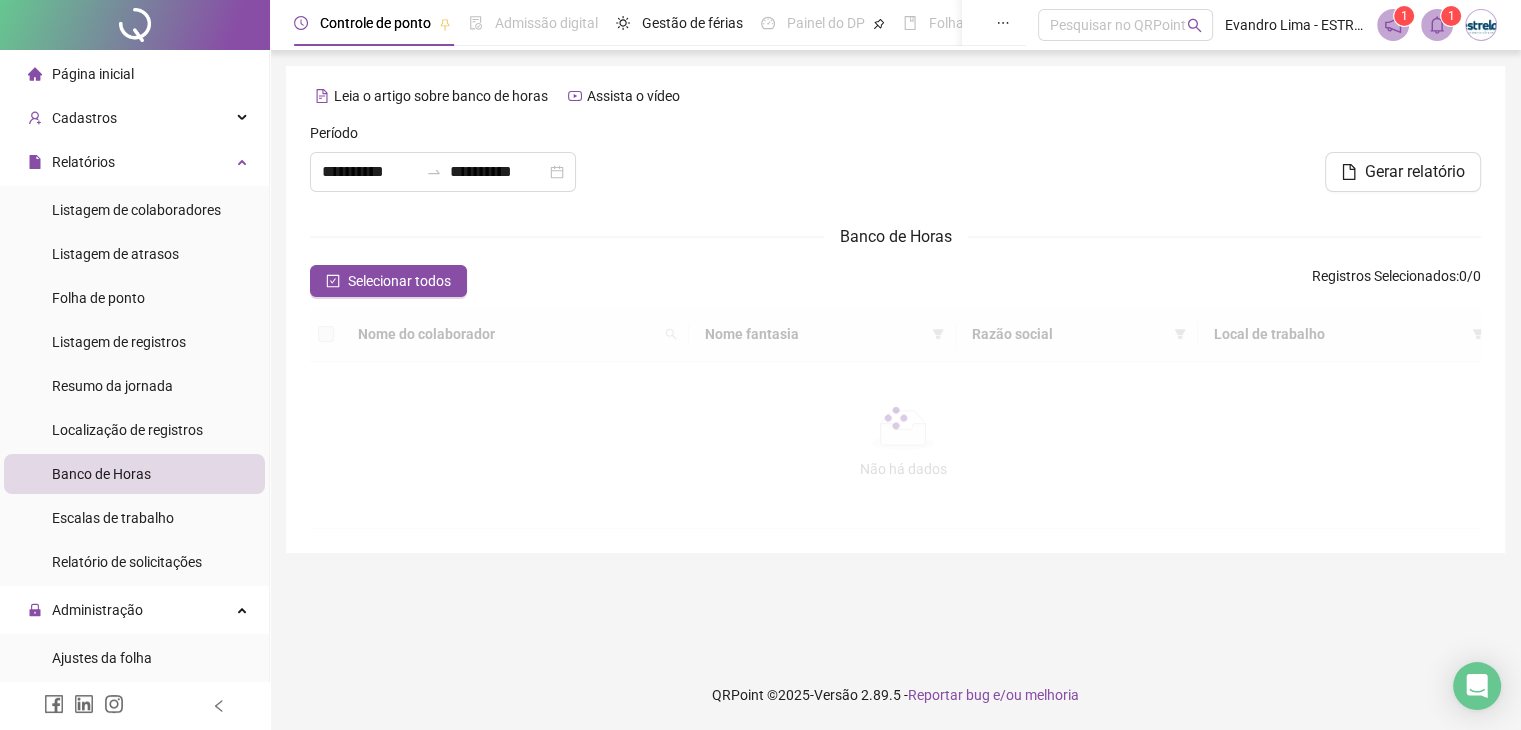 scroll, scrollTop: 0, scrollLeft: 0, axis: both 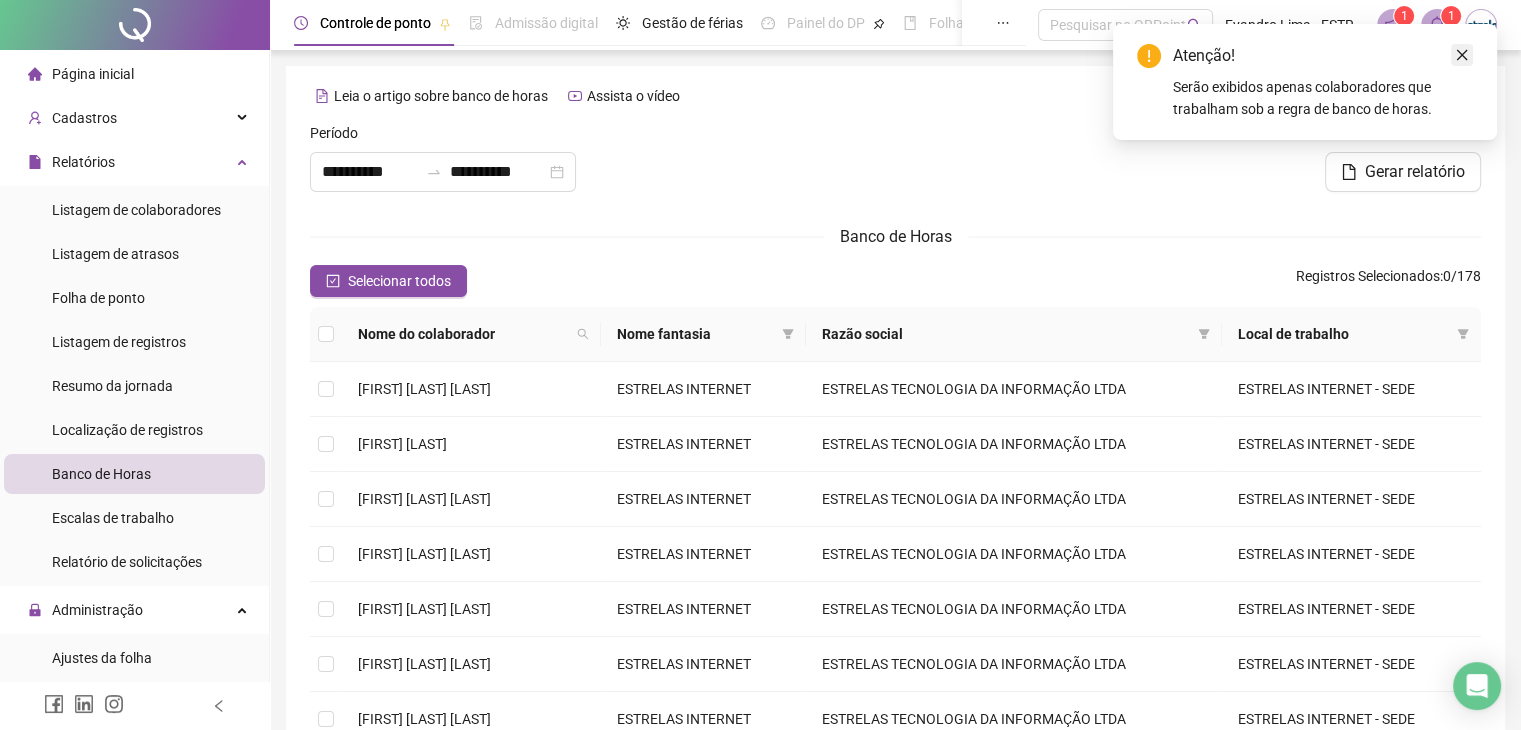 click 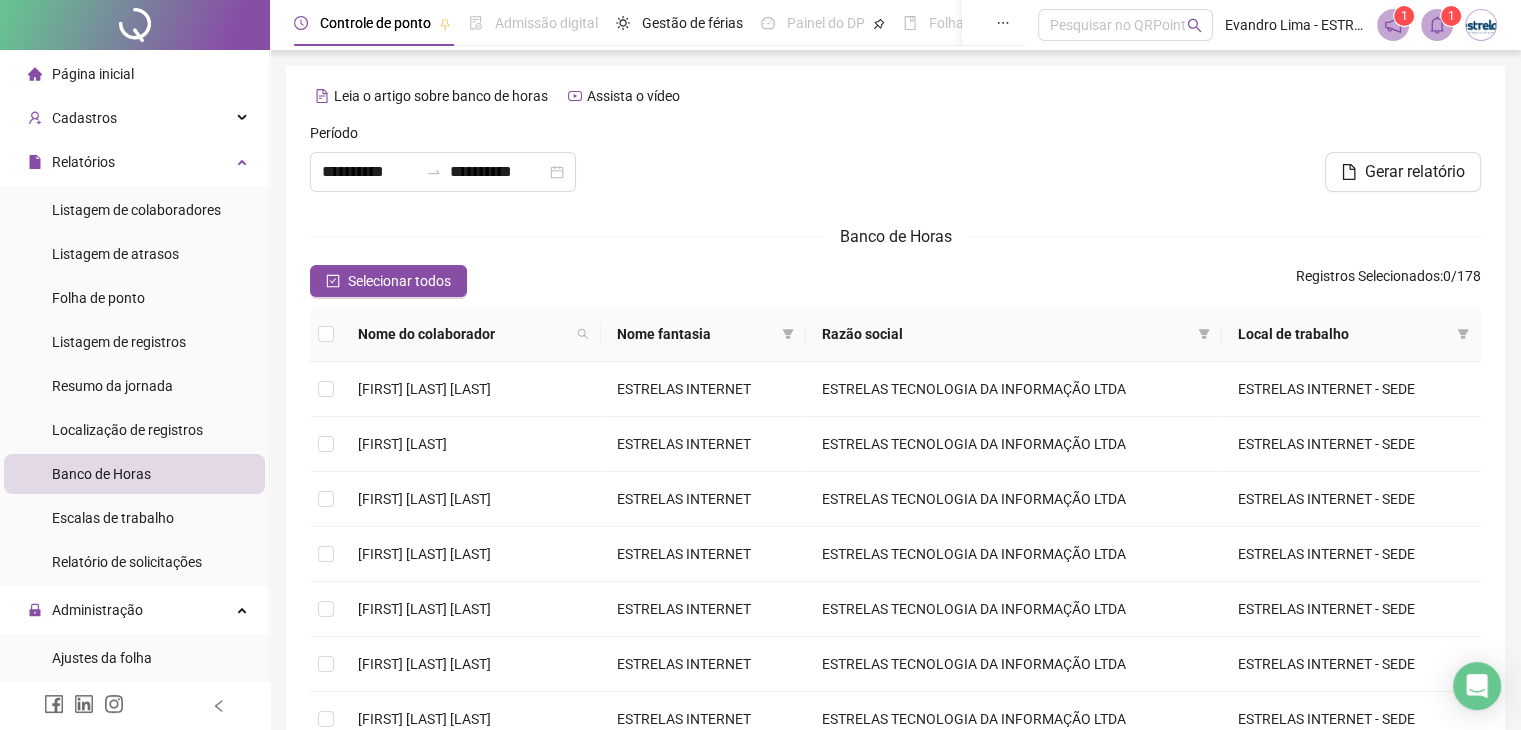 click 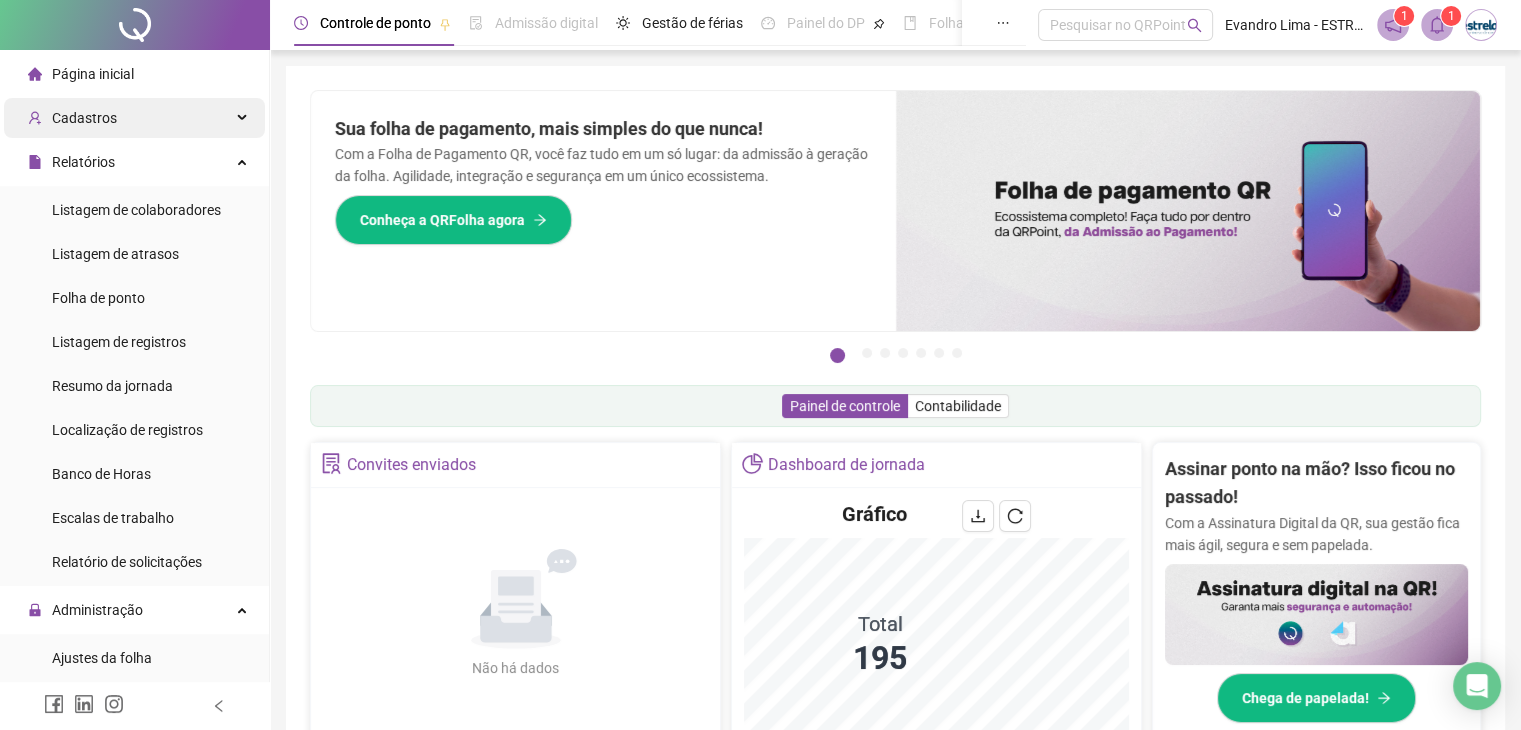 click on "Cadastros" at bounding box center (84, 118) 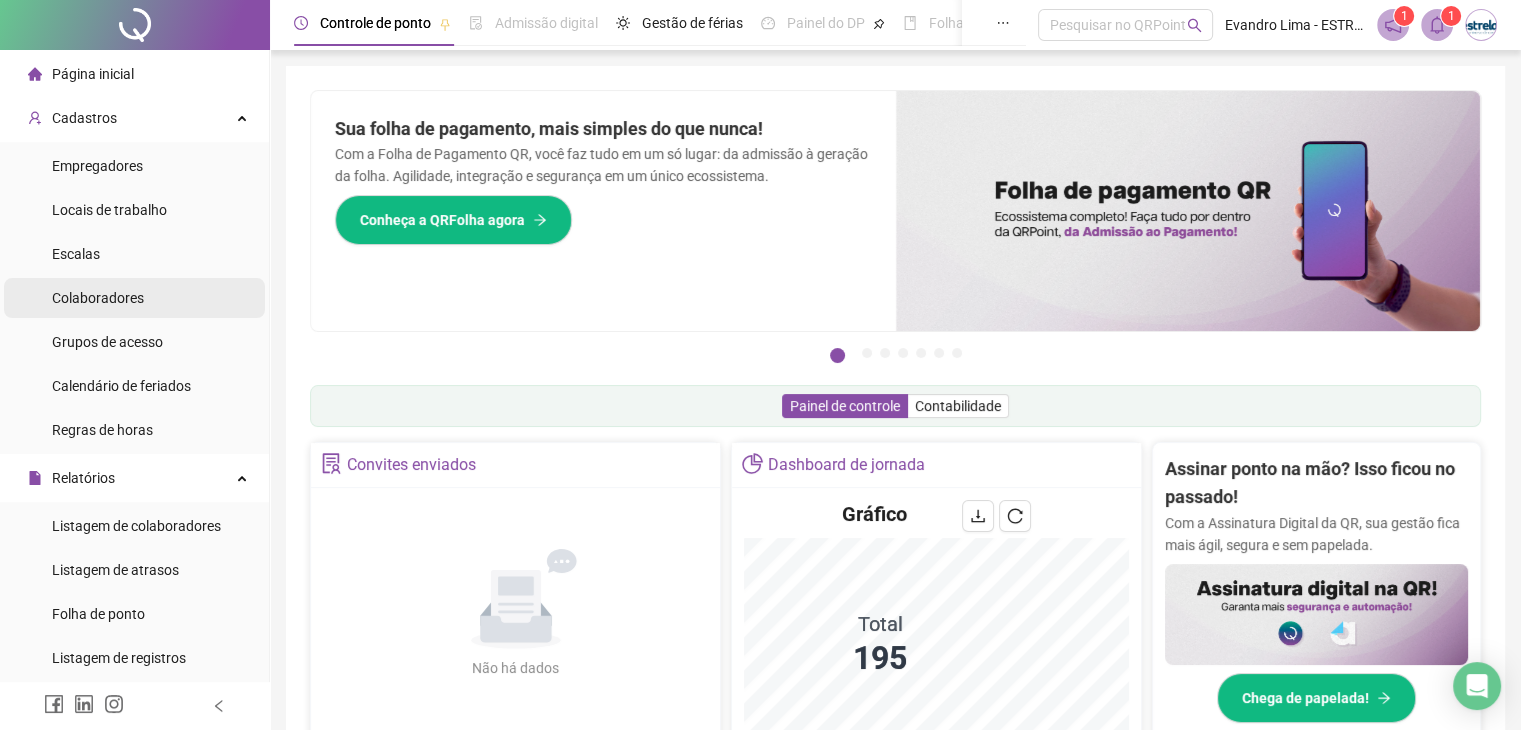 click on "Colaboradores" at bounding box center [98, 298] 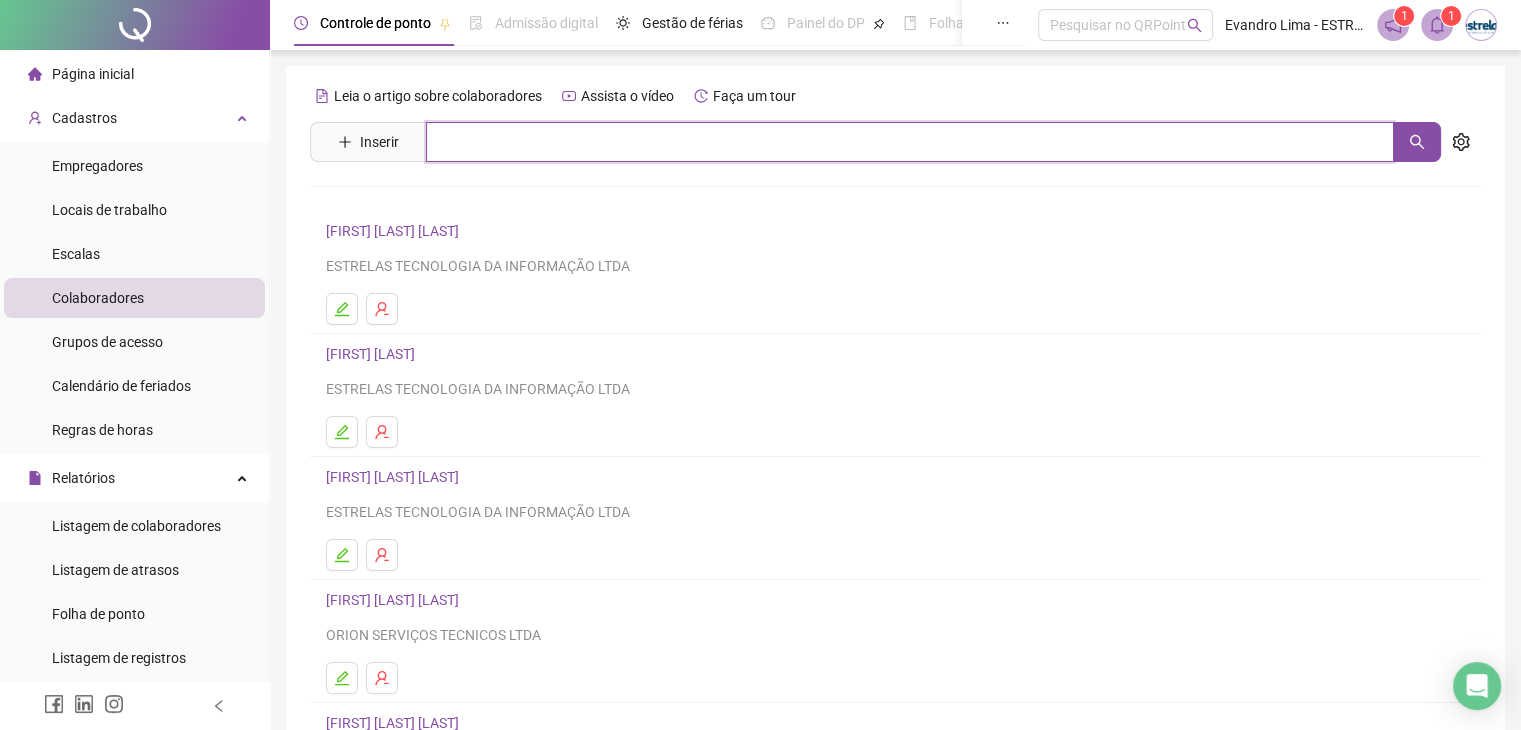 click at bounding box center [910, 142] 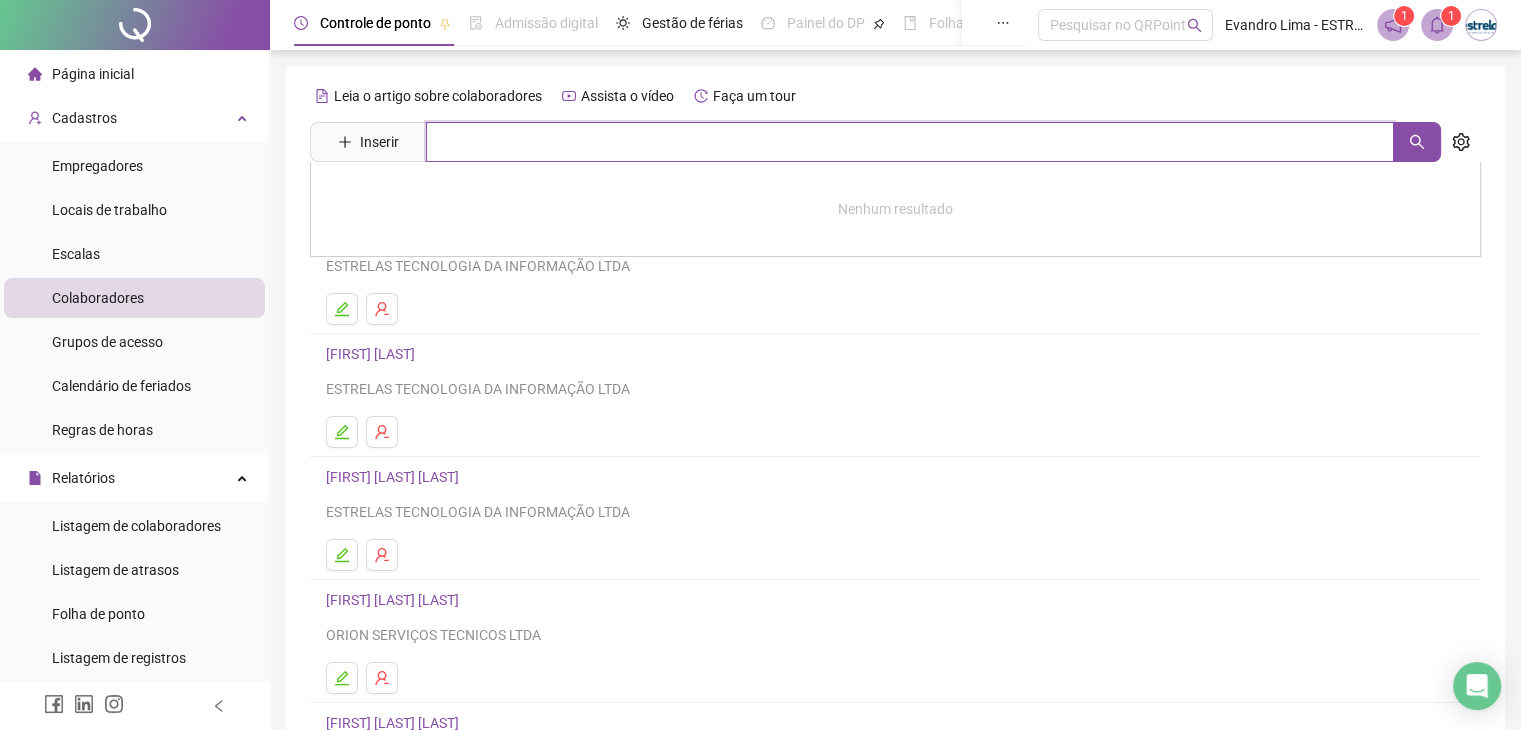 click at bounding box center (910, 142) 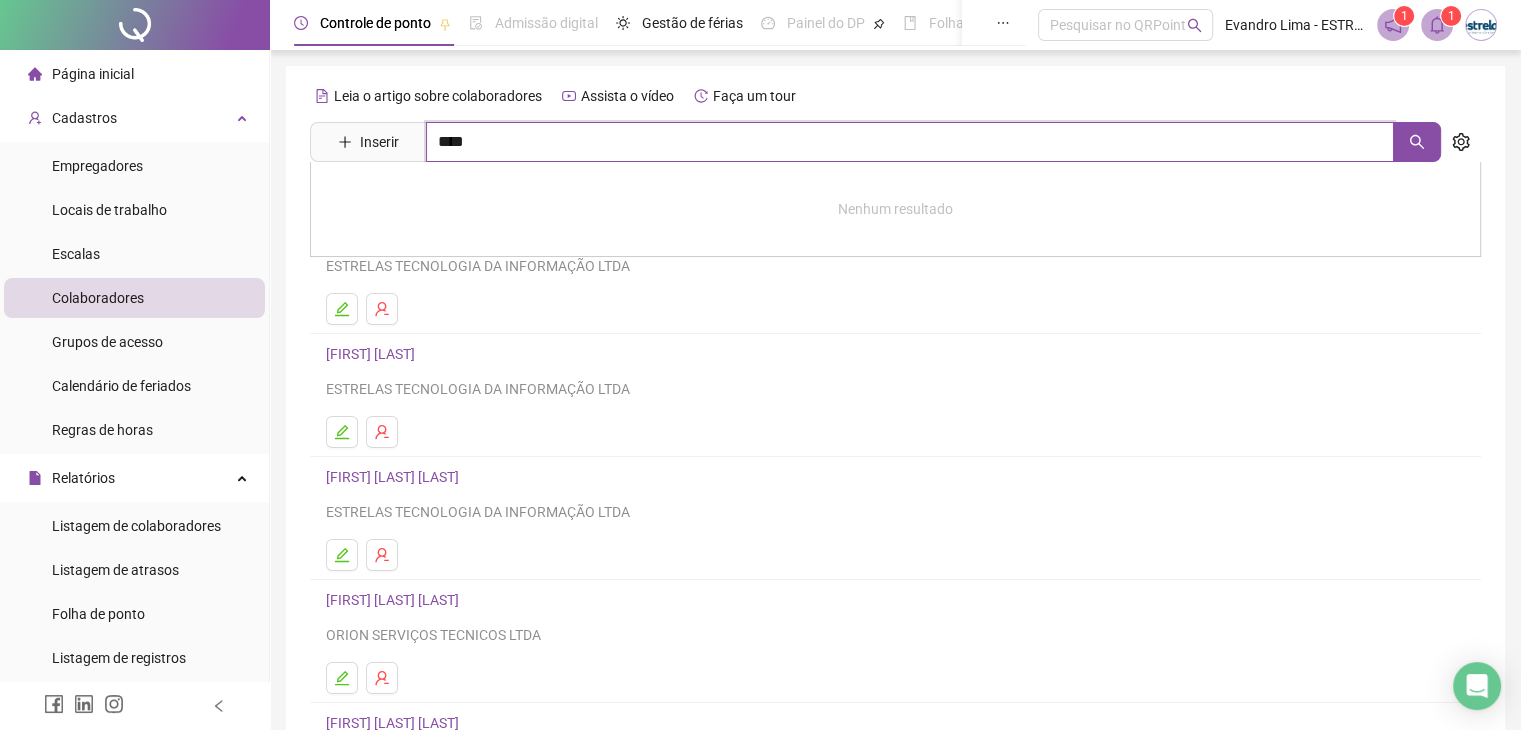 type on "****" 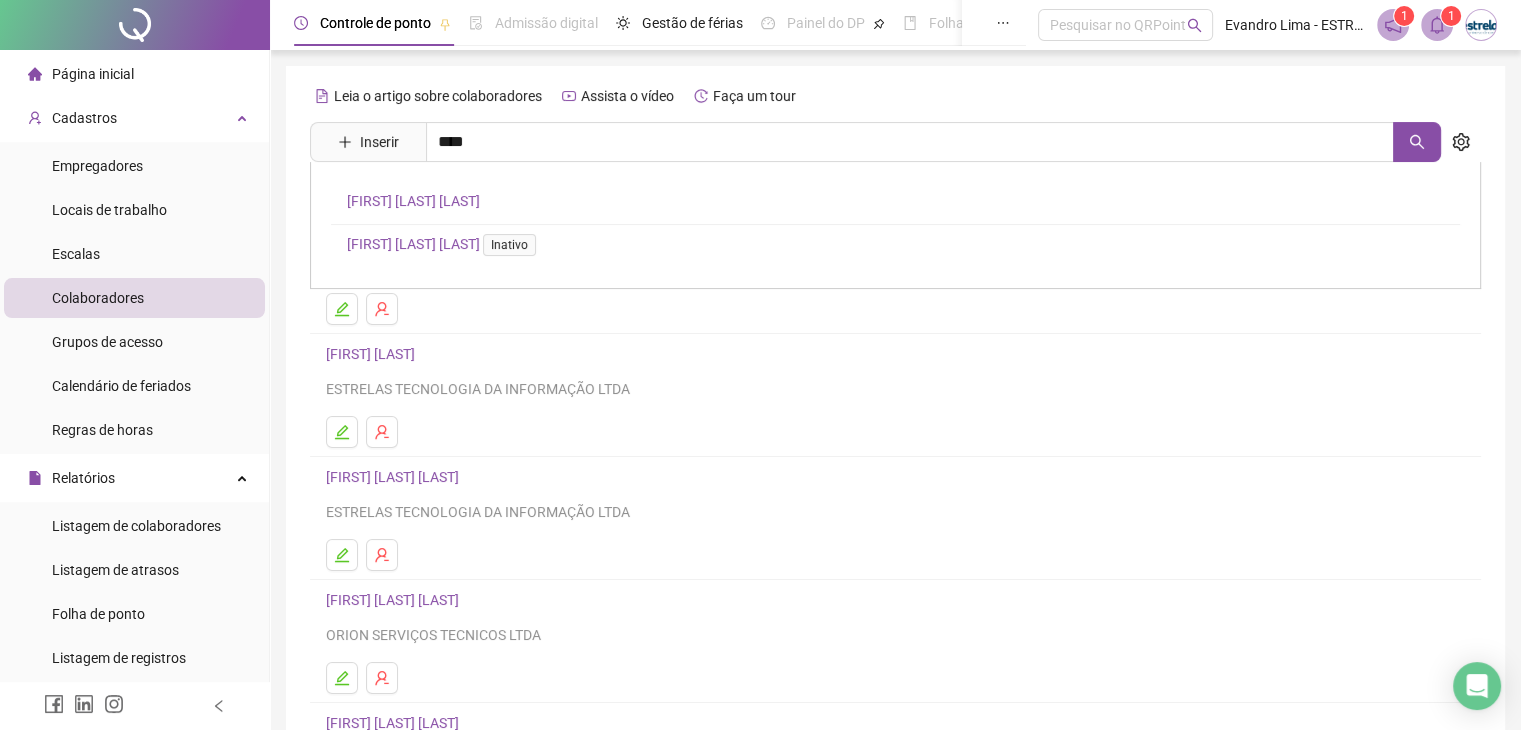 click on "[FIRST] [LAST] [LAST]   Inativo" at bounding box center (445, 244) 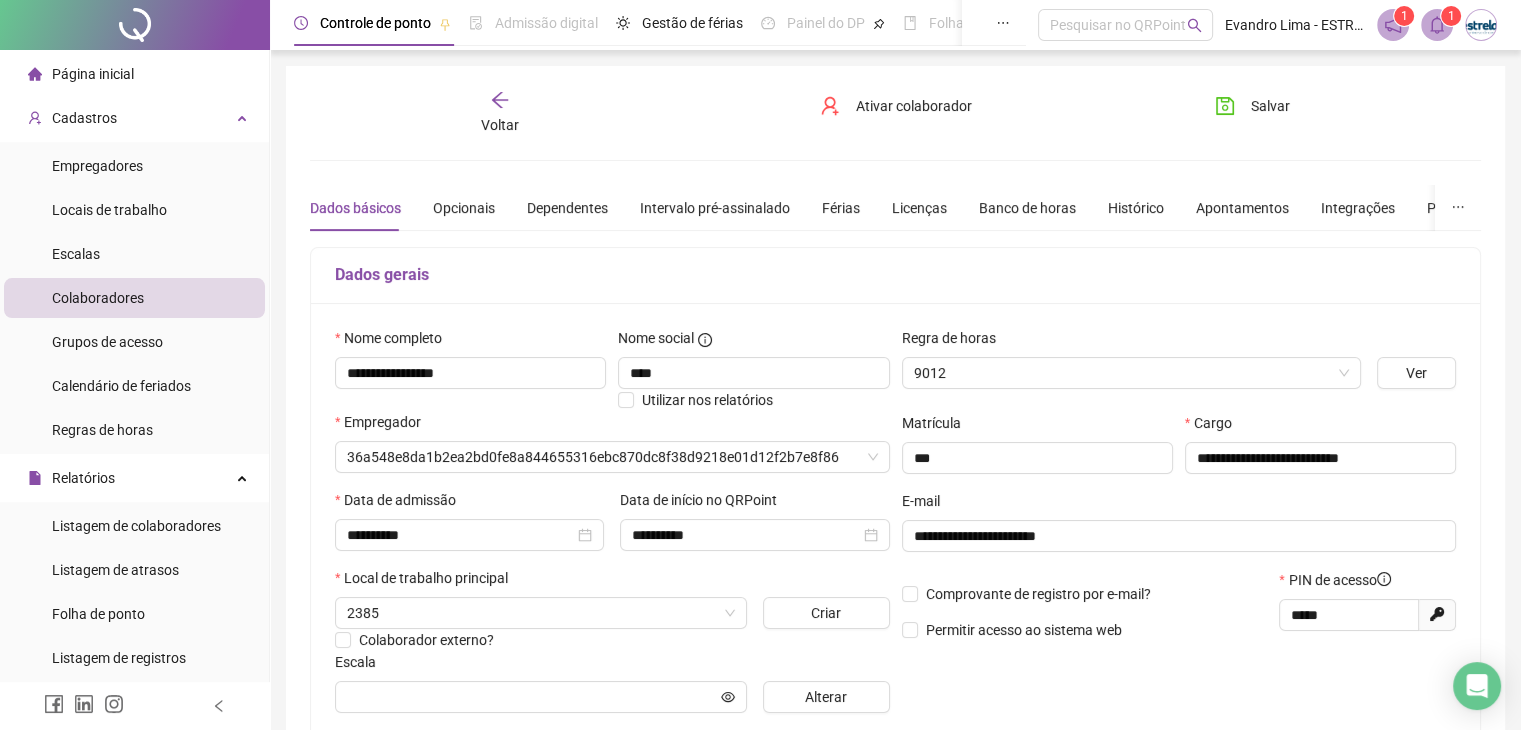 type on "**********" 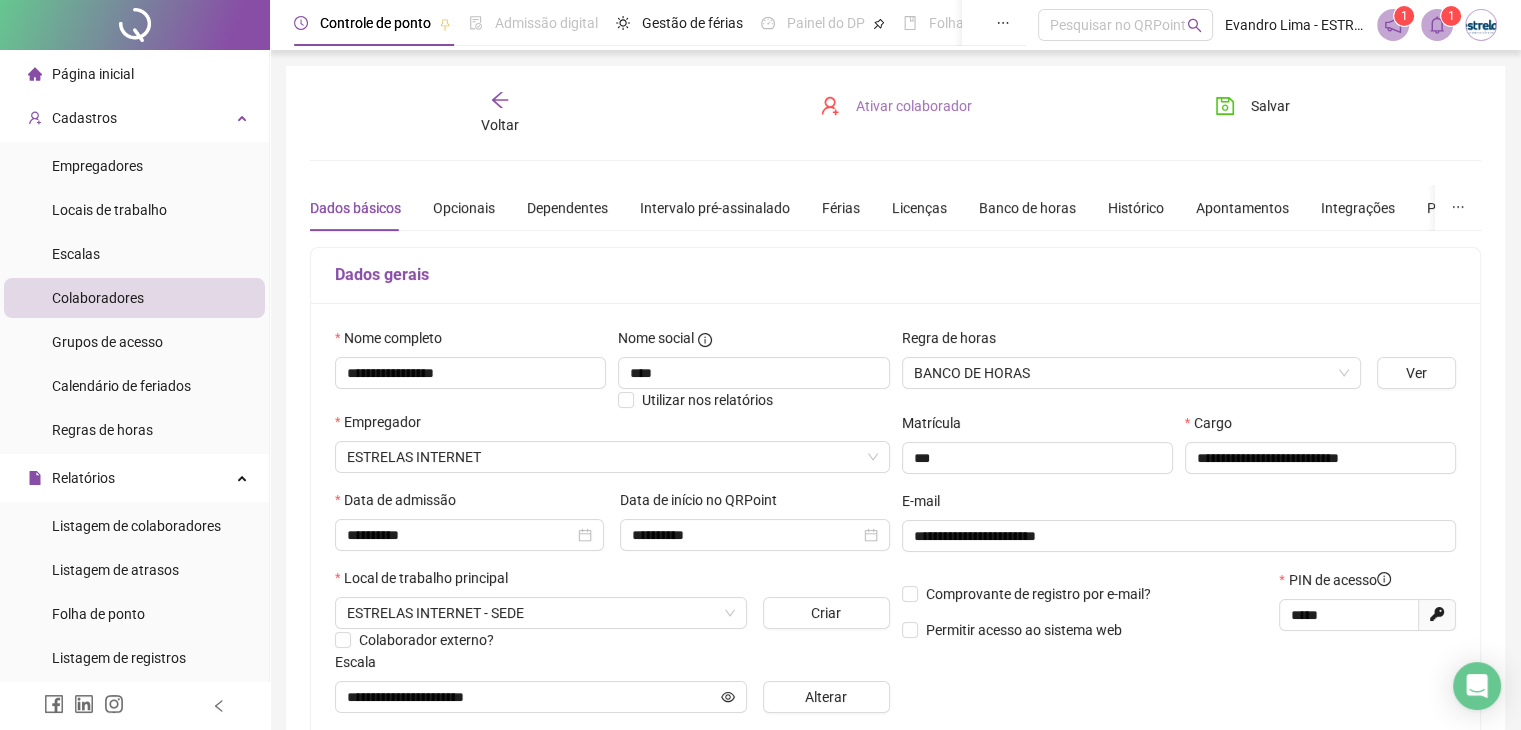 click on "Ativar colaborador" at bounding box center [914, 106] 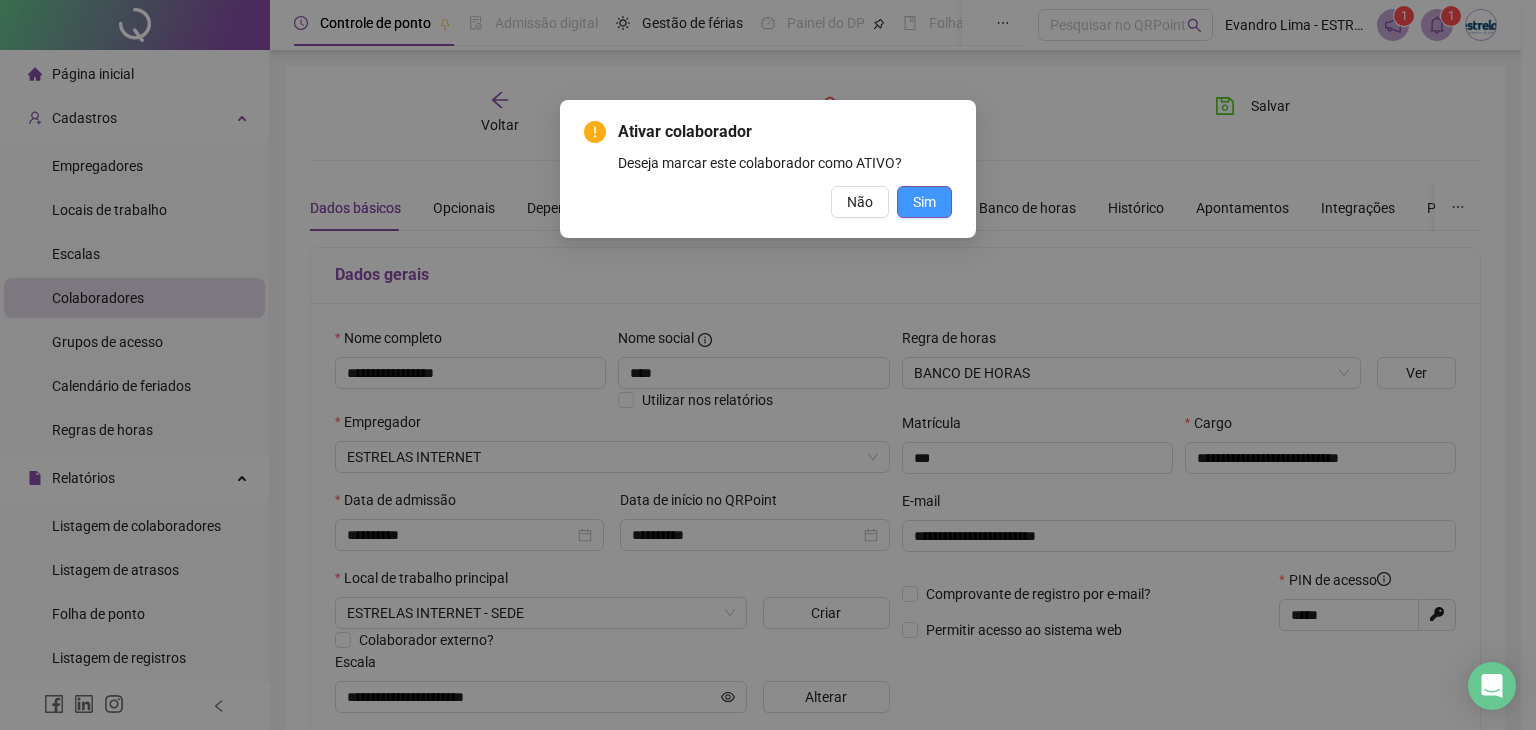 click on "Sim" at bounding box center (924, 202) 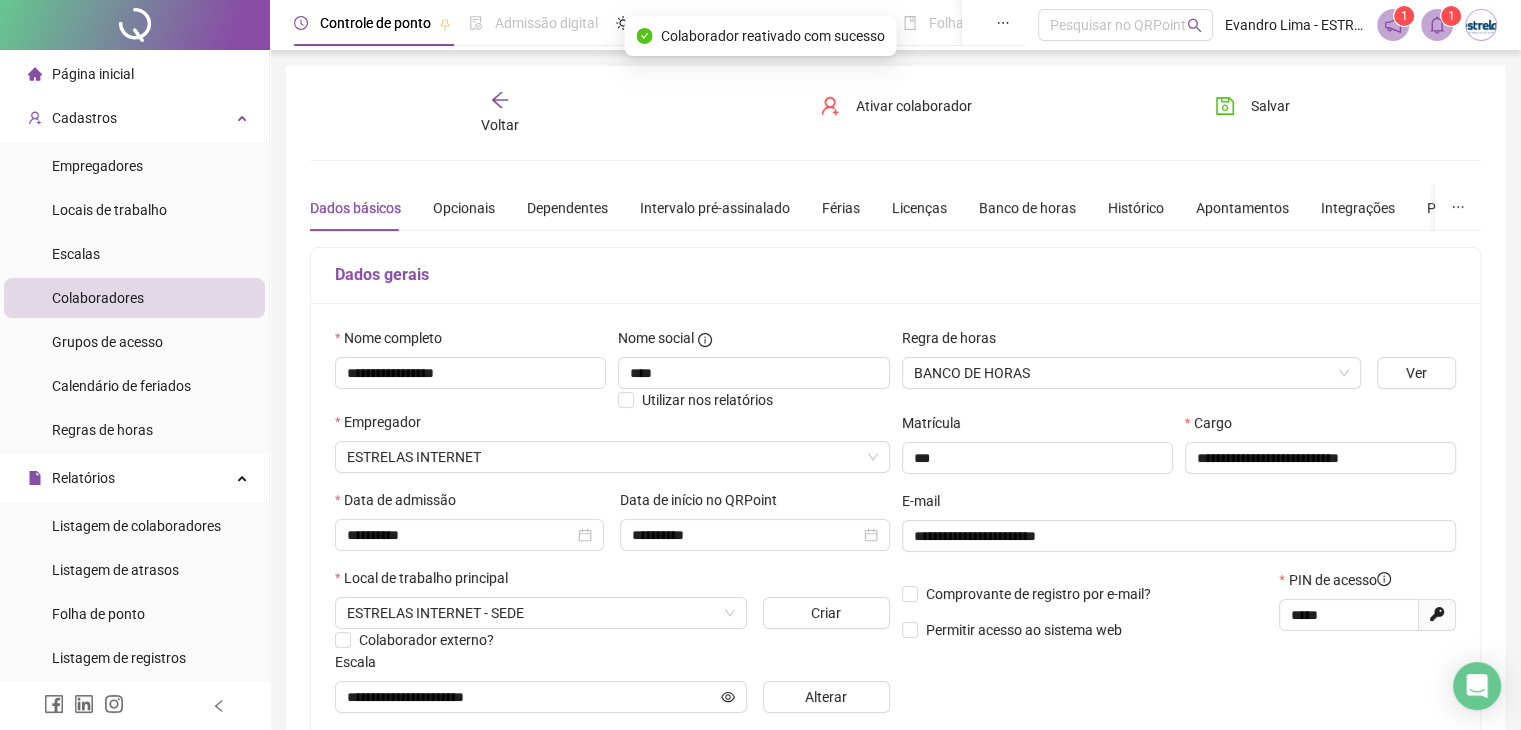 click 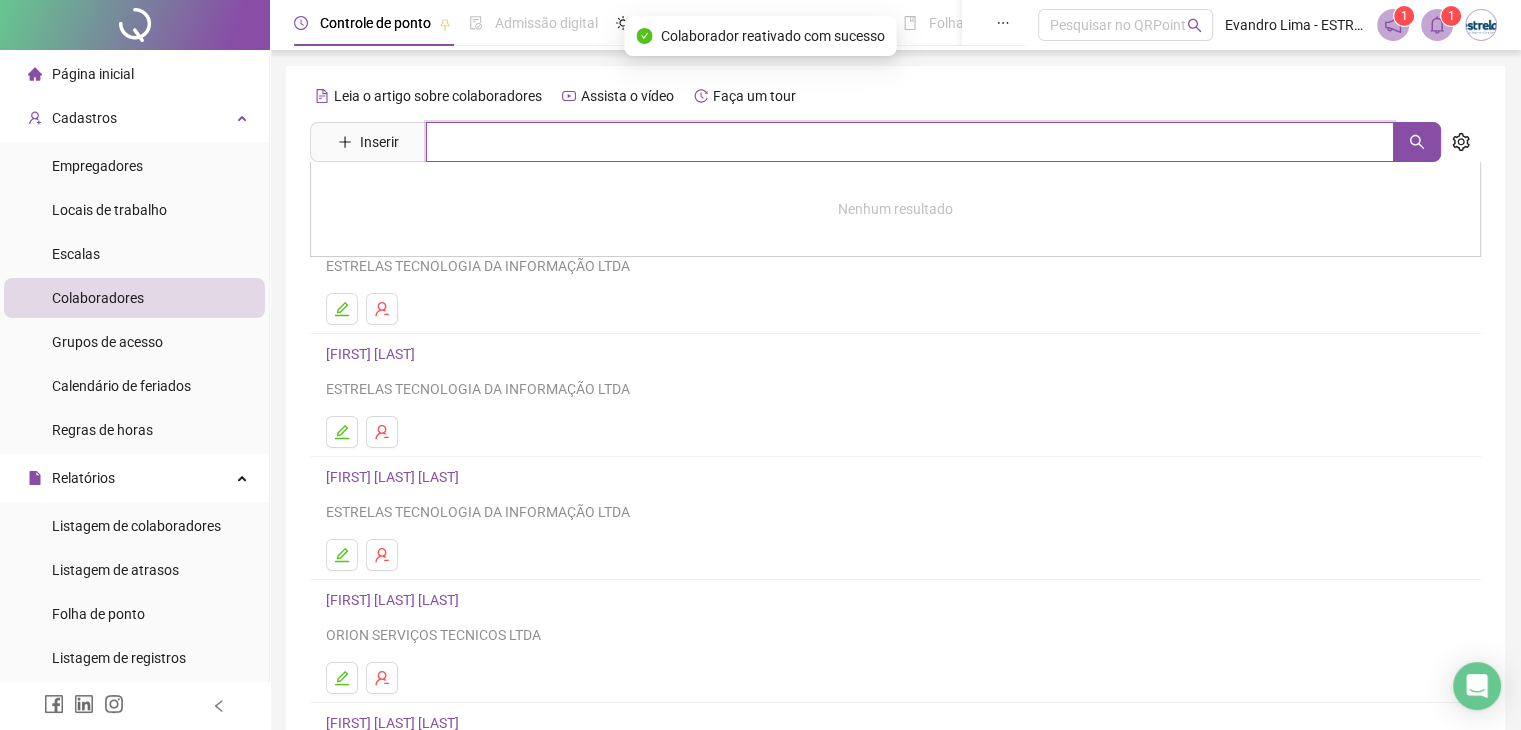 click at bounding box center [910, 142] 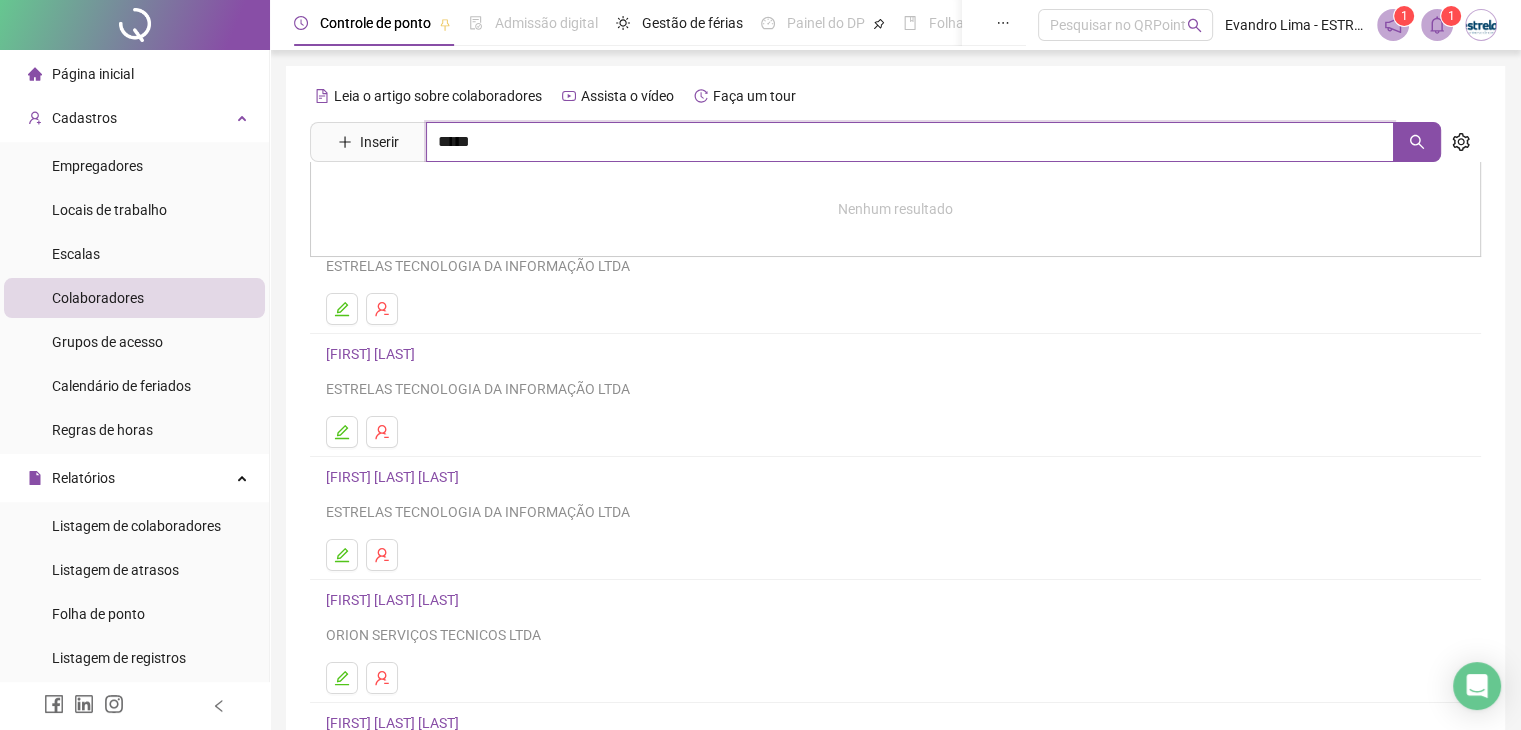 type on "*****" 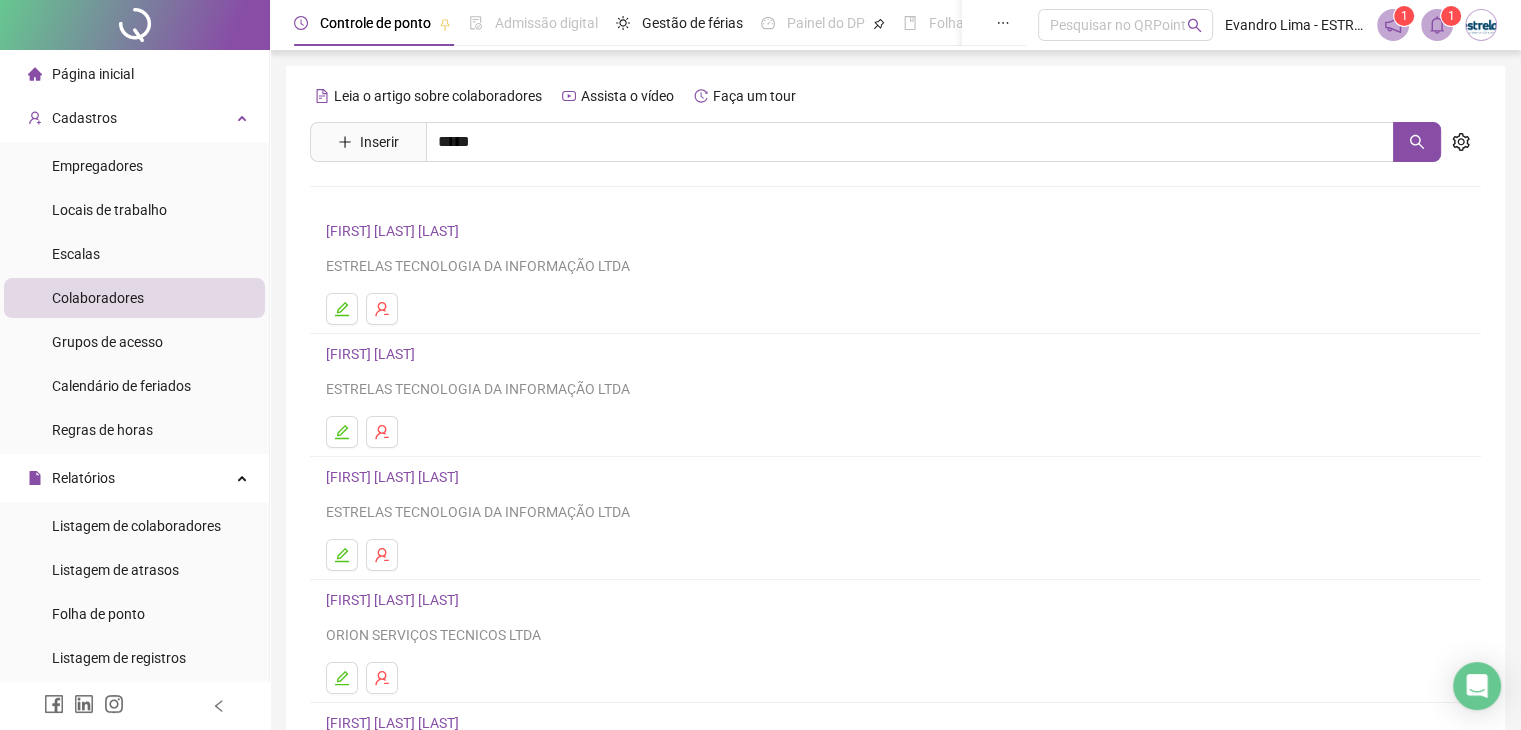 click on "[FIRST] [LAST] [LAST] [LAST]   Inativo" at bounding box center [467, 288] 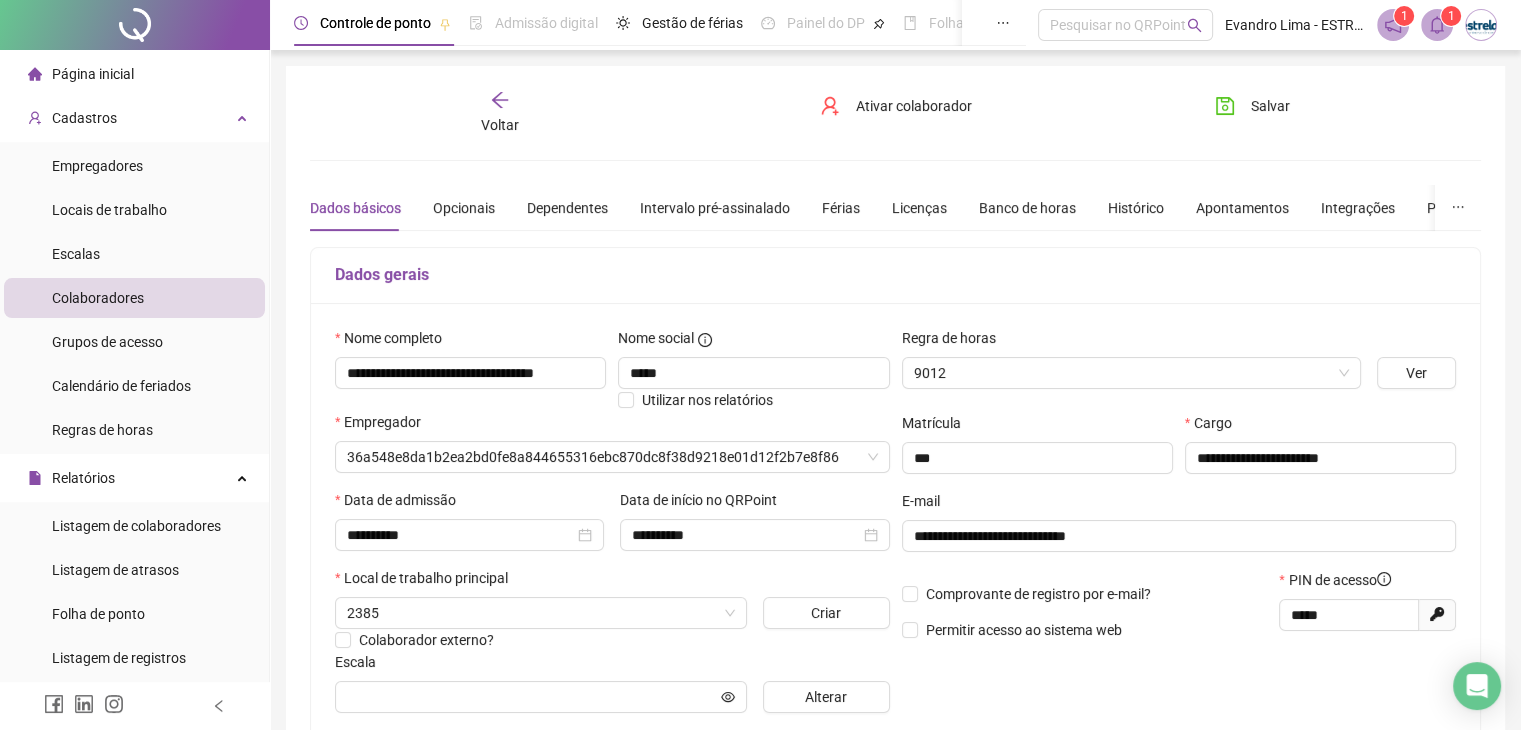 type on "**********" 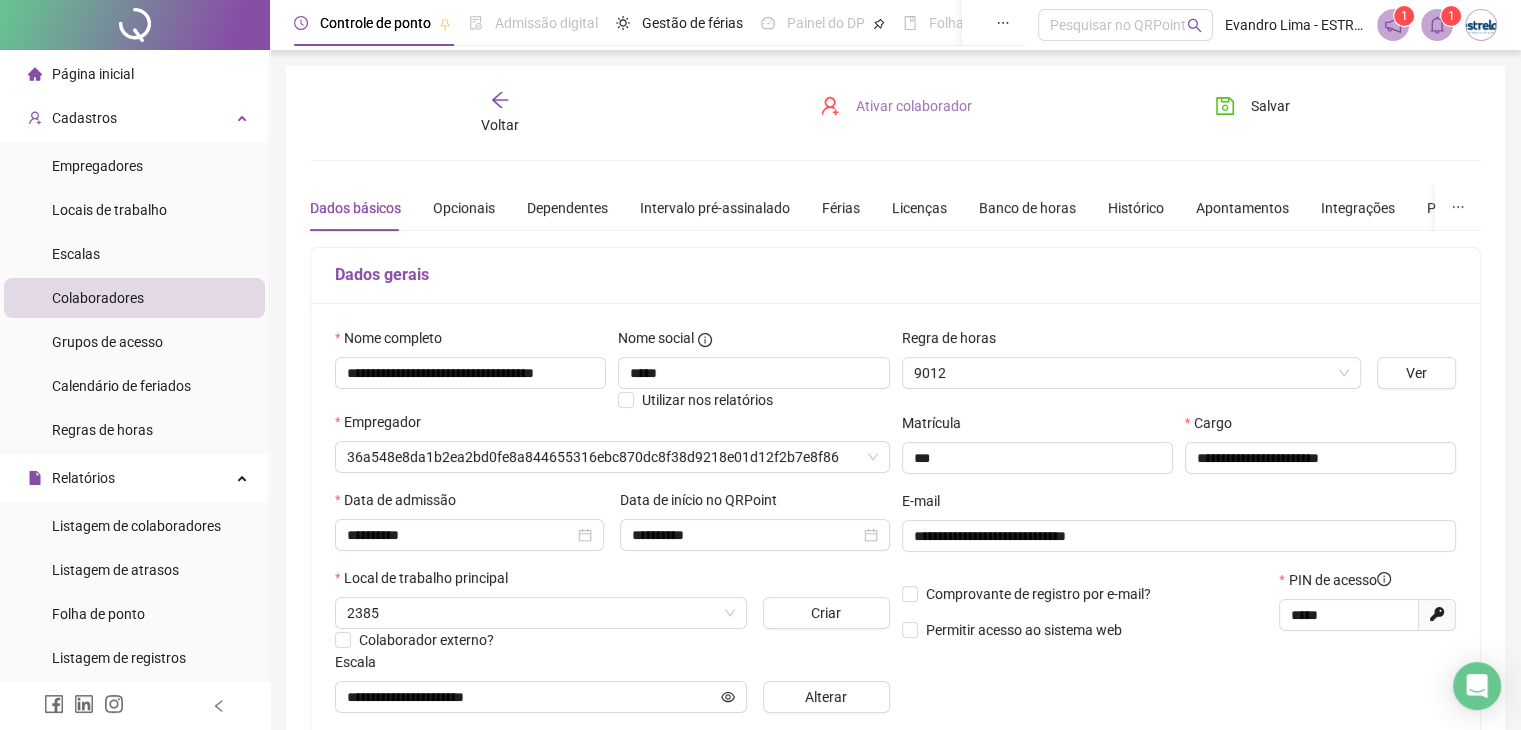 click on "Ativar colaborador" at bounding box center (914, 106) 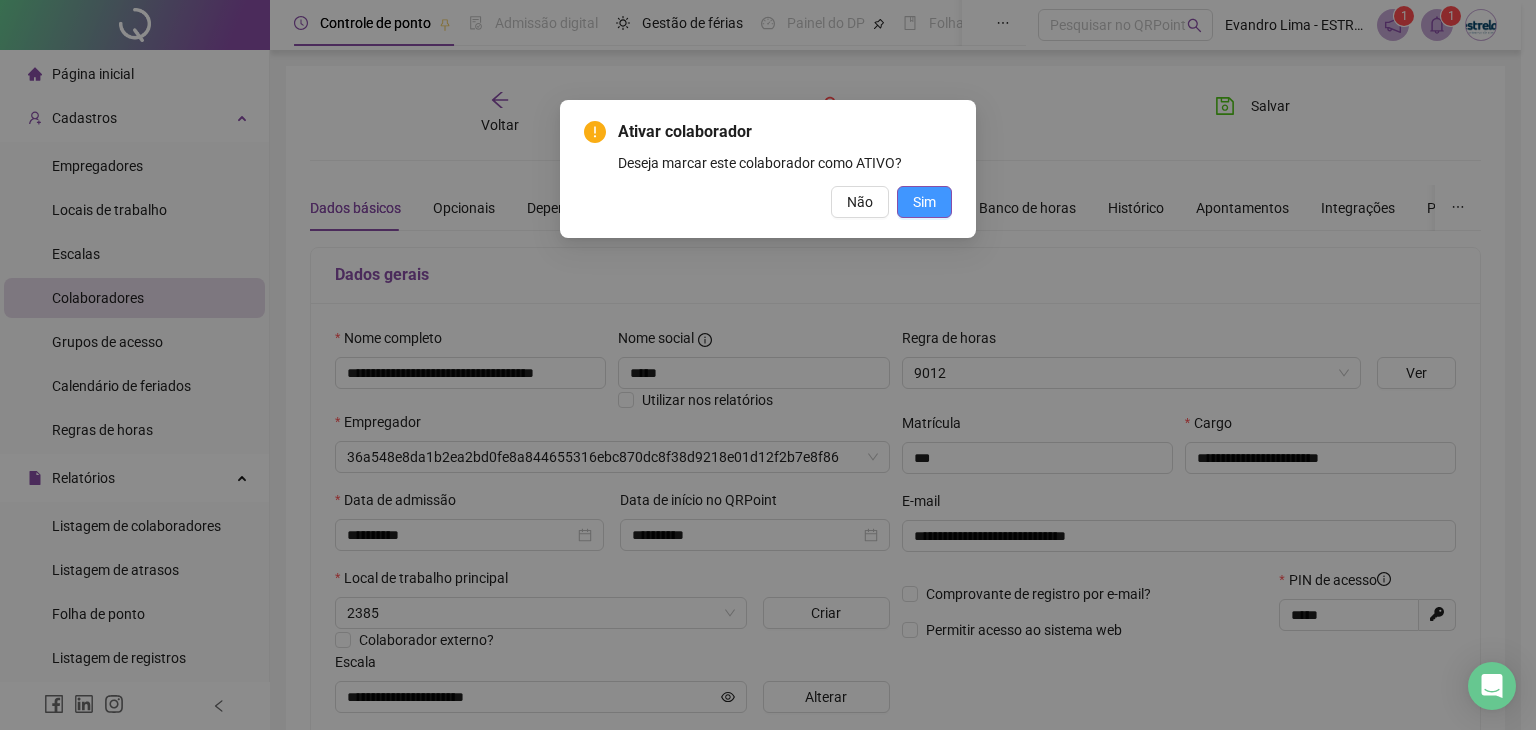 click on "Sim" at bounding box center (924, 202) 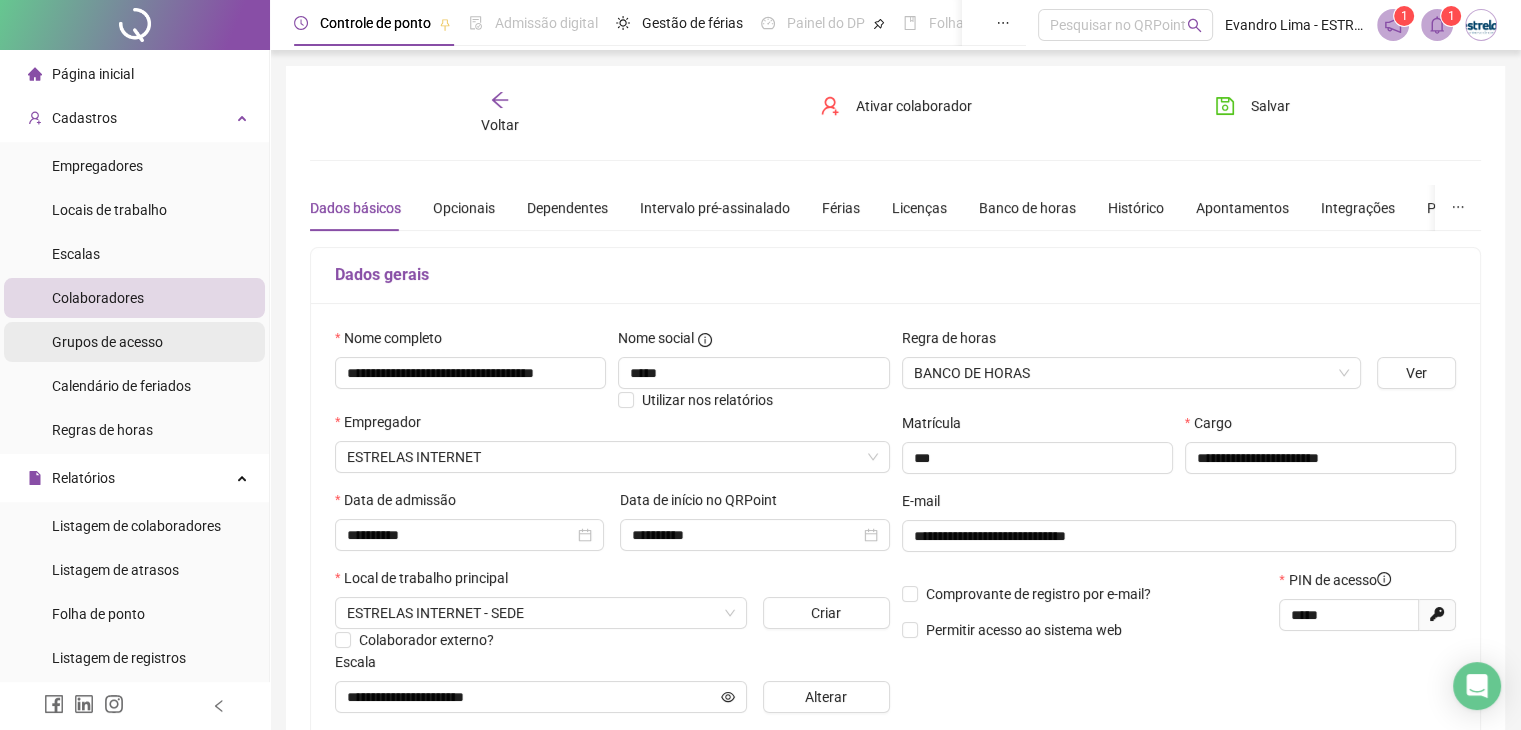 click on "Grupos de acesso" at bounding box center (107, 342) 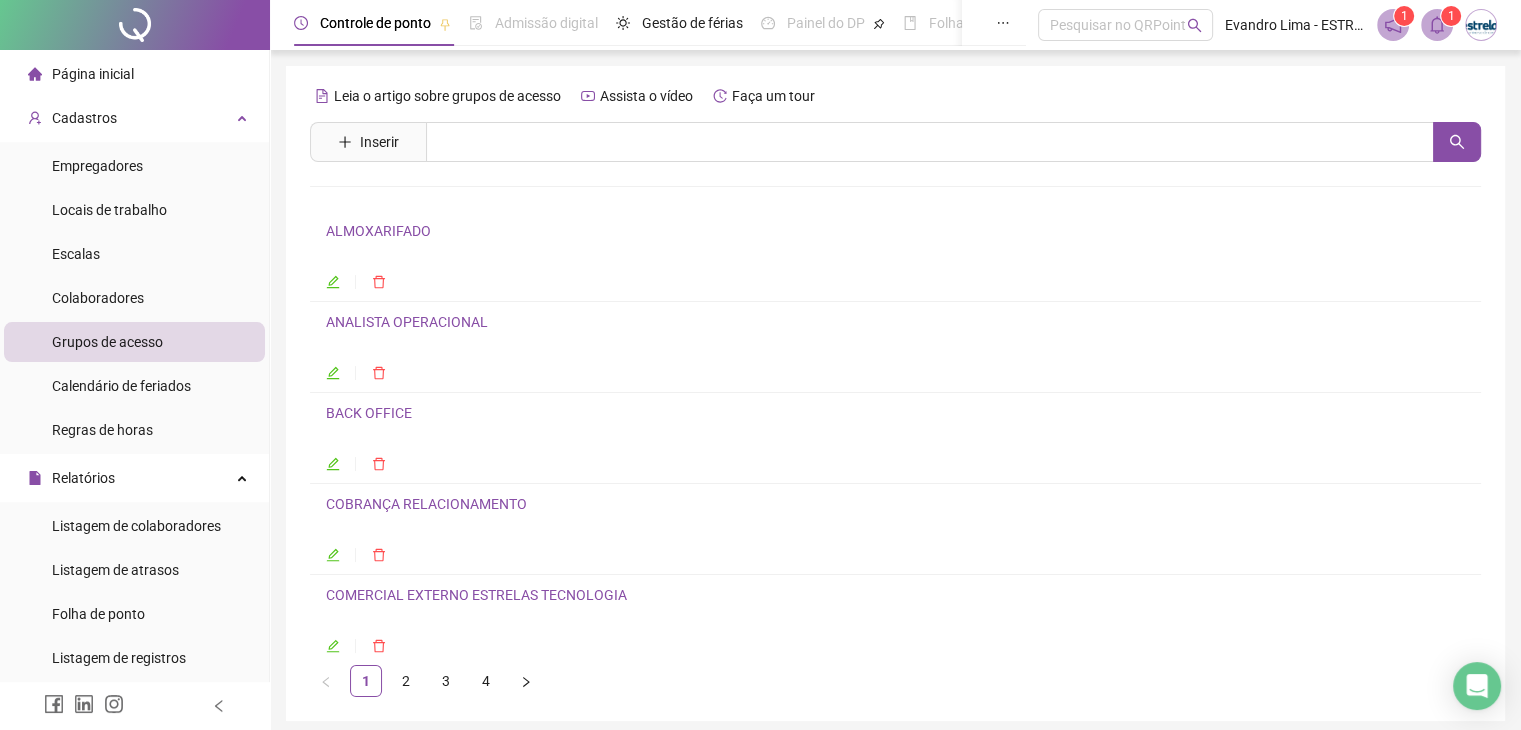 click 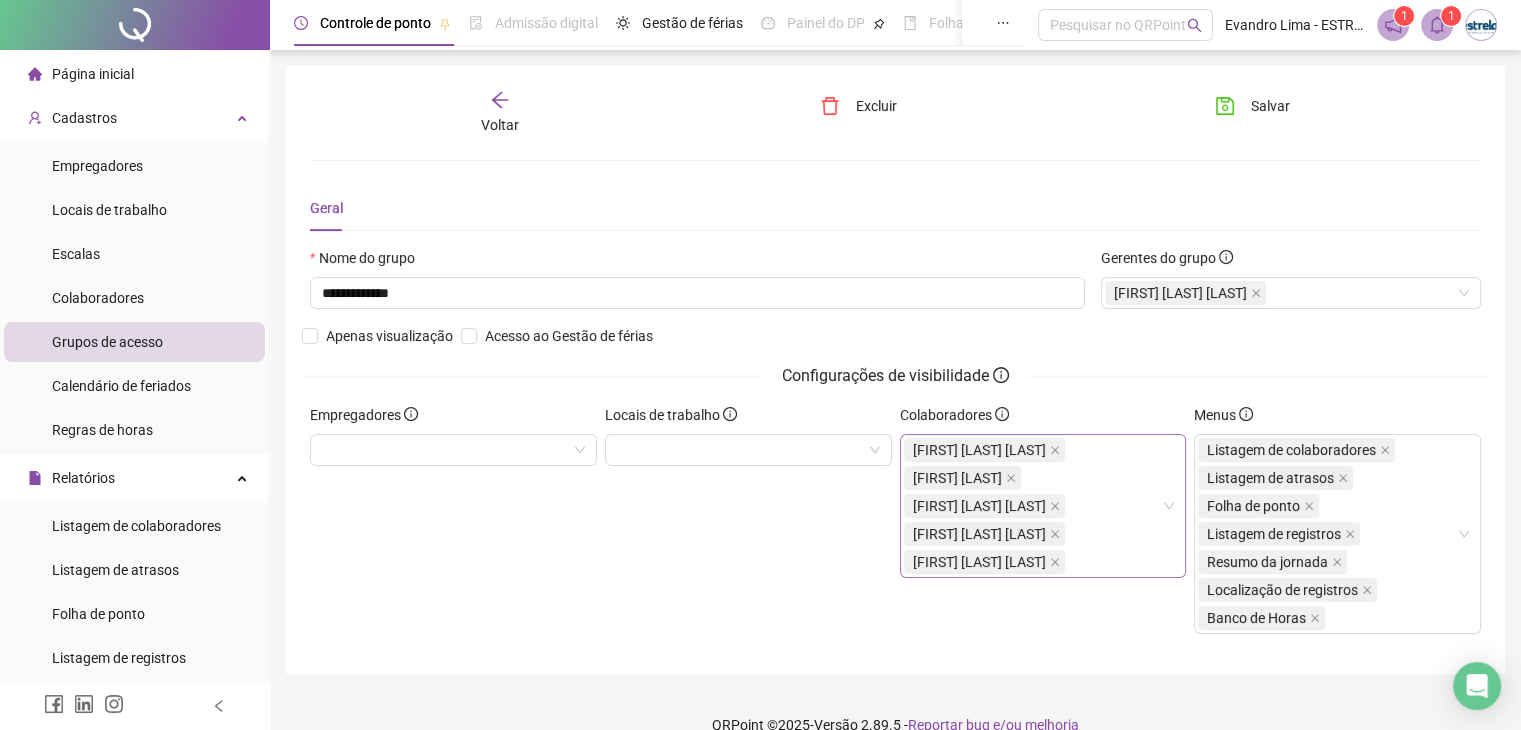 click on "[FIRST] [LAST] [FIRST] [LAST] [FIRST] [LAST] [FIRST] [LAST] [FIRST] [LAST]" at bounding box center (1043, 506) 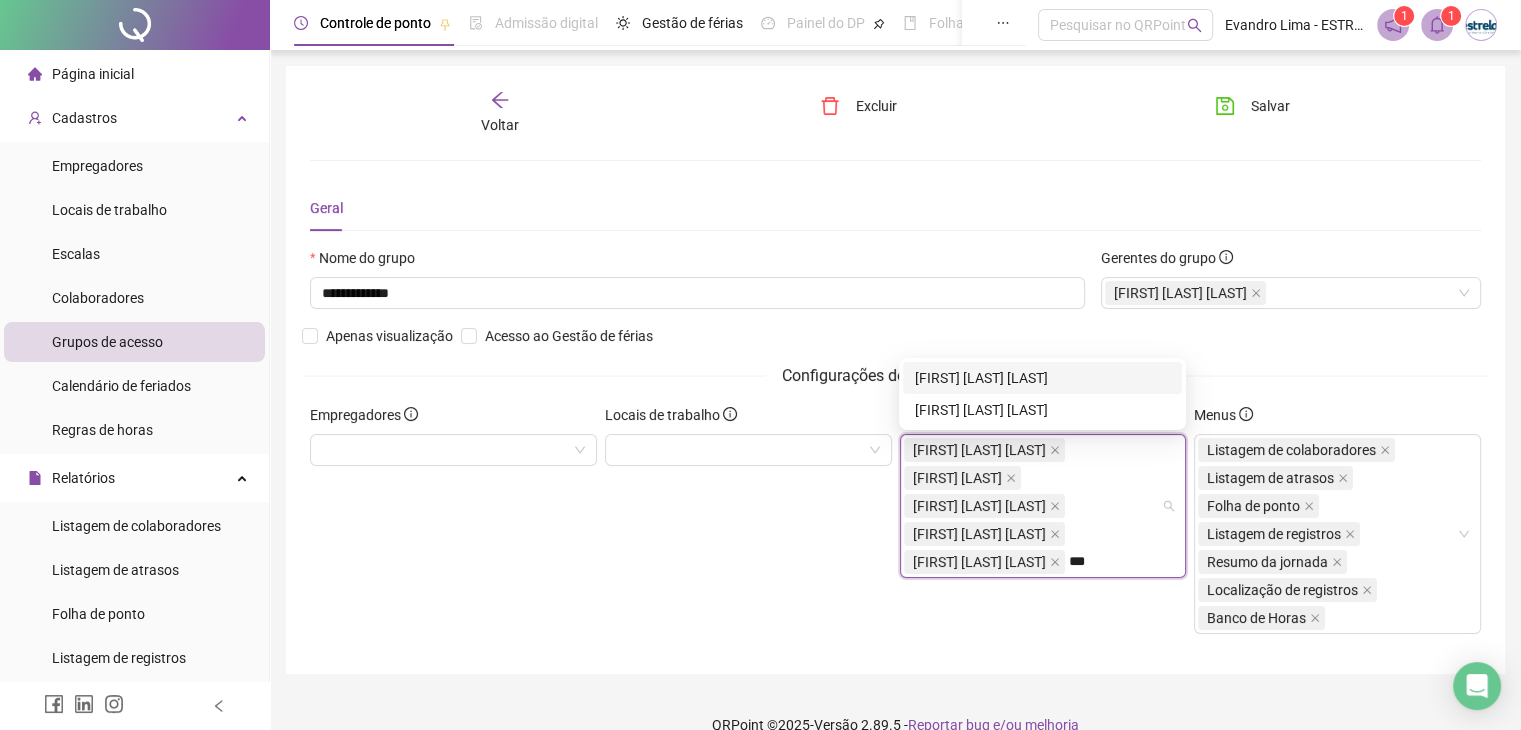 type on "****" 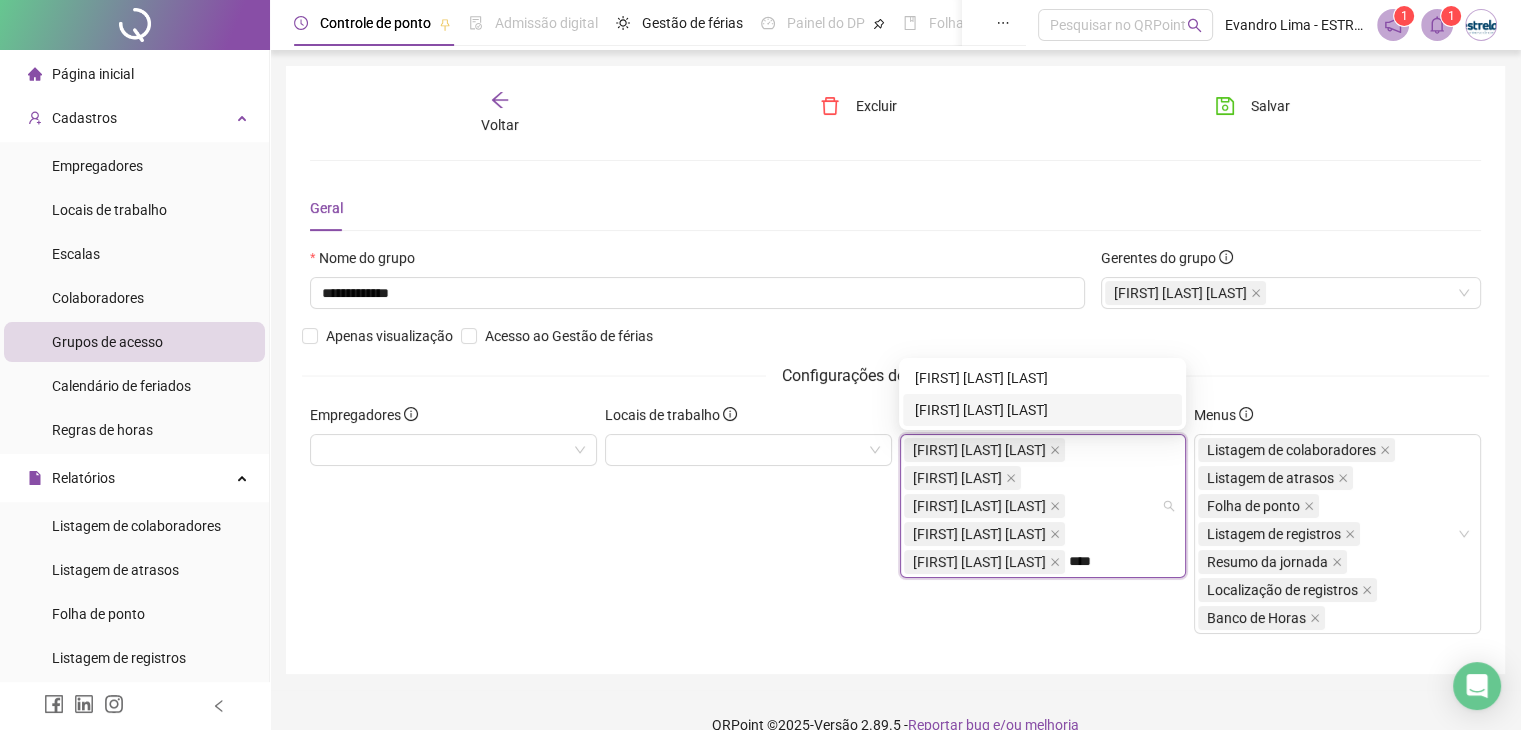 click on "[FIRST] [LAST] [LAST]" at bounding box center (1042, 410) 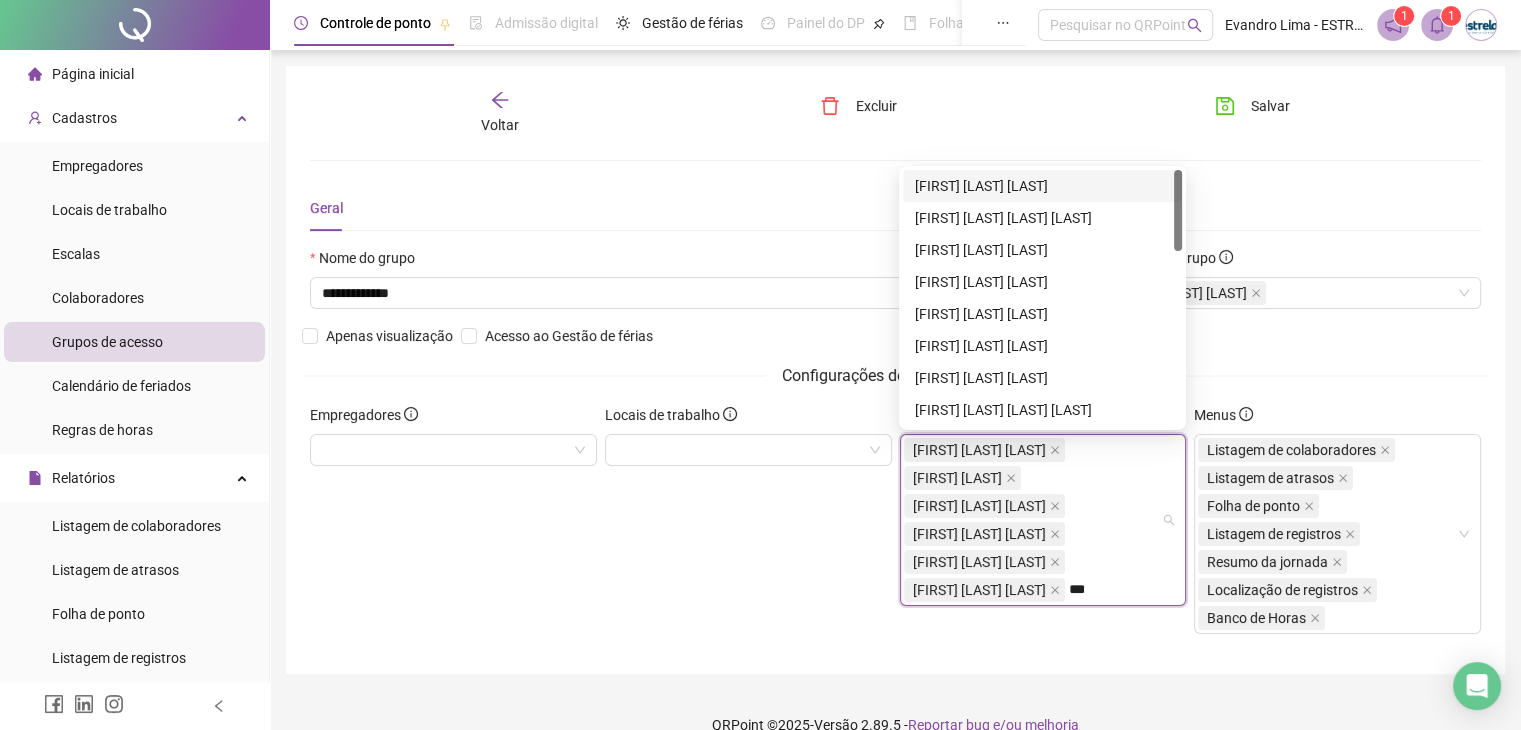 type on "****" 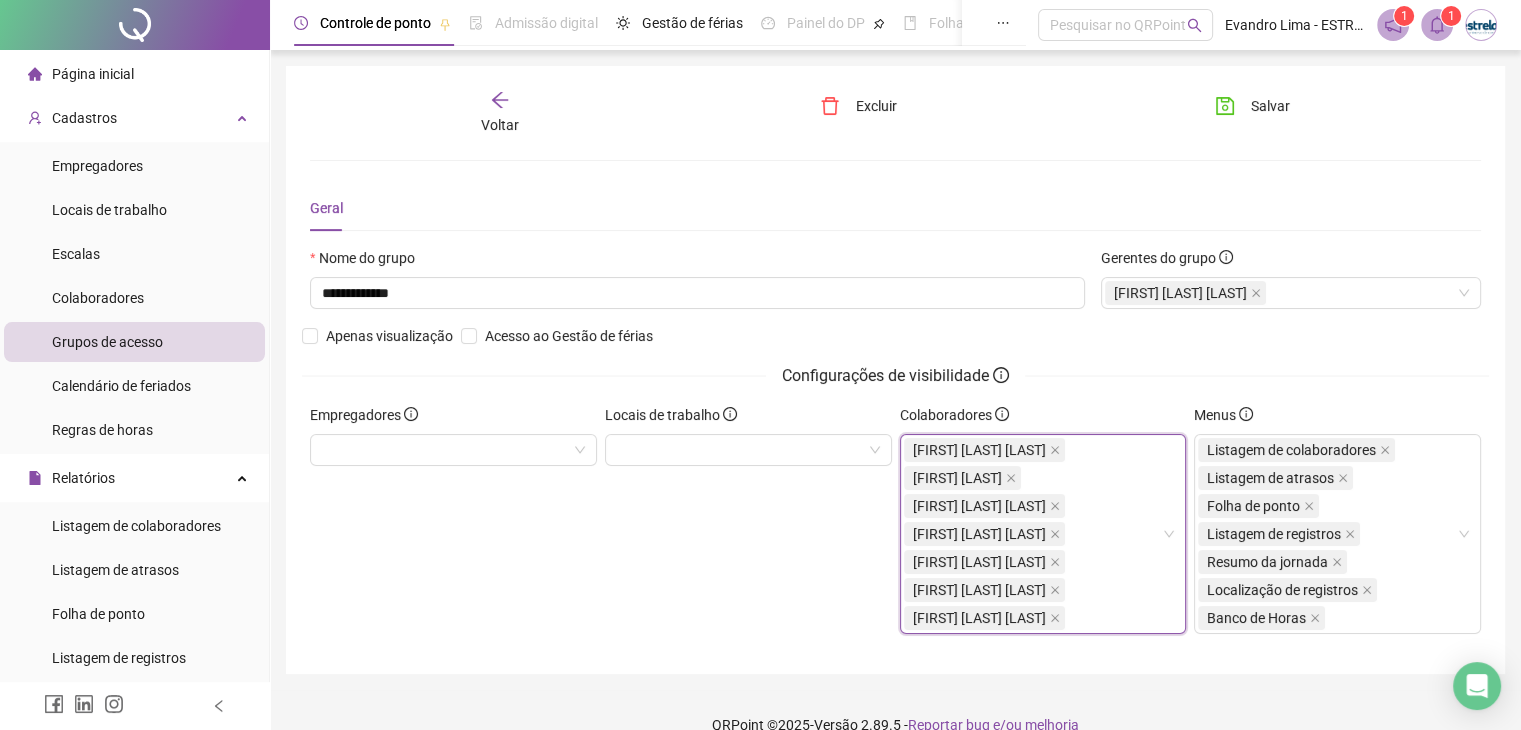 click on "[FIRST] [LAST] [FIRST] [LAST] [FIRST] [LAST] [FIRST] [LAST] [FIRST] [LAST] [FIRST] [LAST] [FIRST] [LAST]" at bounding box center (1033, 534) 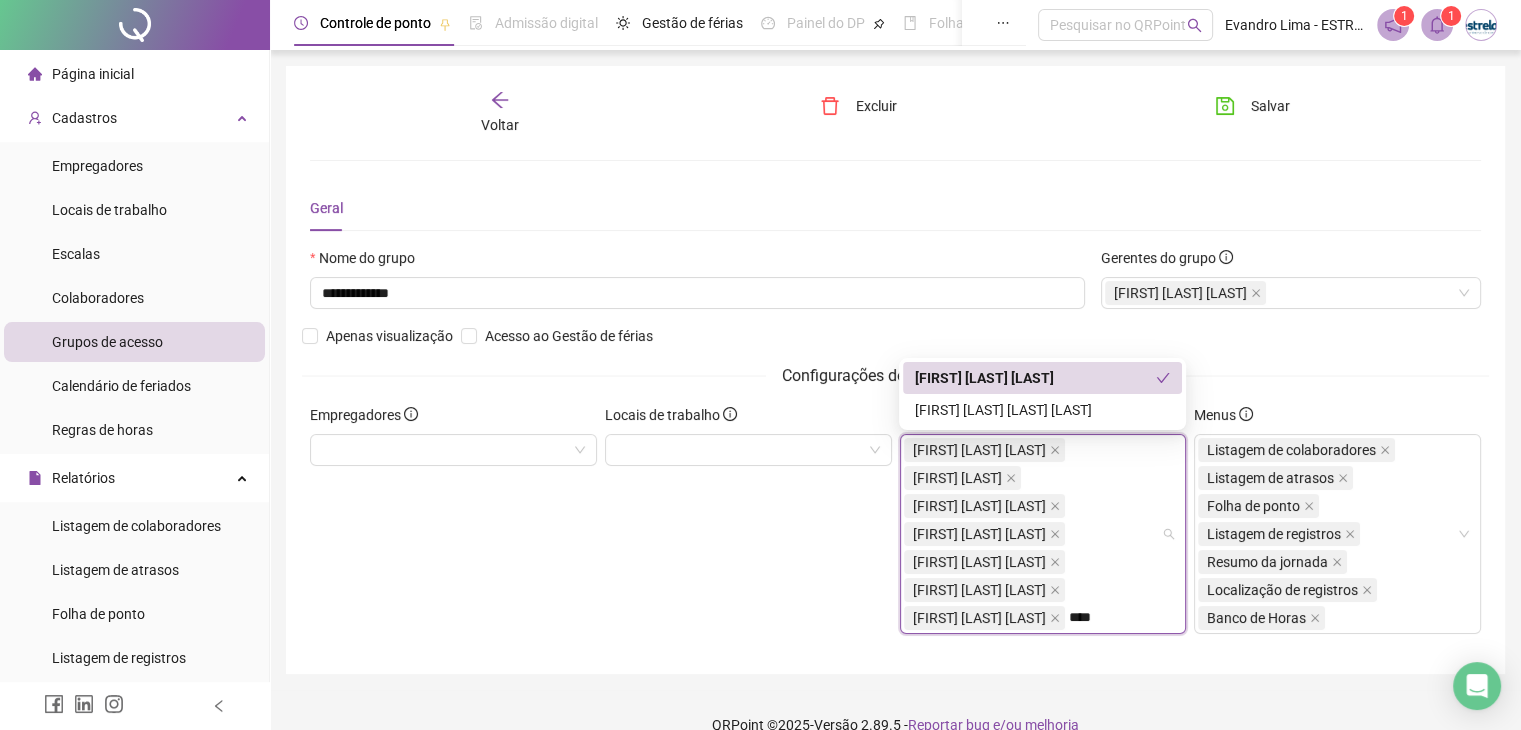 type on "*****" 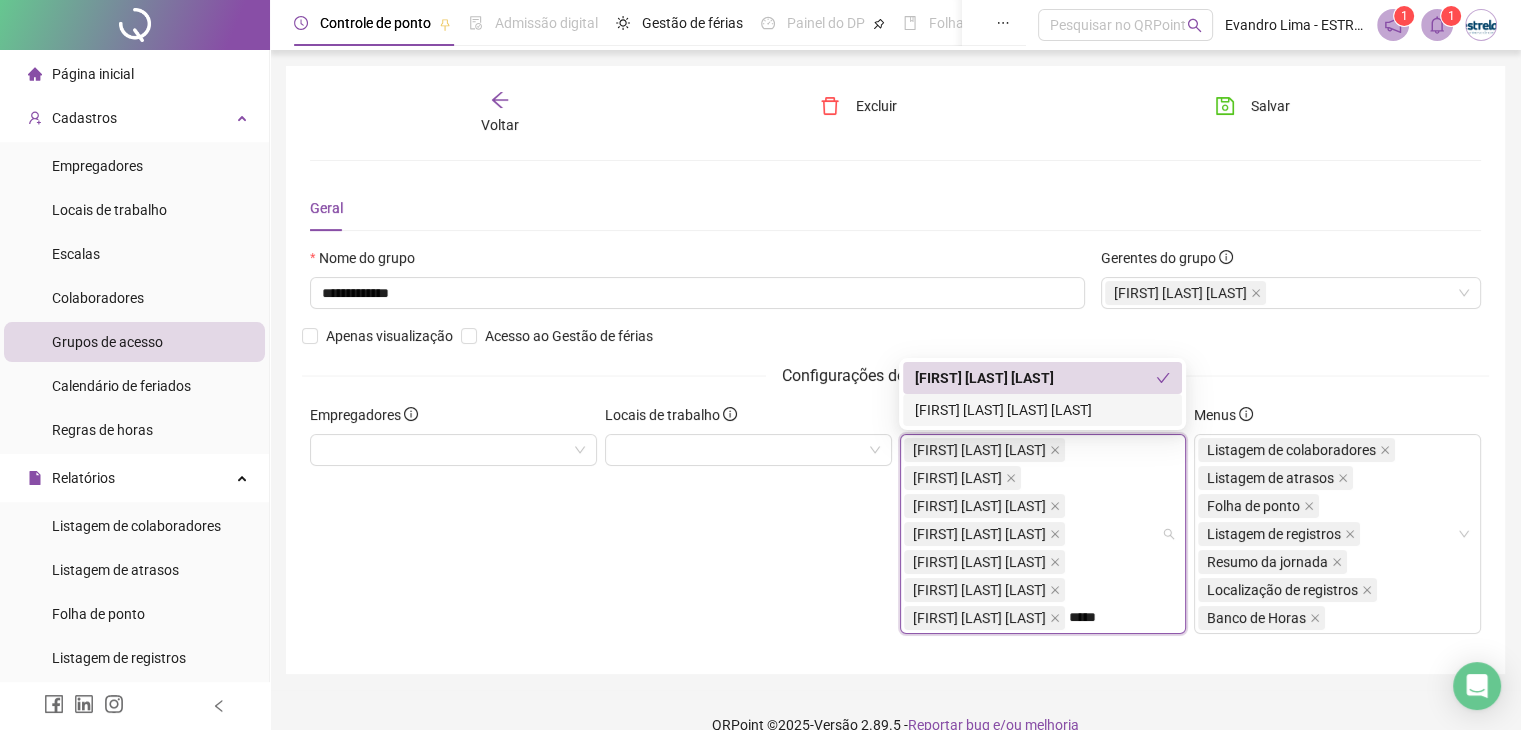 click on "[FIRST] [LAST] [LAST] [LAST]" at bounding box center (1042, 410) 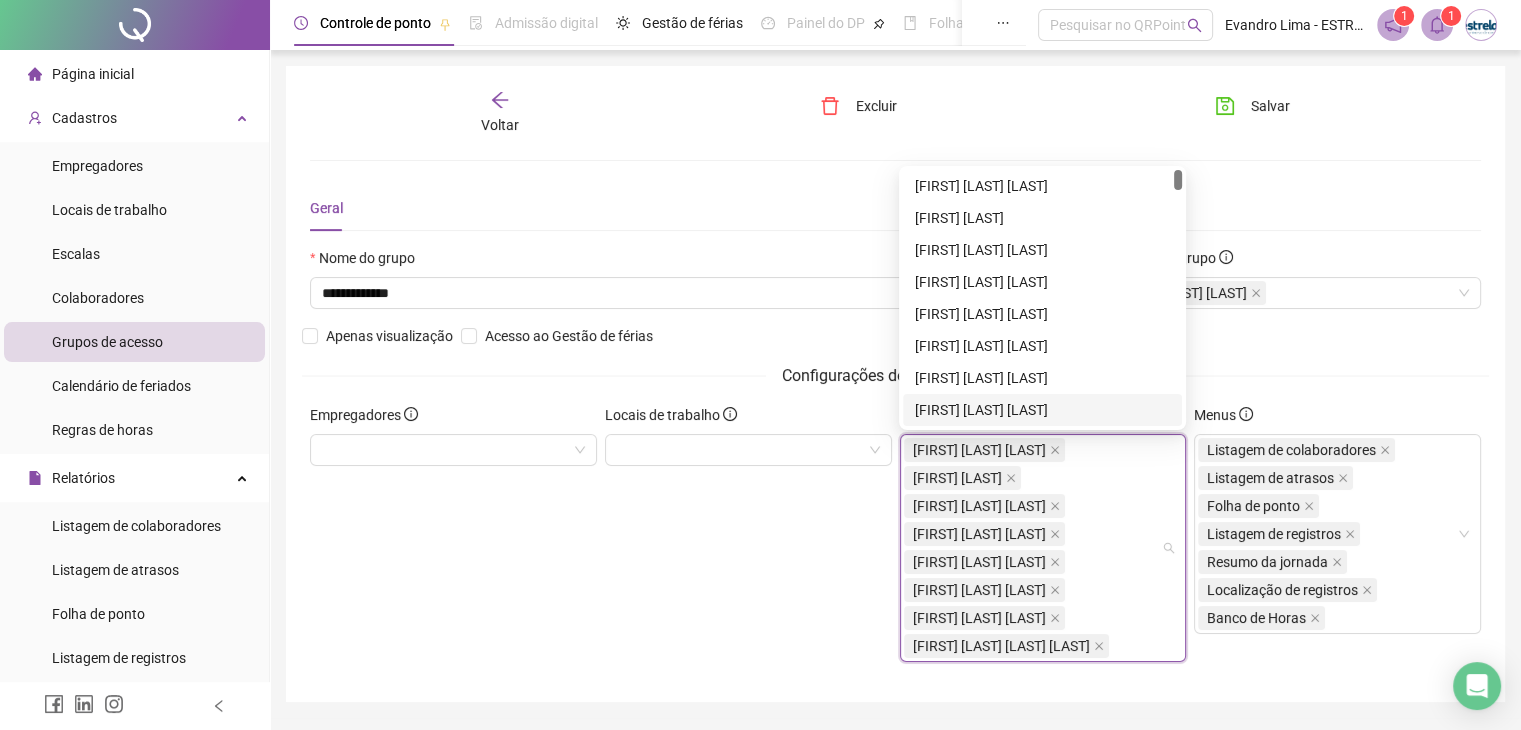 click on "Locais de trabalho" at bounding box center [748, 541] 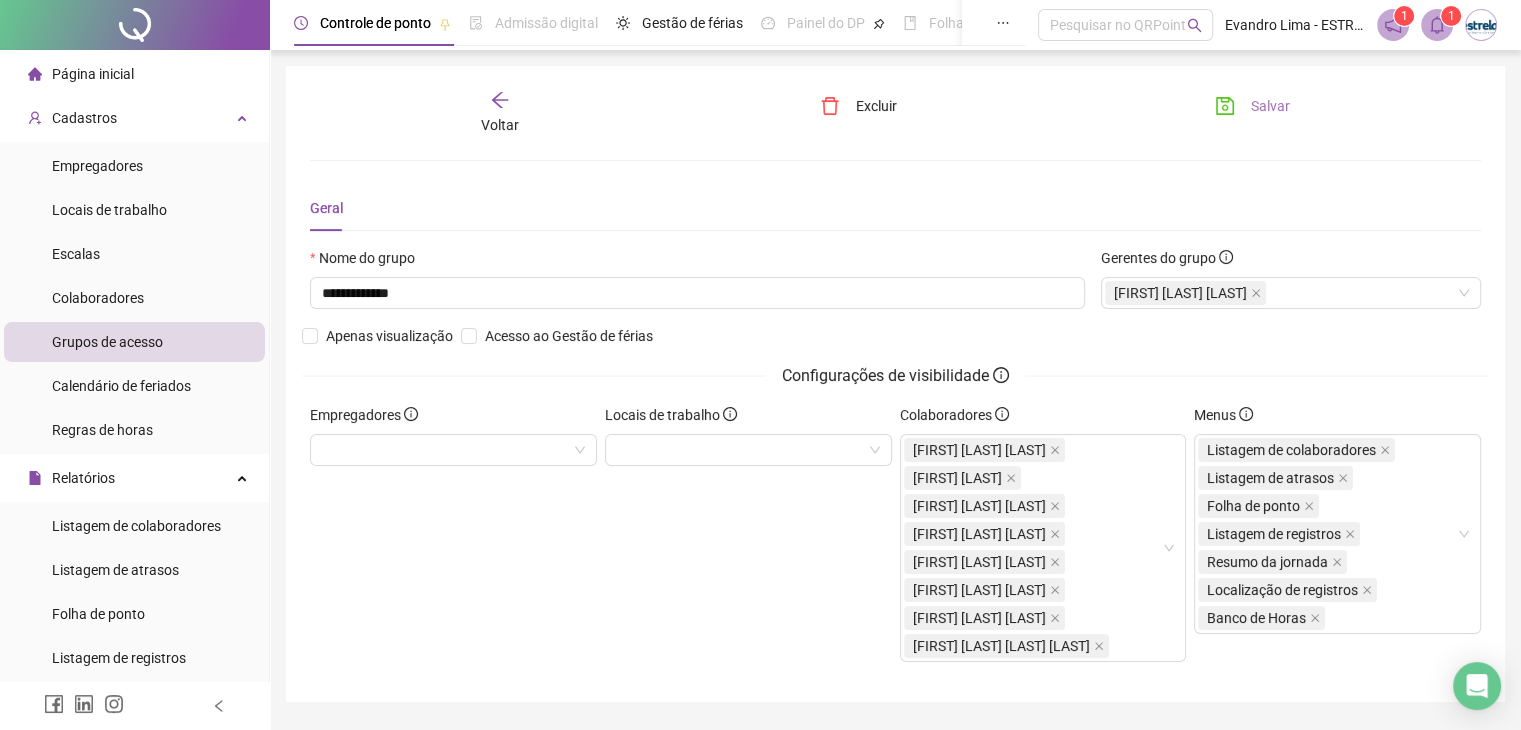 click on "Salvar" at bounding box center (1270, 106) 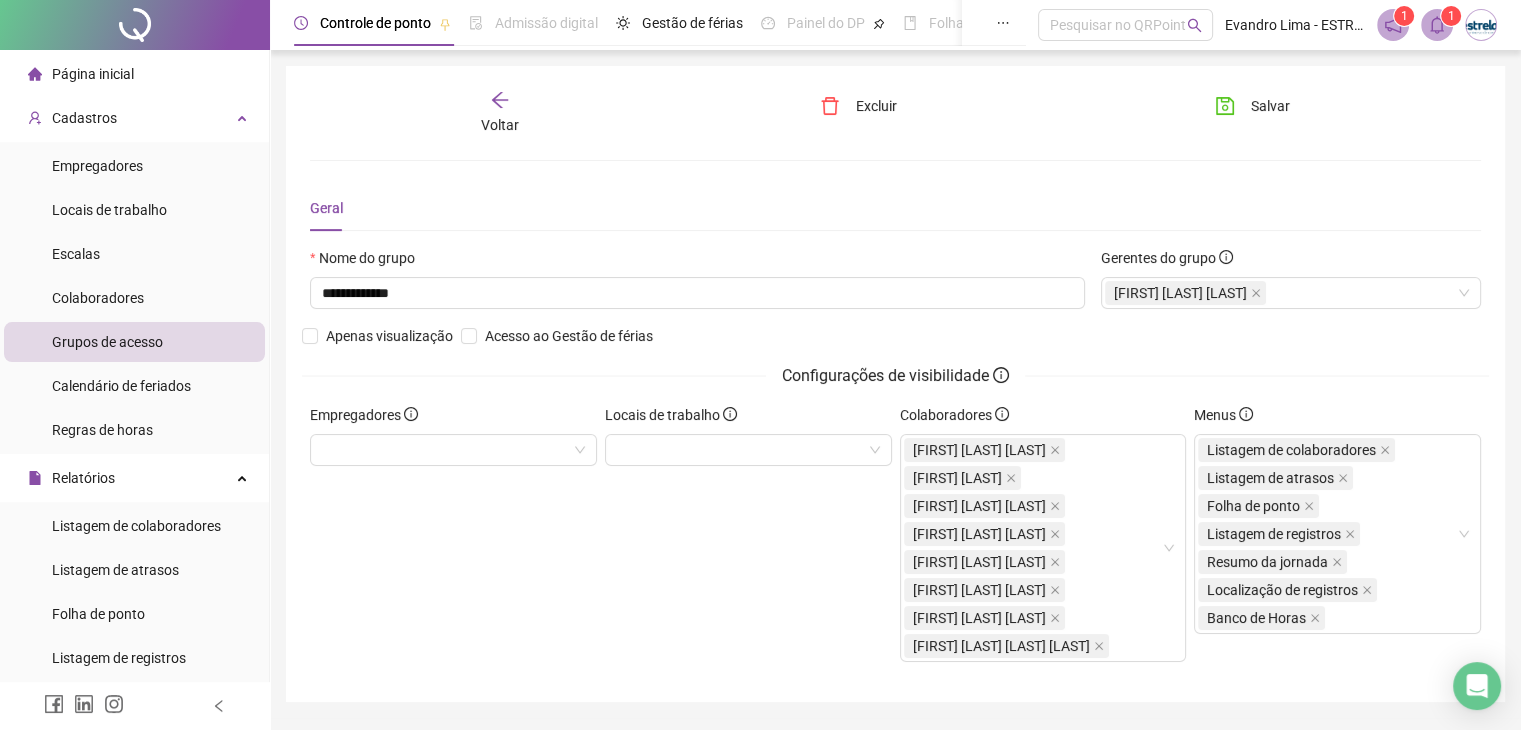 click 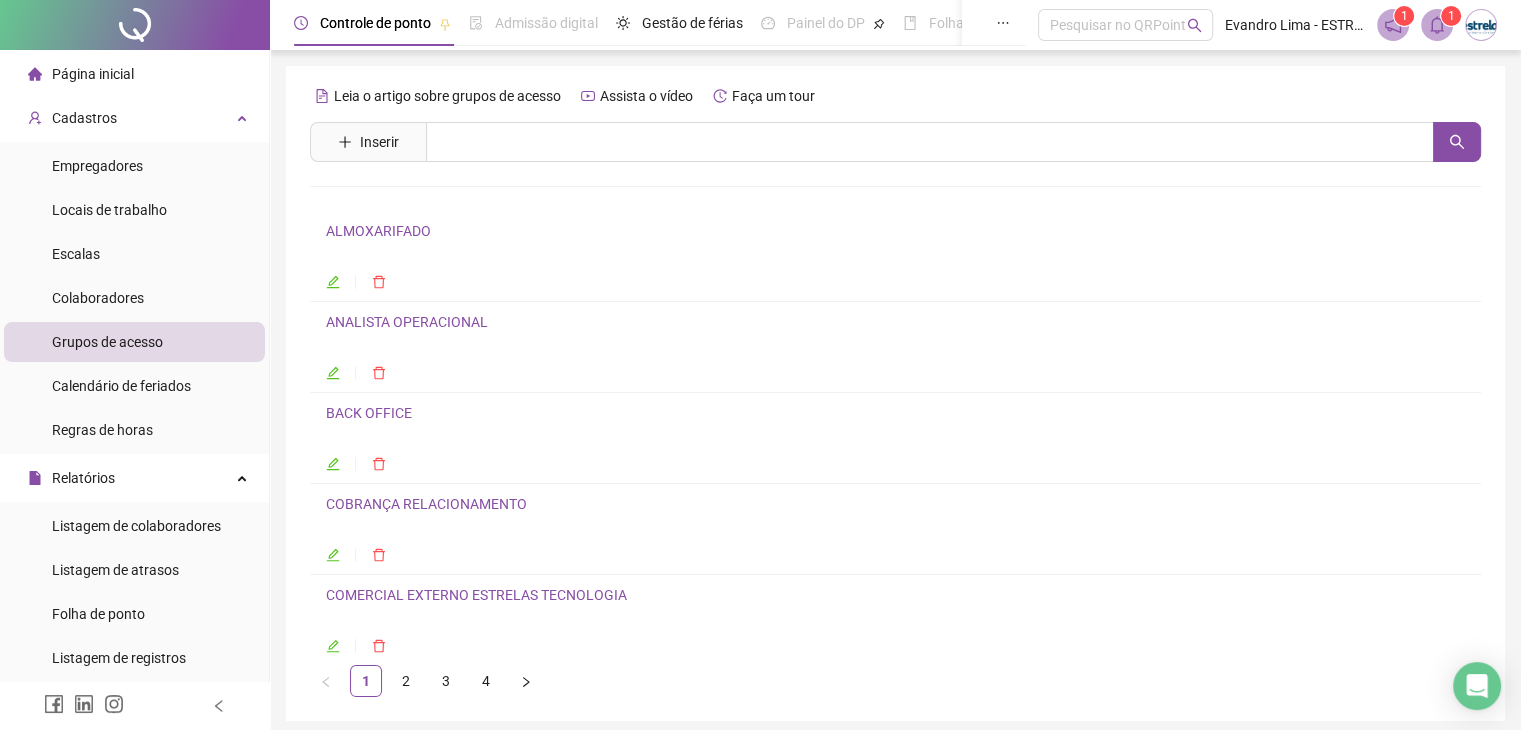 click 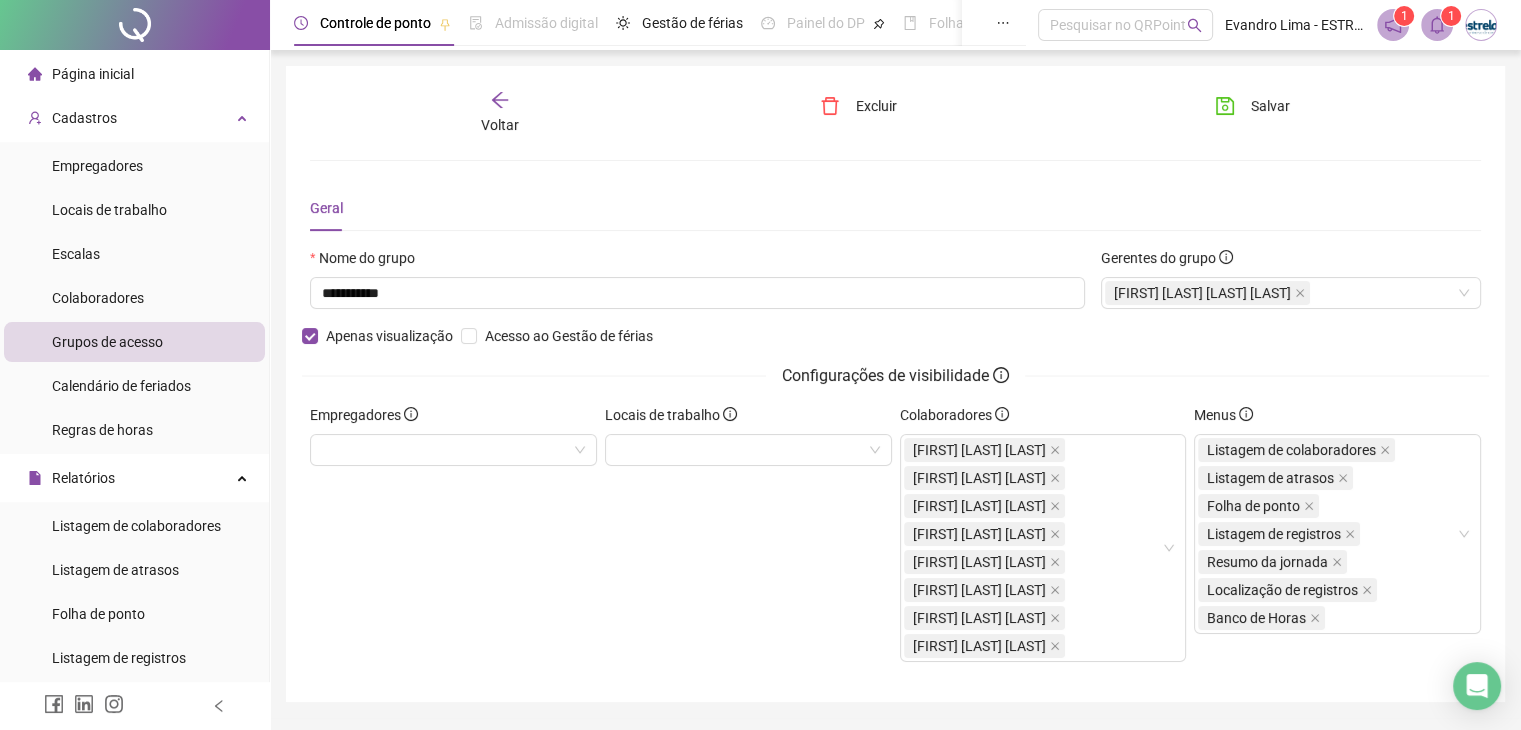 click on "Página inicial" at bounding box center (93, 74) 